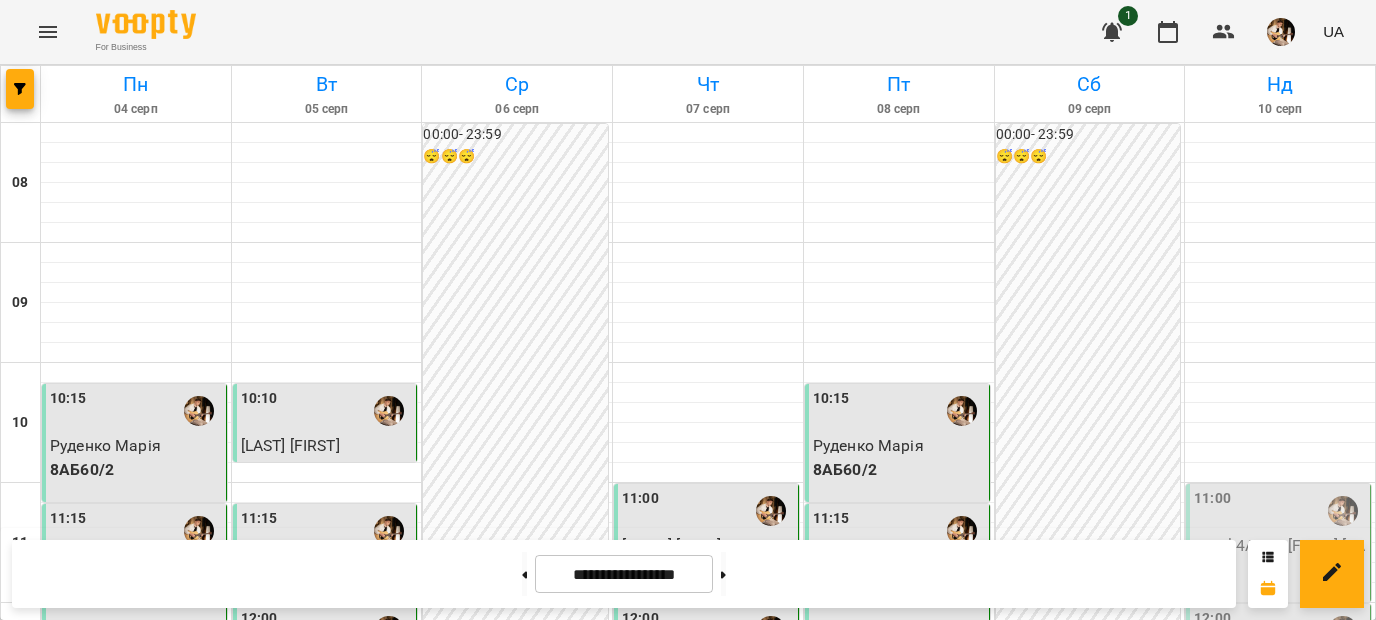 scroll, scrollTop: 0, scrollLeft: 0, axis: both 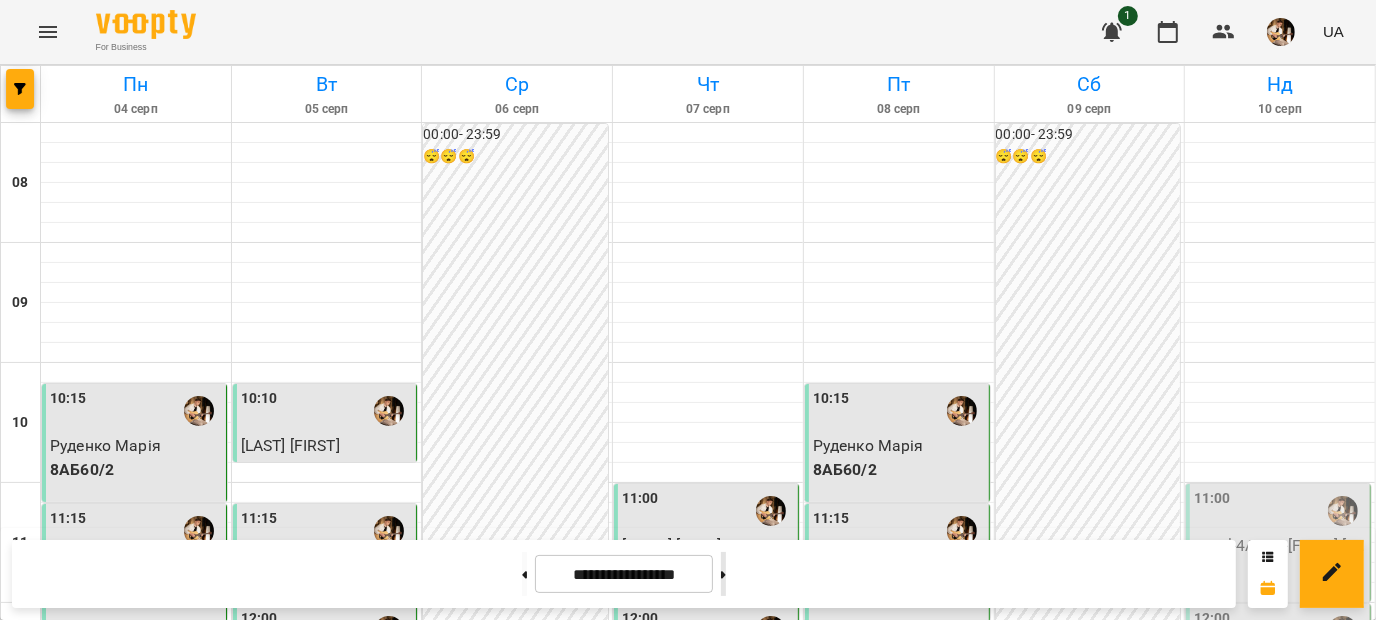 click 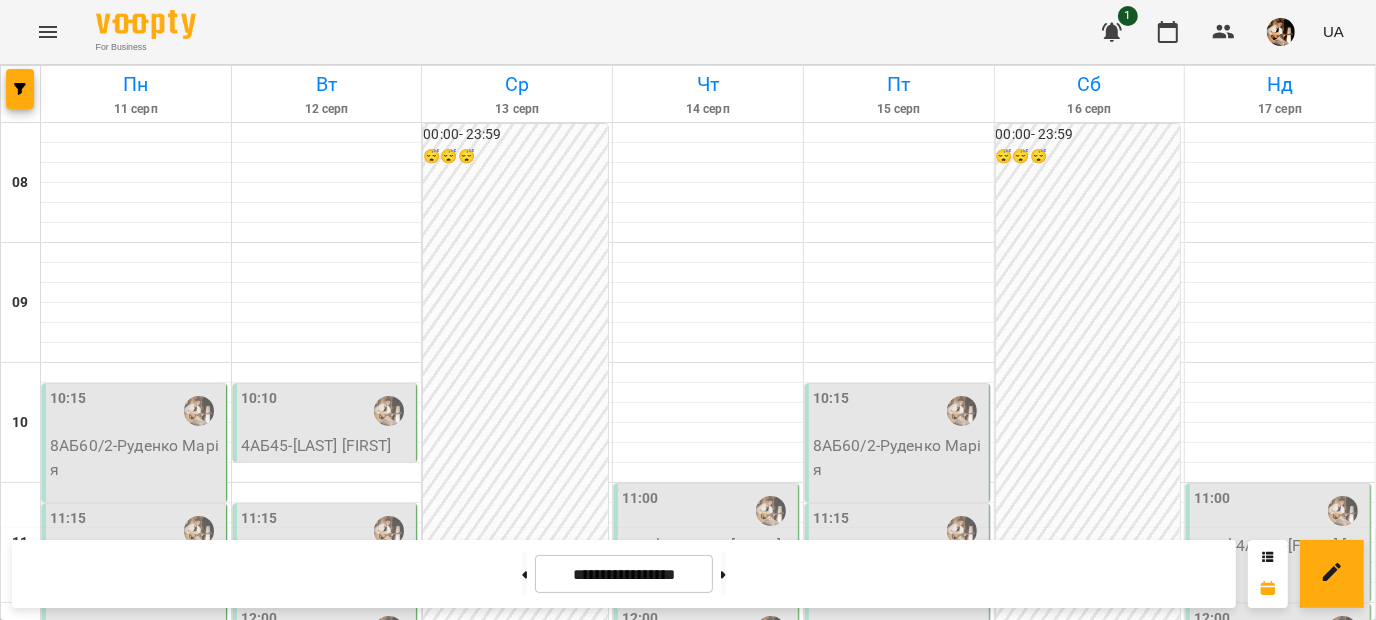 scroll, scrollTop: 980, scrollLeft: 0, axis: vertical 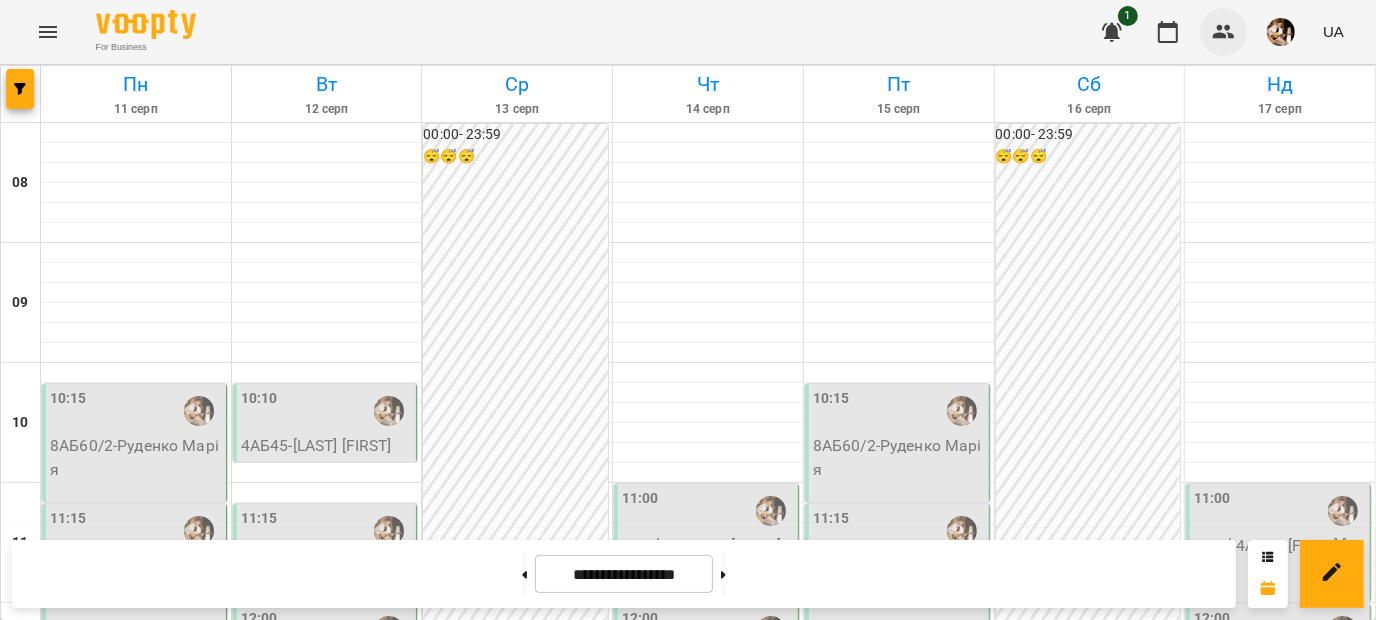 click 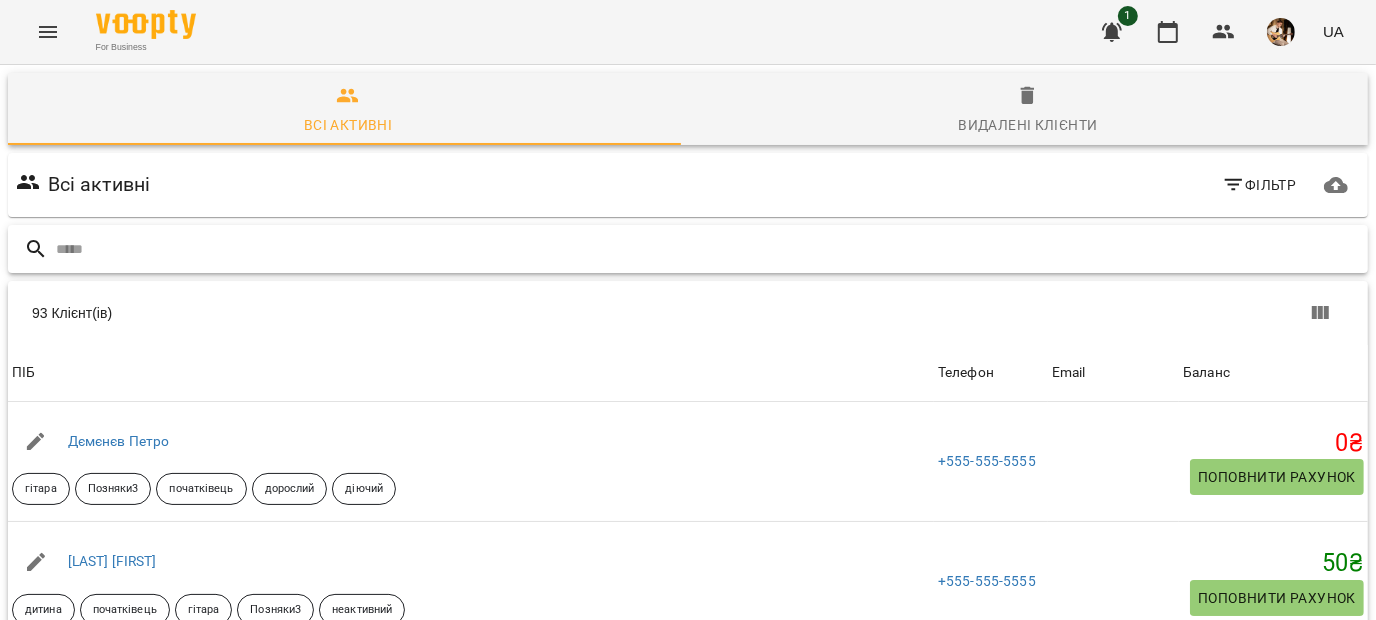 scroll, scrollTop: 222, scrollLeft: 0, axis: vertical 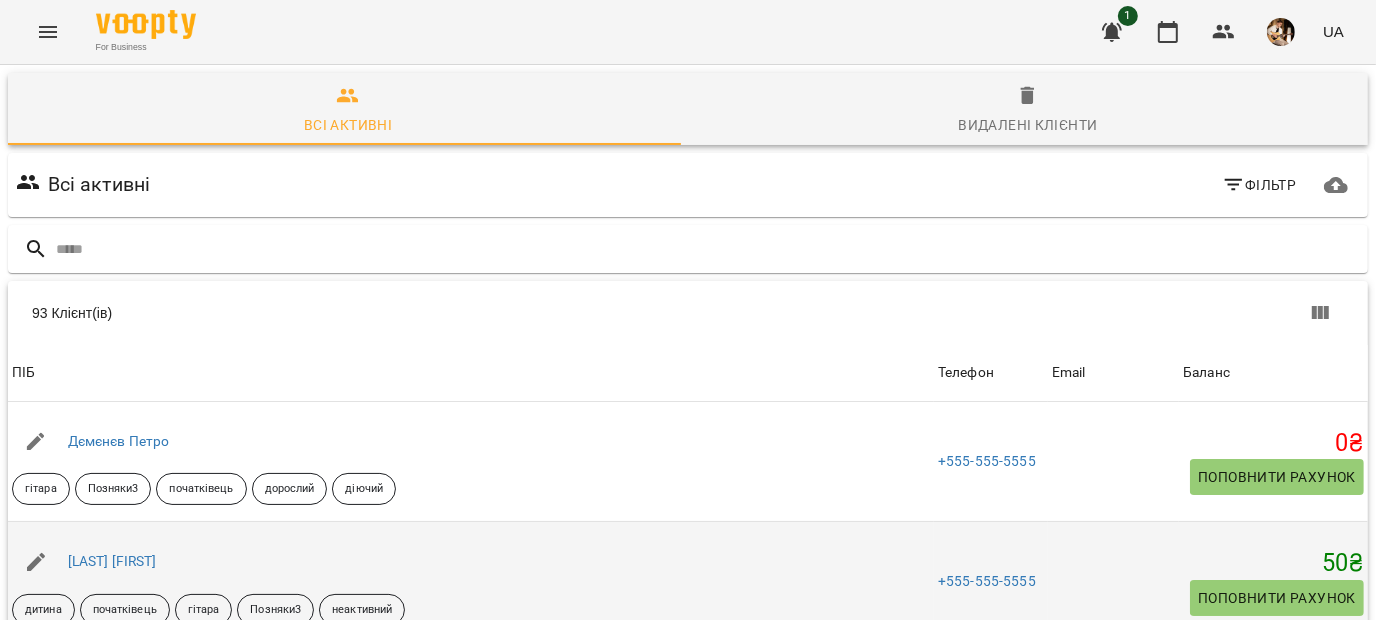 click 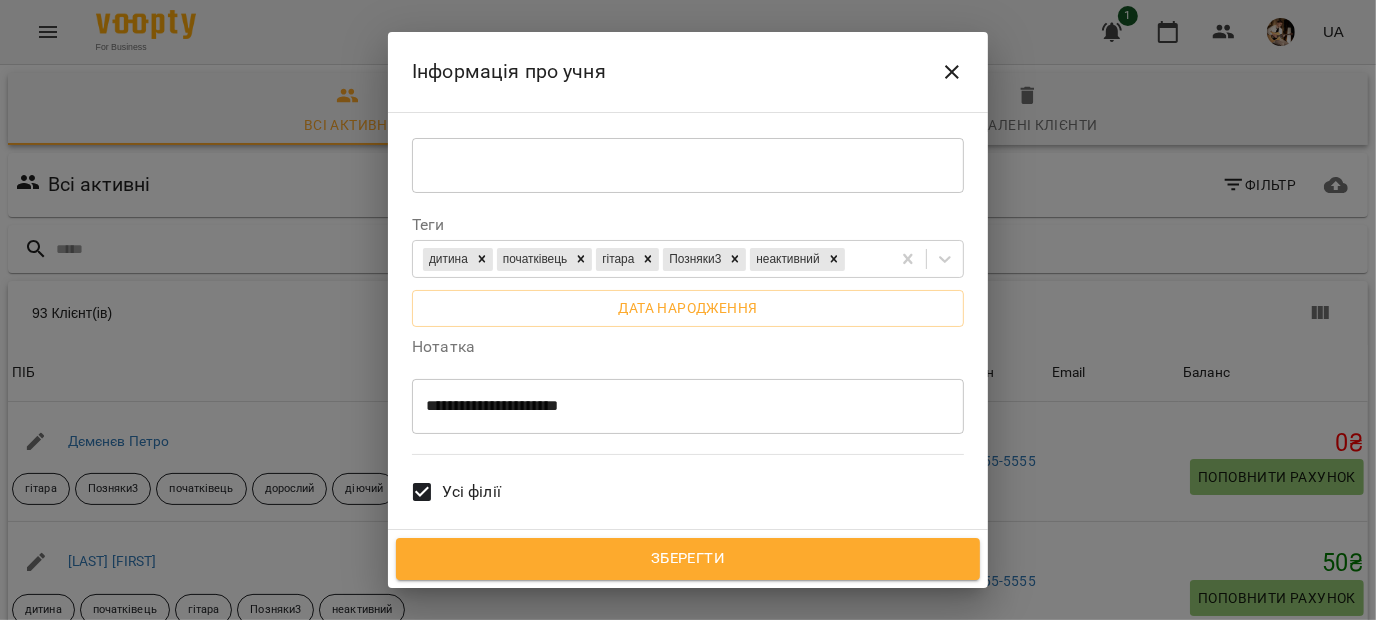 scroll, scrollTop: 490, scrollLeft: 0, axis: vertical 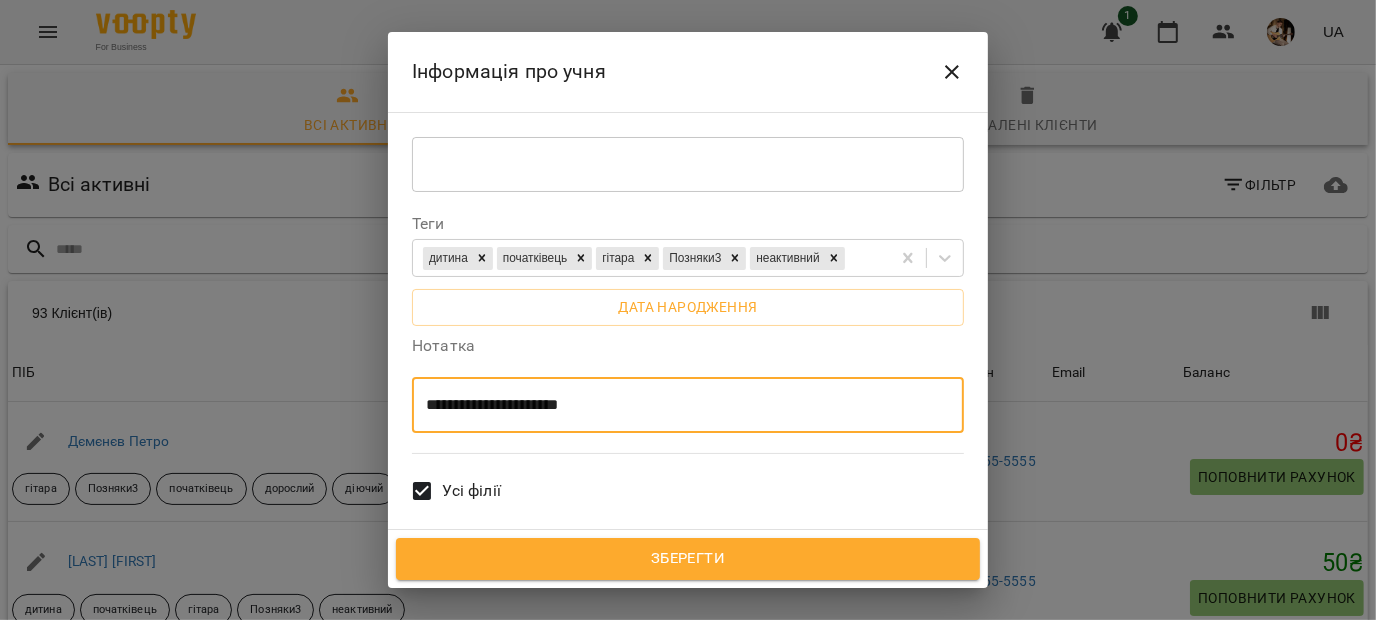 drag, startPoint x: 613, startPoint y: 258, endPoint x: 626, endPoint y: 269, distance: 17.029387 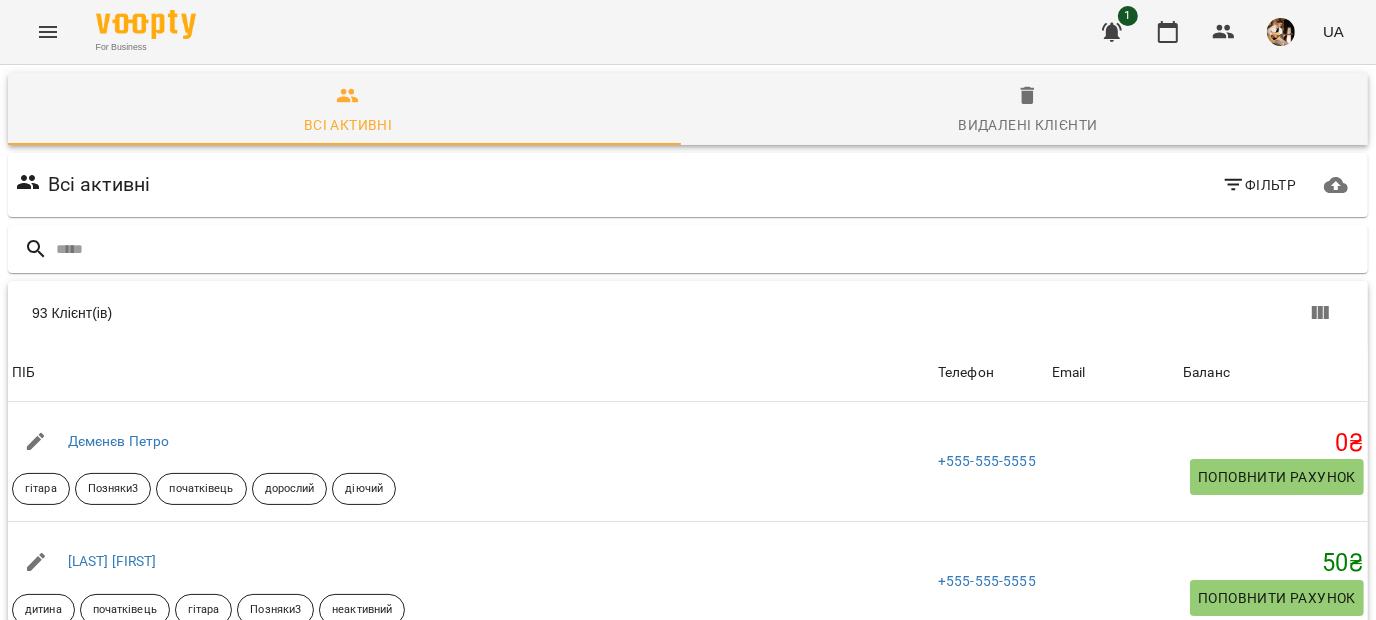 click 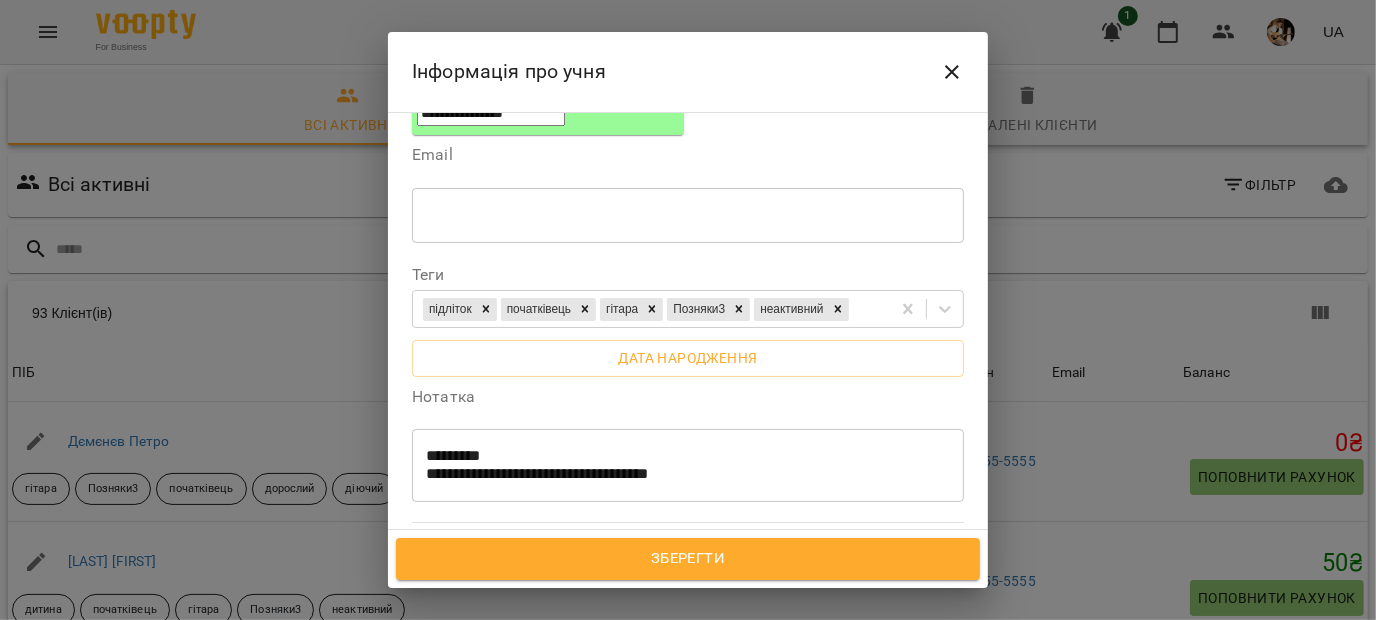 scroll, scrollTop: 439, scrollLeft: 0, axis: vertical 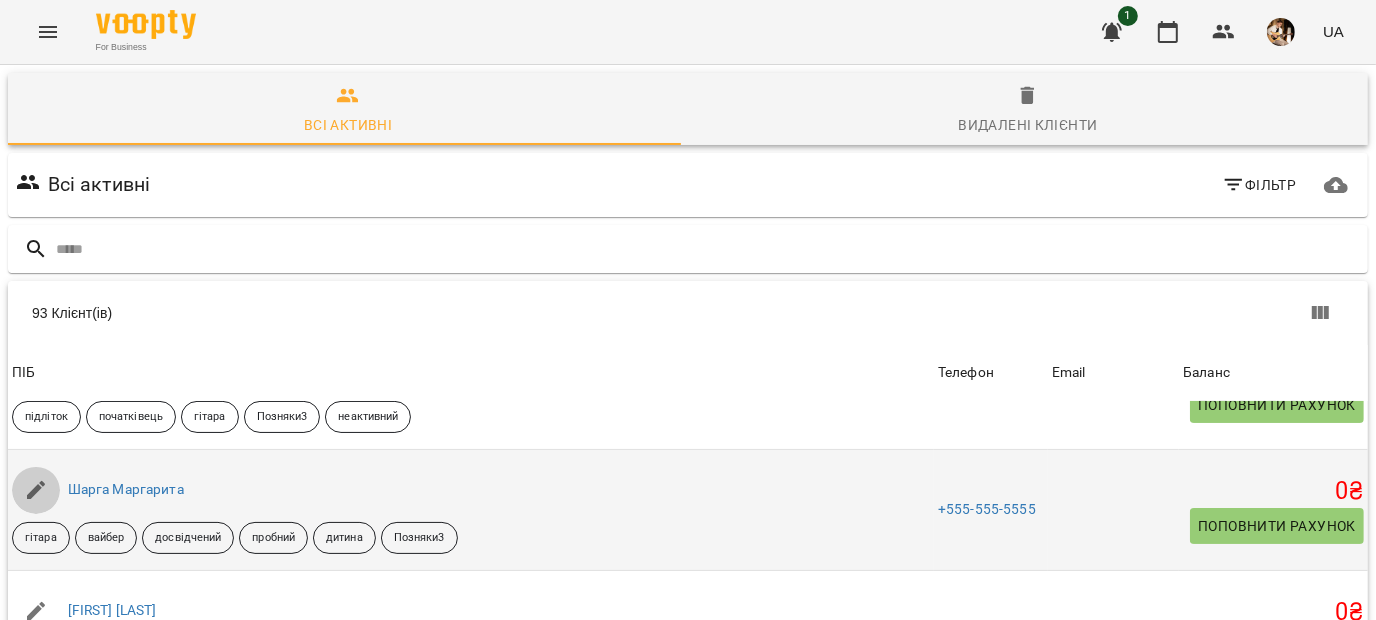 click 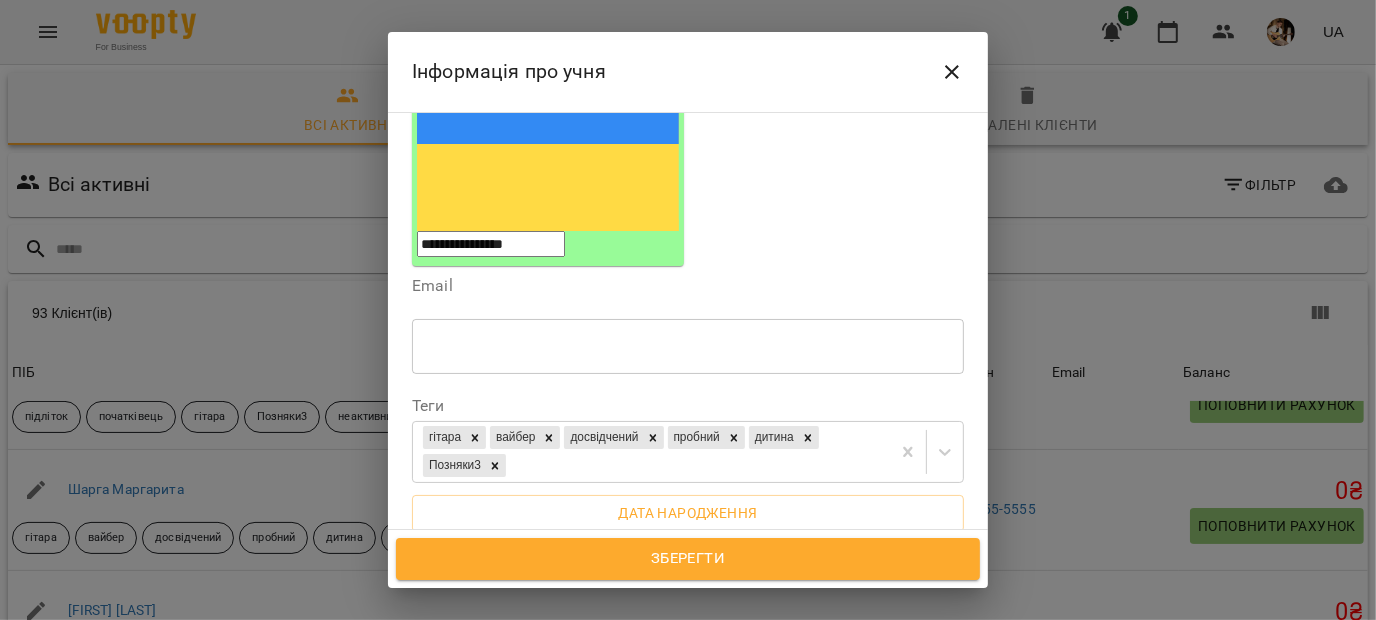 scroll, scrollTop: 313, scrollLeft: 0, axis: vertical 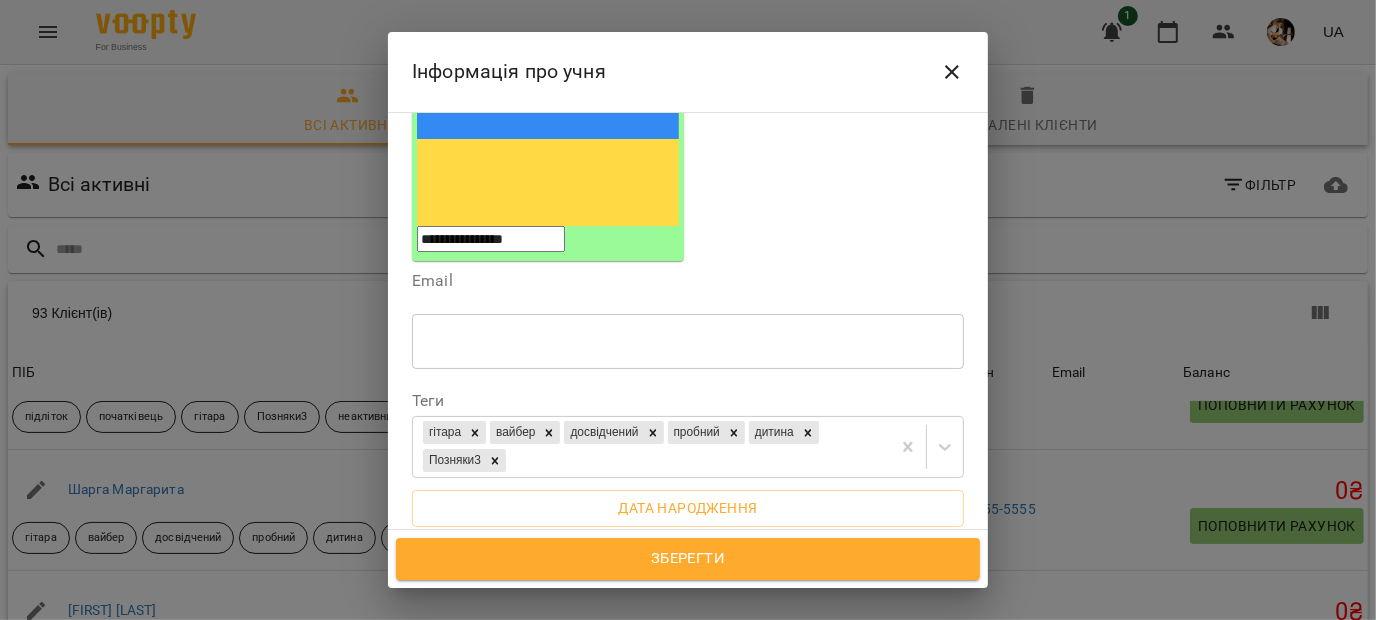 click 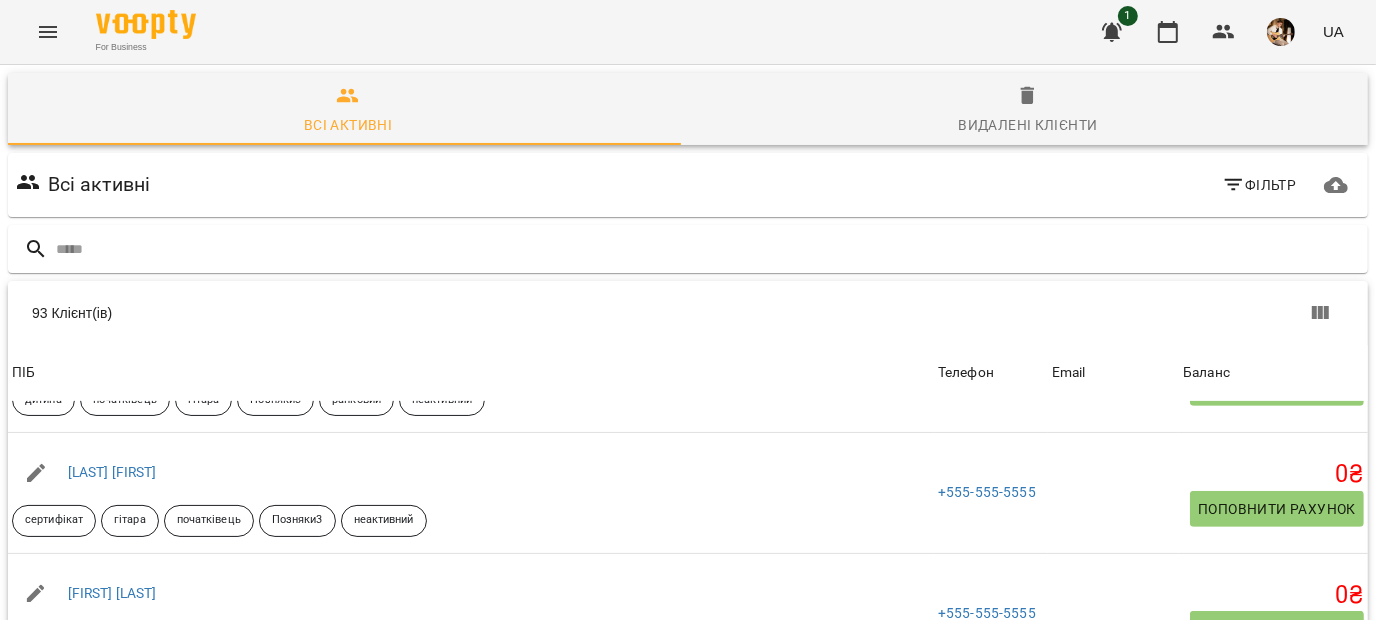 scroll, scrollTop: 694, scrollLeft: 0, axis: vertical 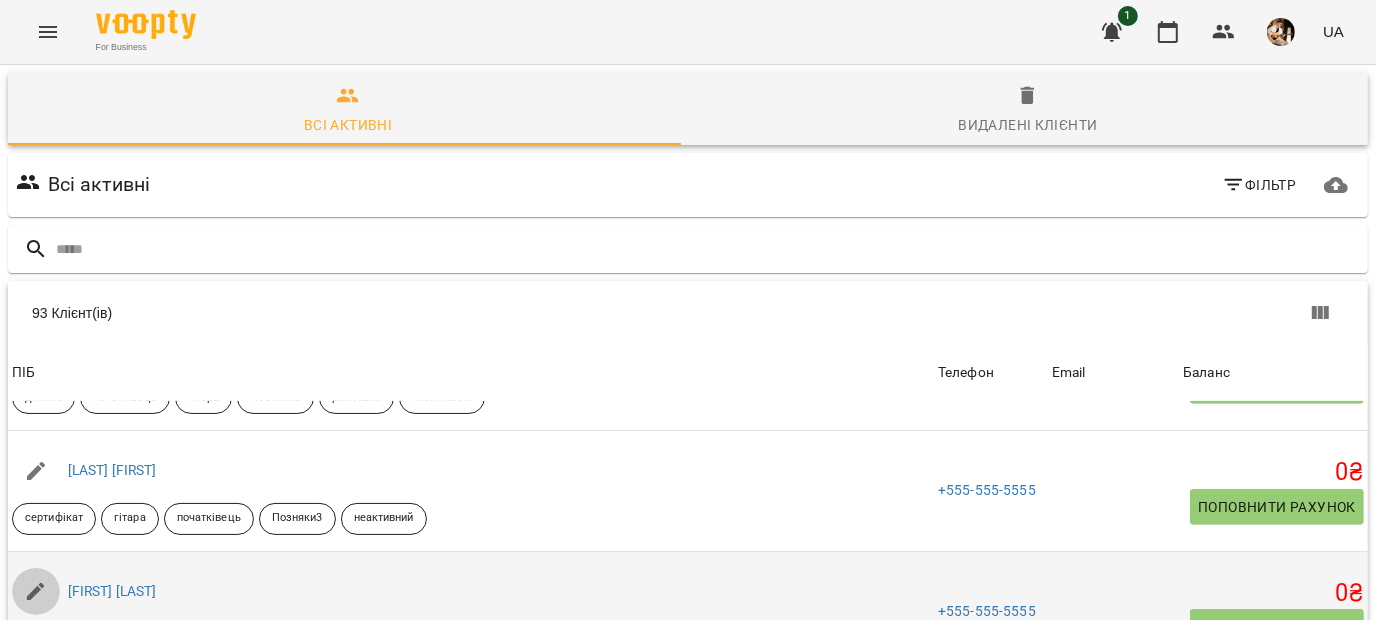 click at bounding box center (36, 592) 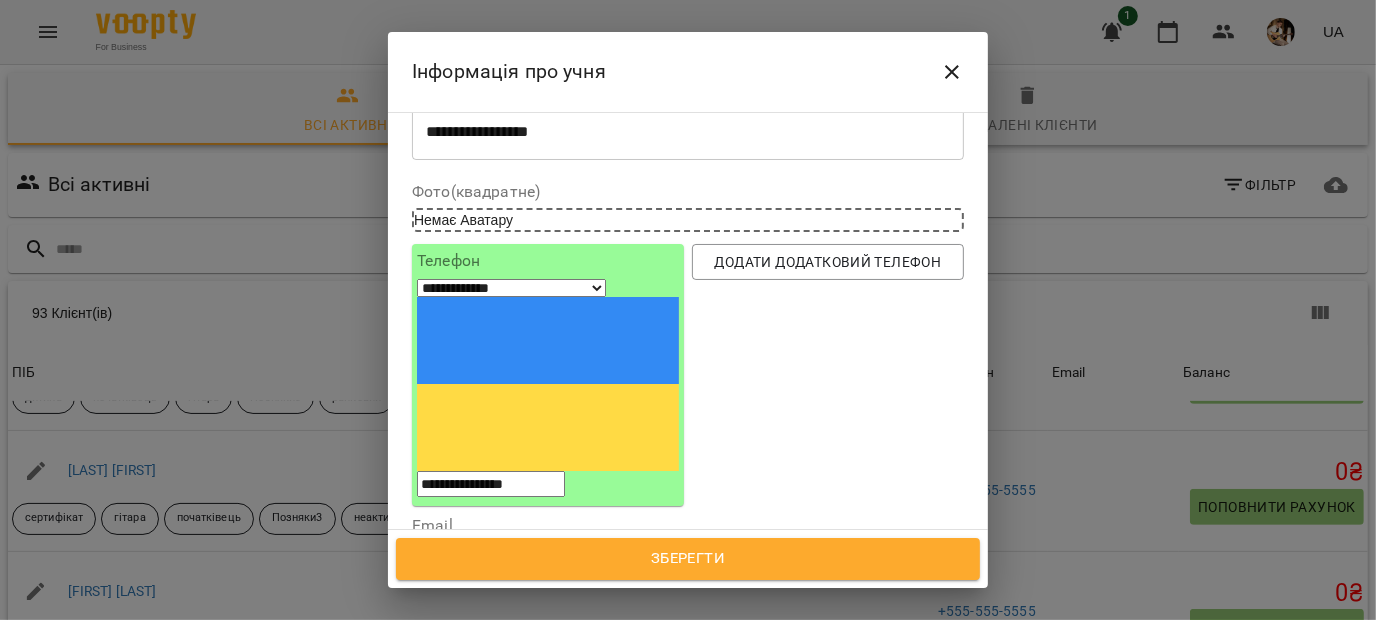 scroll, scrollTop: 0, scrollLeft: 0, axis: both 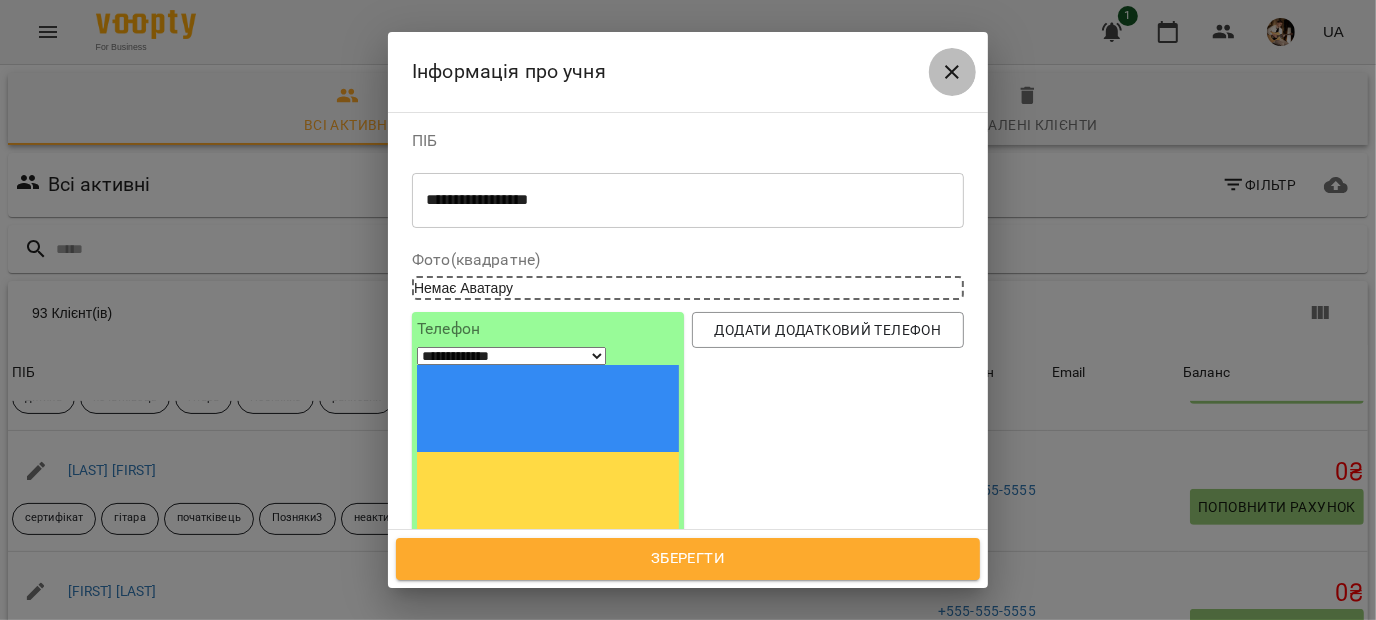 click at bounding box center [952, 72] 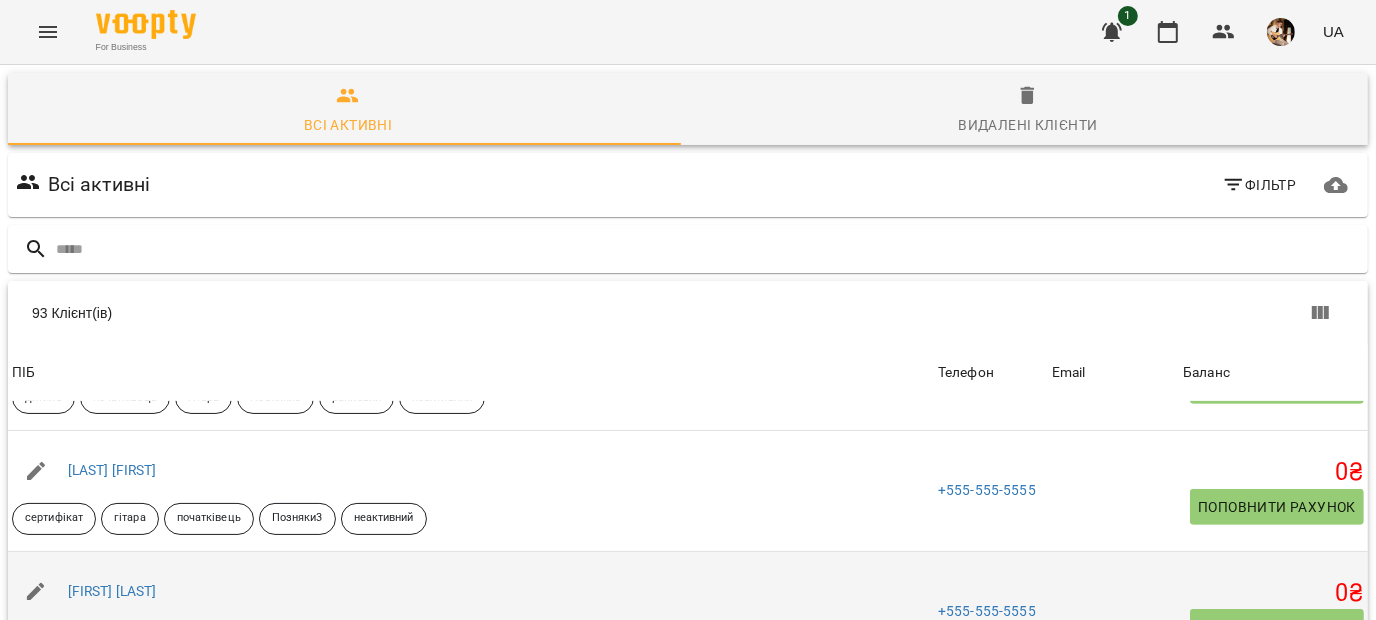 click on "[FIRST] [LAST]" at bounding box center [112, 592] 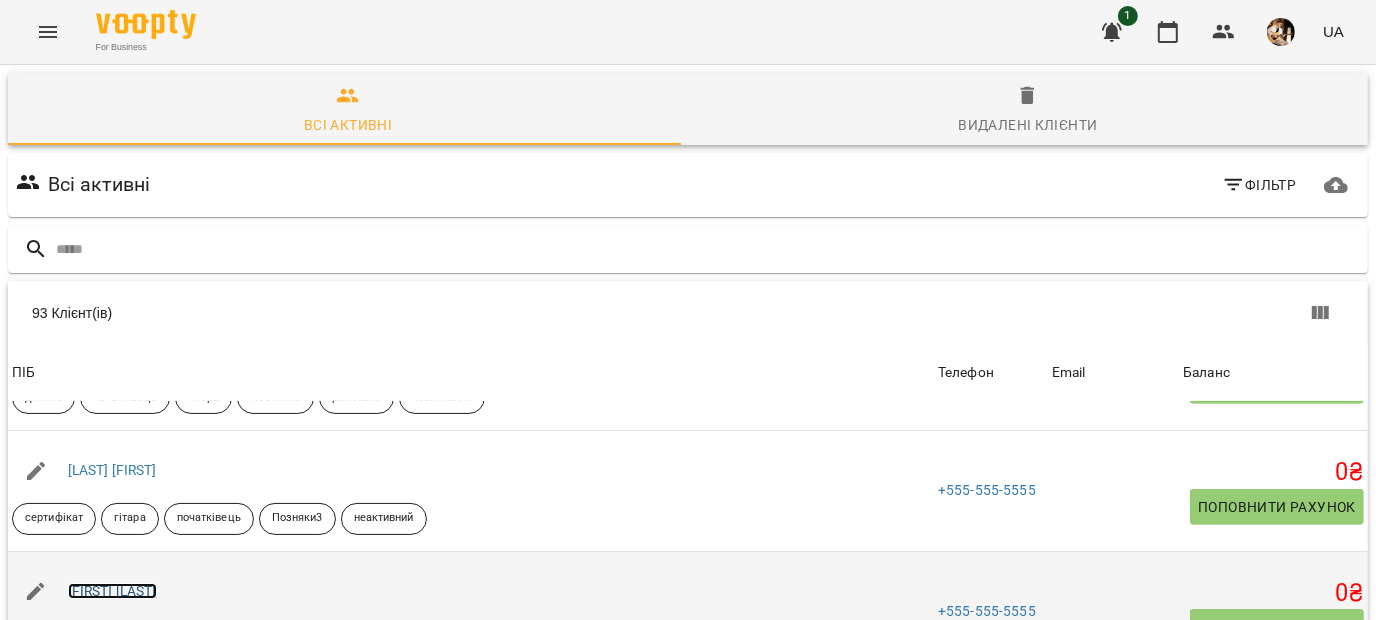 click on "[FIRST] [LAST]" at bounding box center (112, 591) 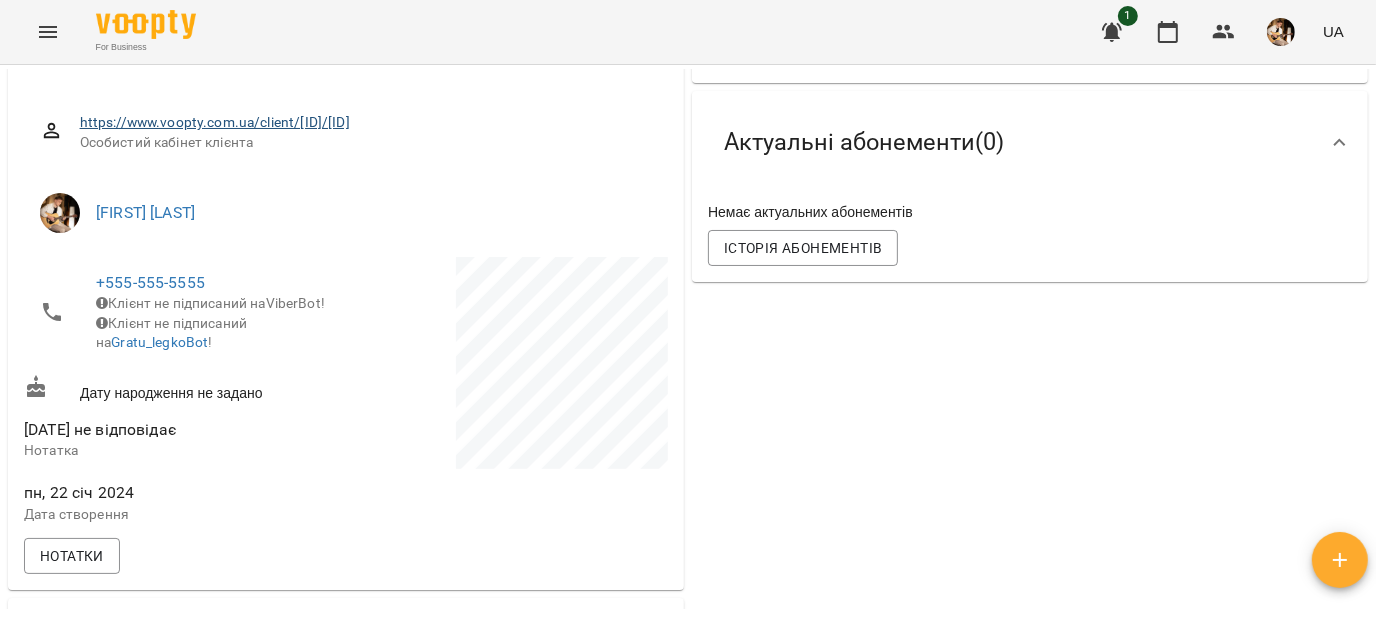 scroll, scrollTop: 396, scrollLeft: 0, axis: vertical 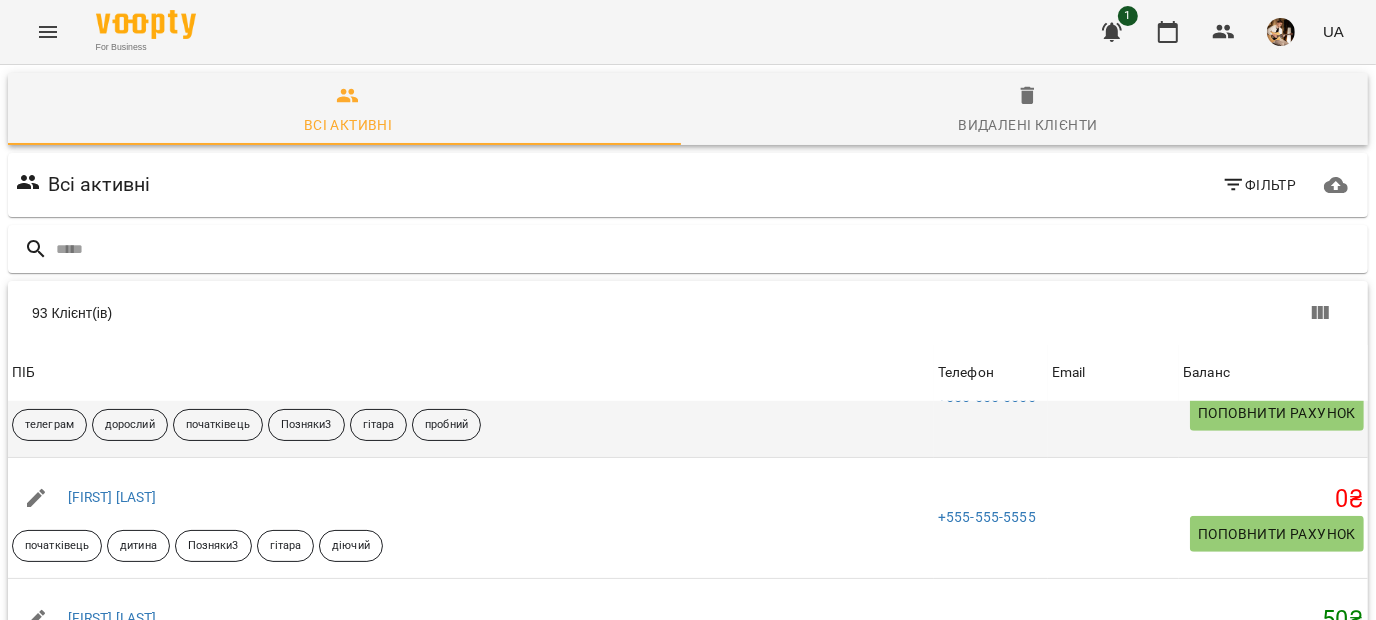 click 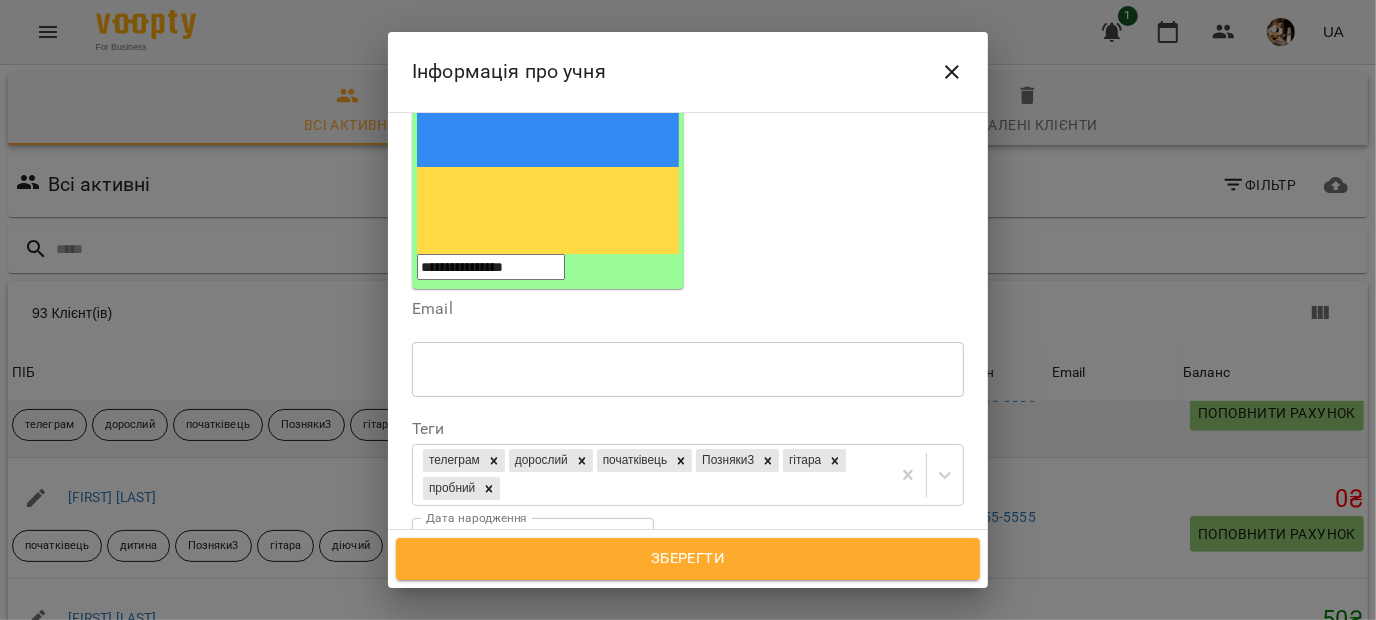 scroll, scrollTop: 381, scrollLeft: 0, axis: vertical 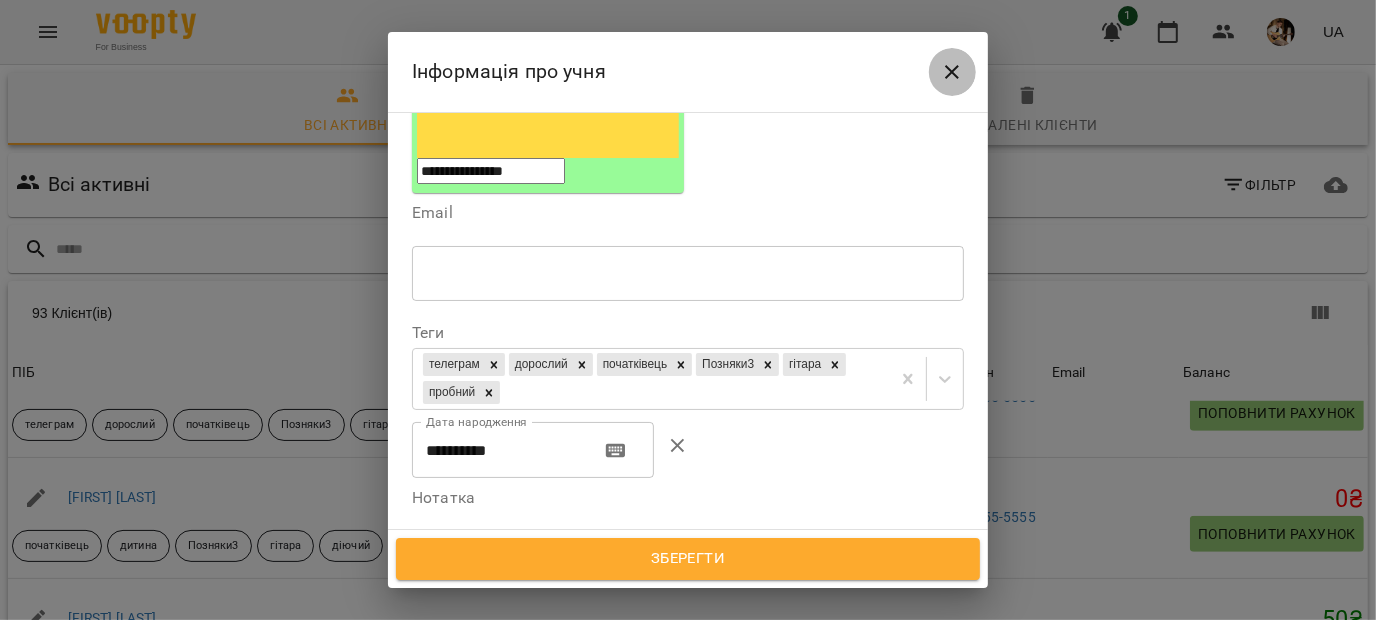 click 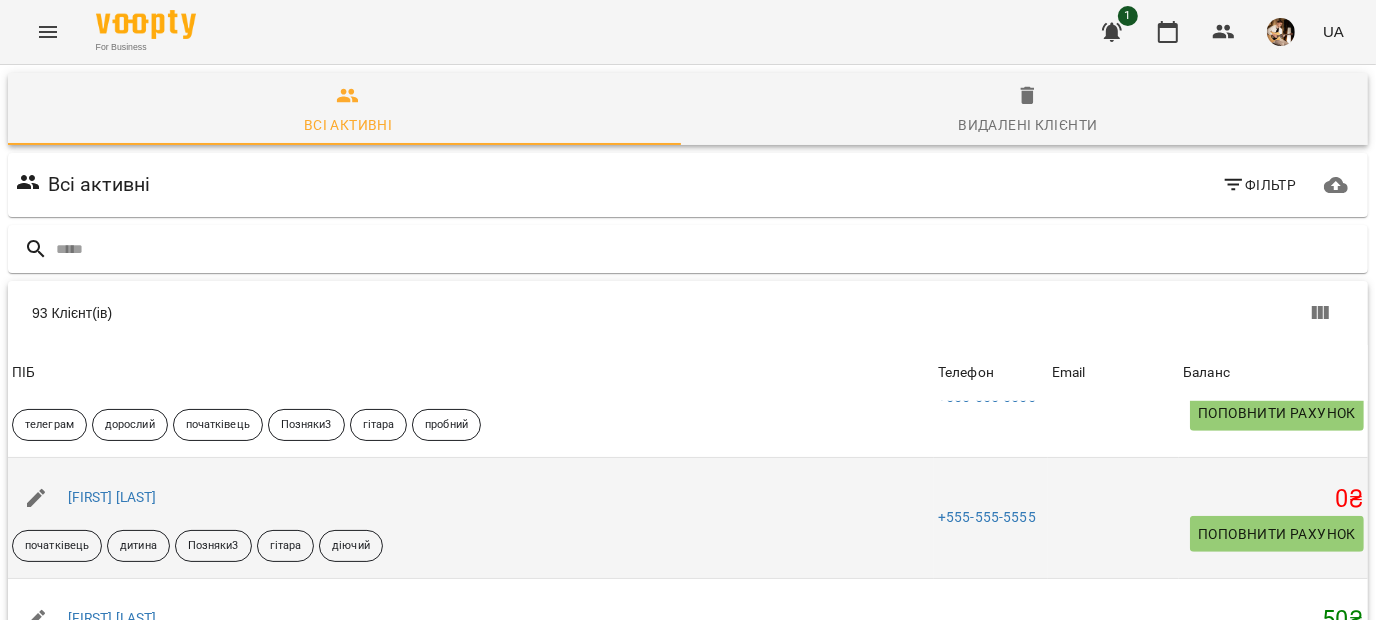 click 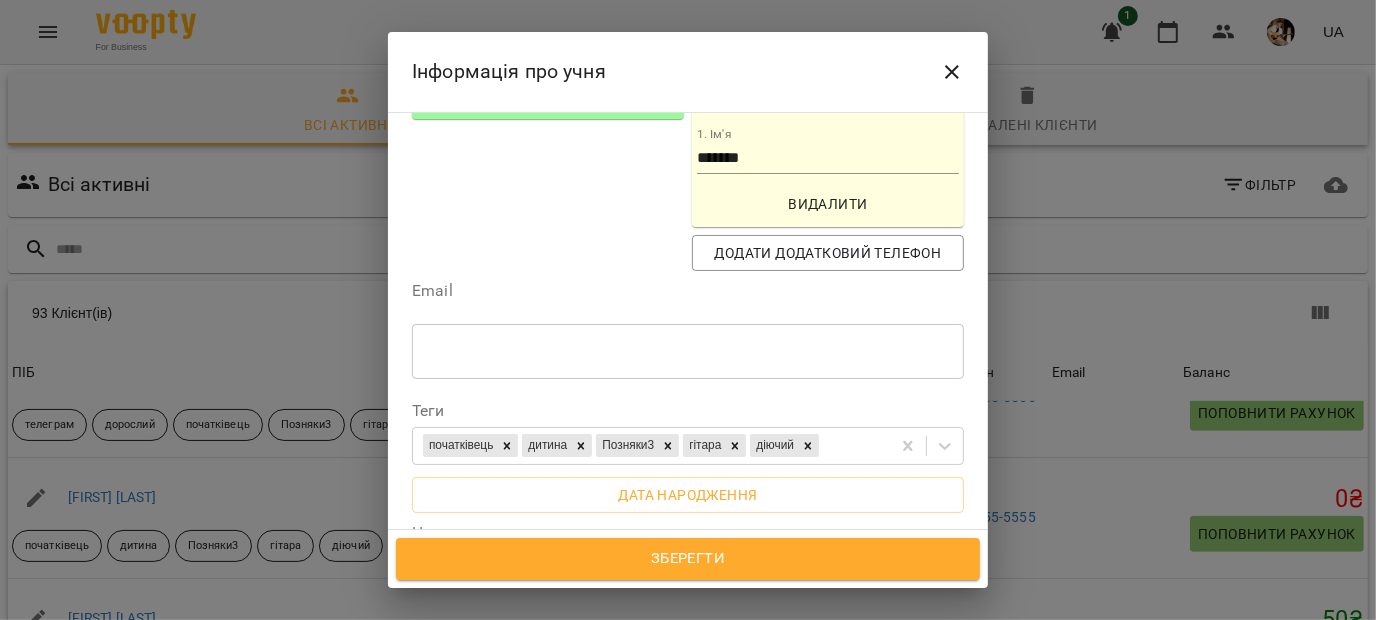 scroll, scrollTop: 530, scrollLeft: 0, axis: vertical 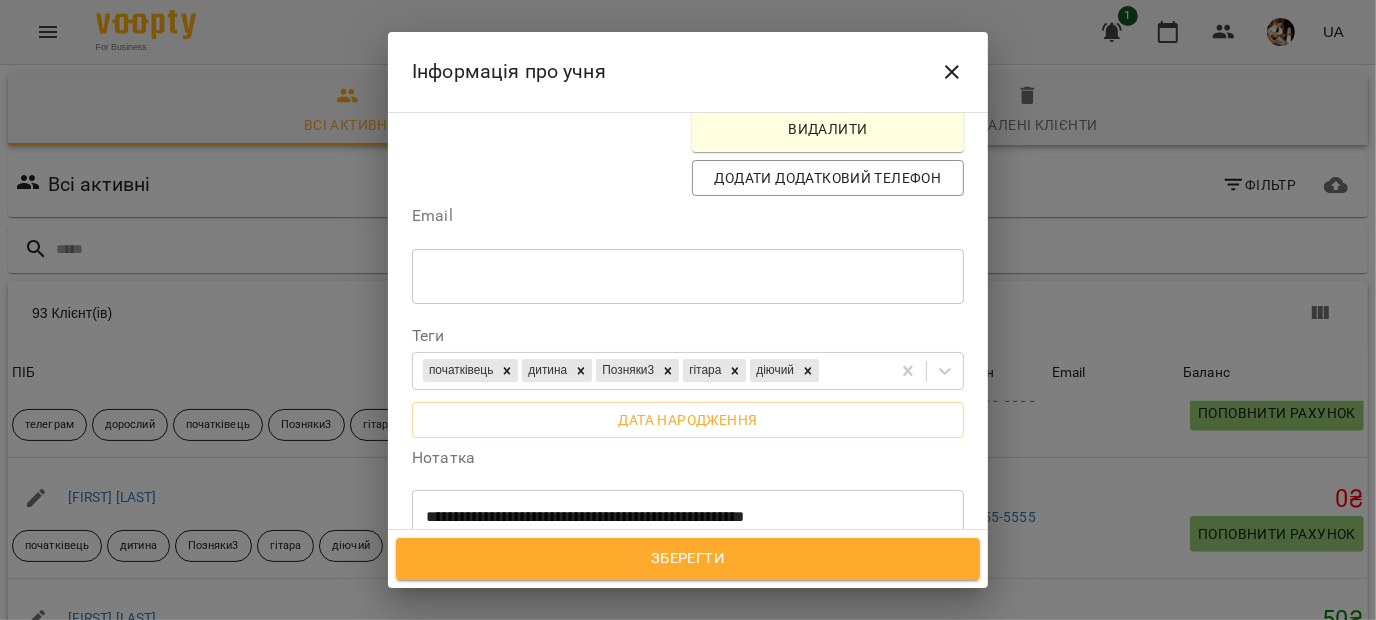 click 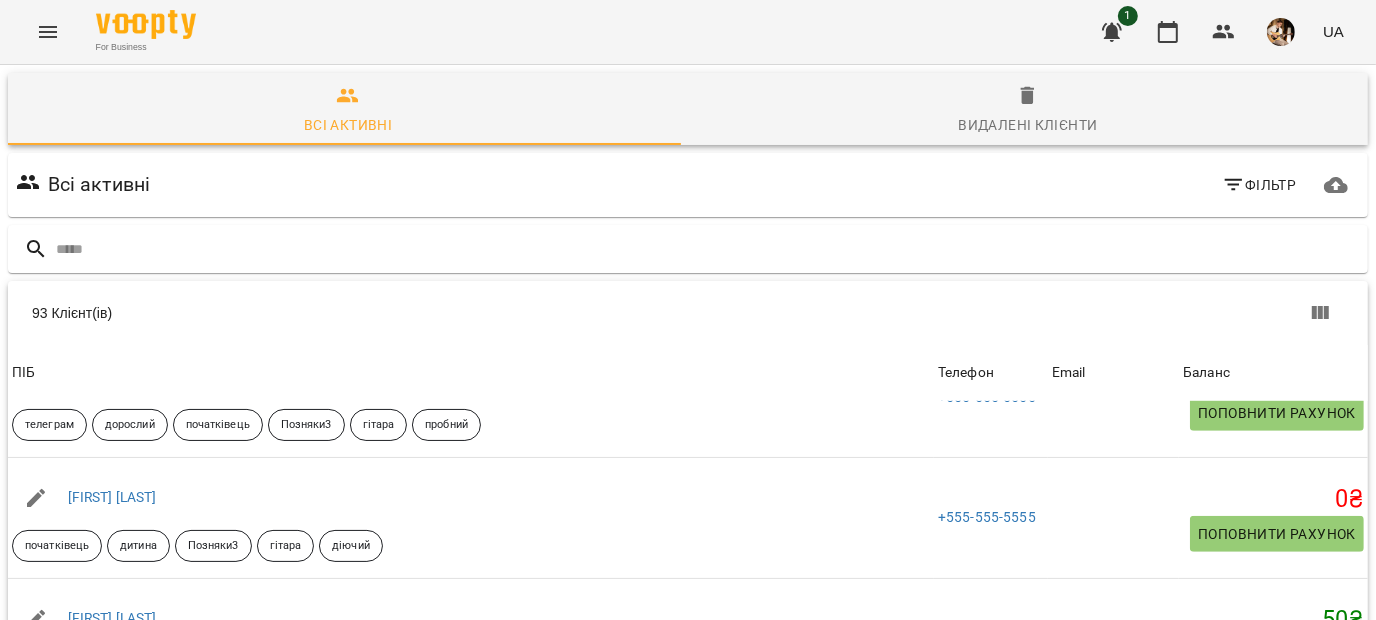scroll, scrollTop: 346, scrollLeft: 0, axis: vertical 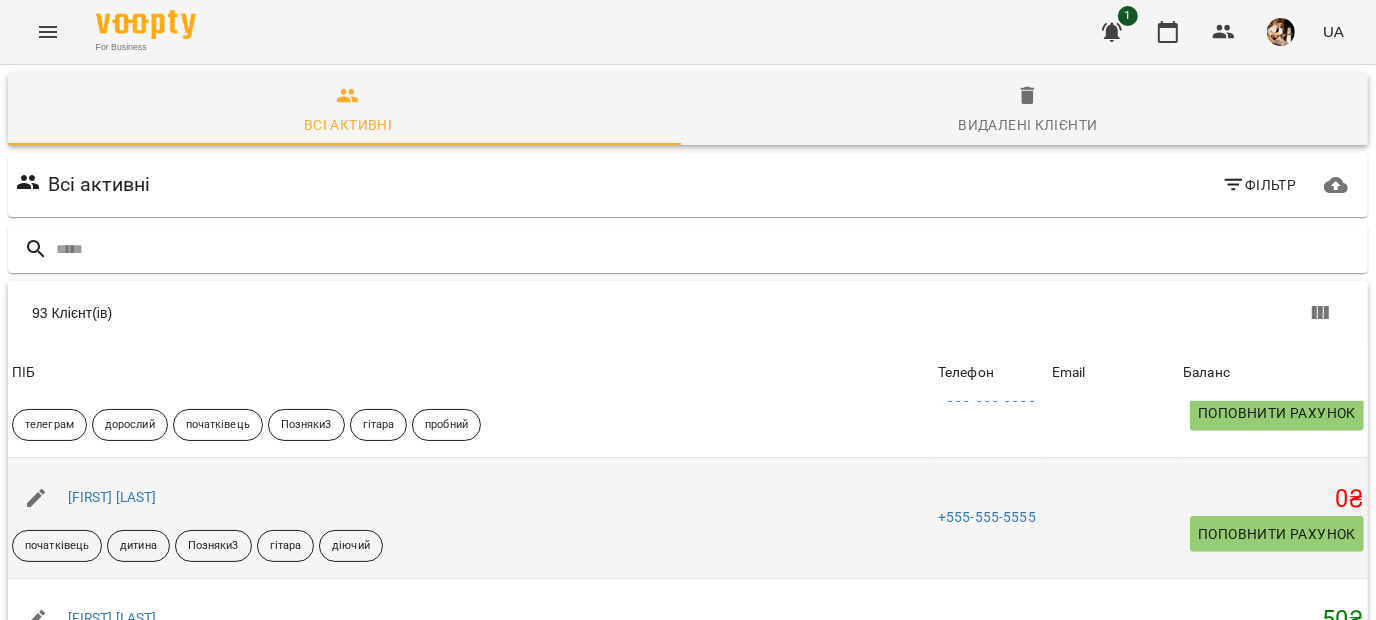 click 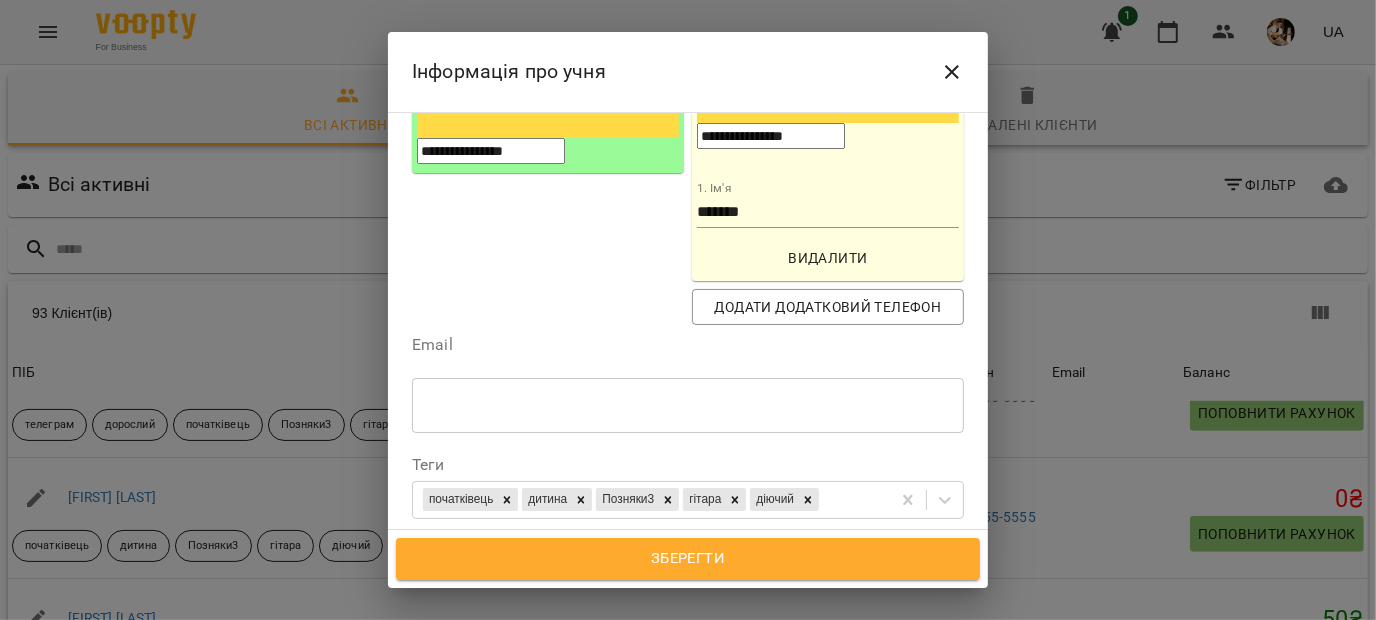scroll, scrollTop: 525, scrollLeft: 0, axis: vertical 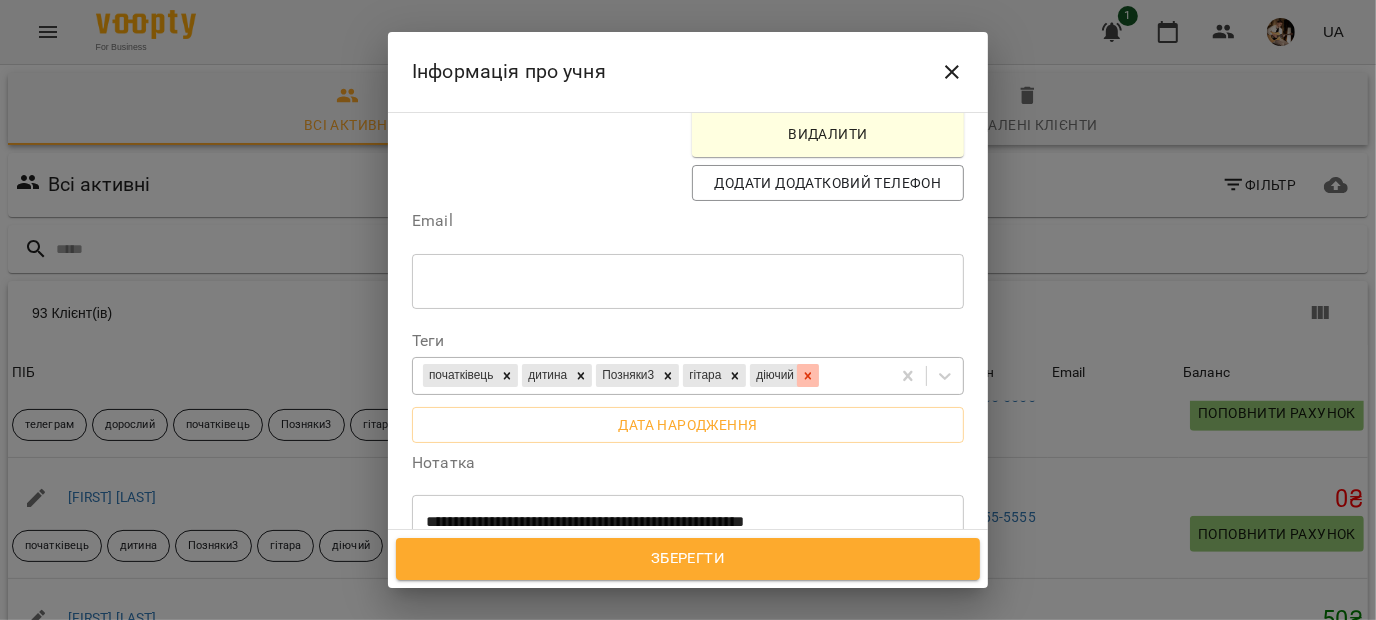 click 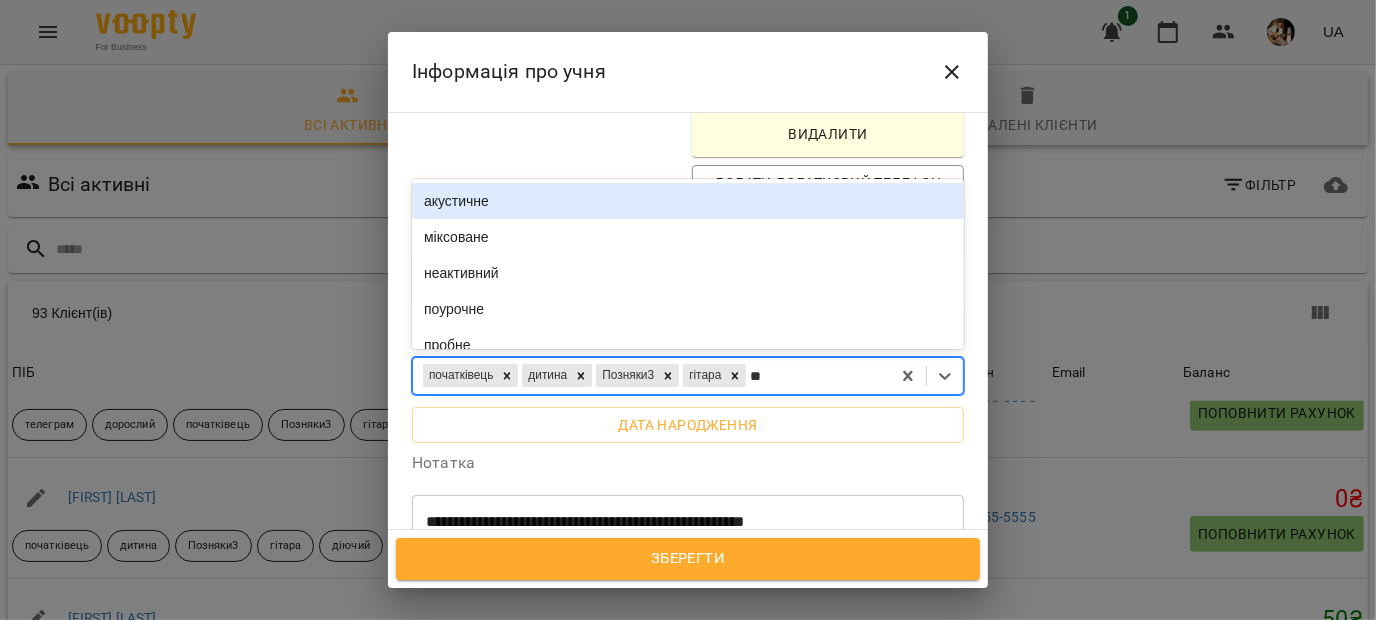 type on "***" 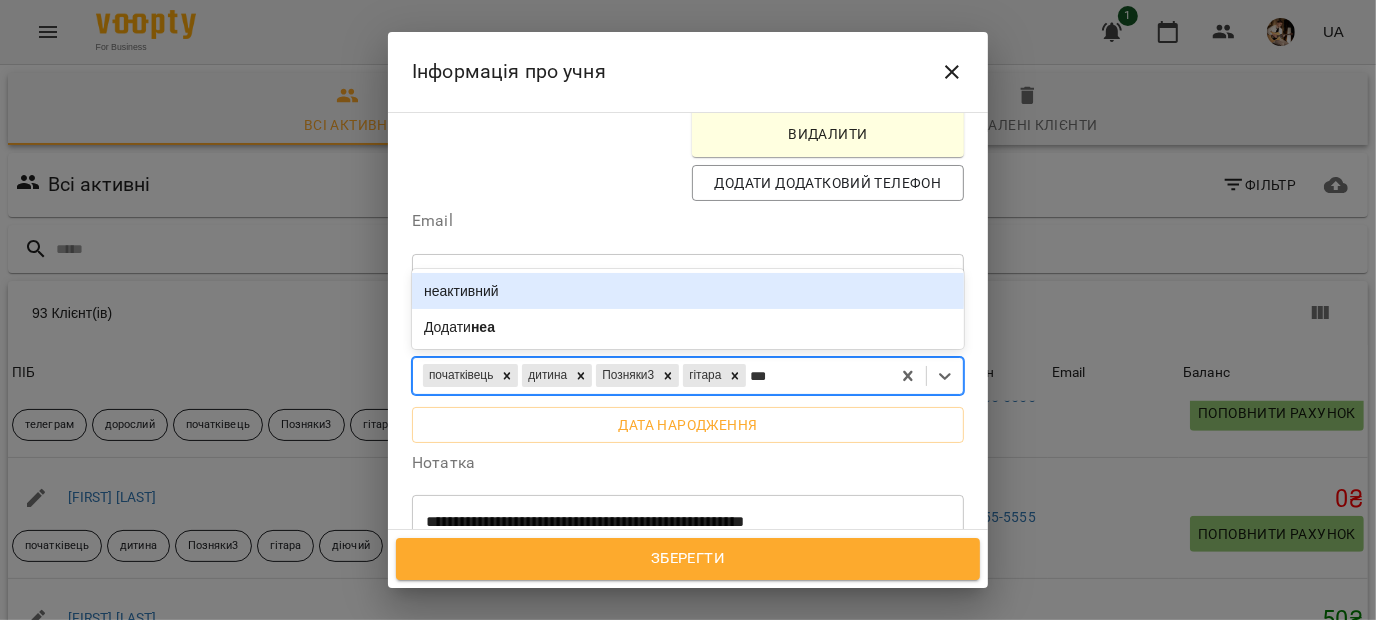 click on "неактивний" at bounding box center (688, 291) 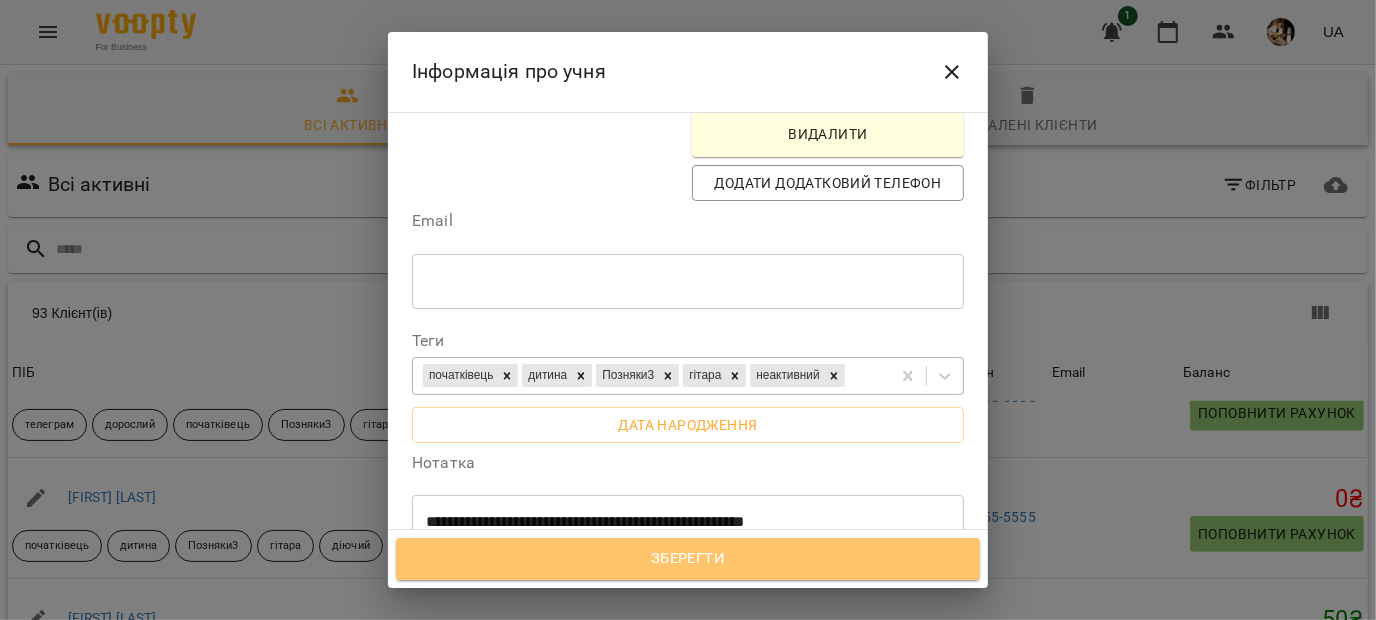 click on "Зберегти" at bounding box center (688, 559) 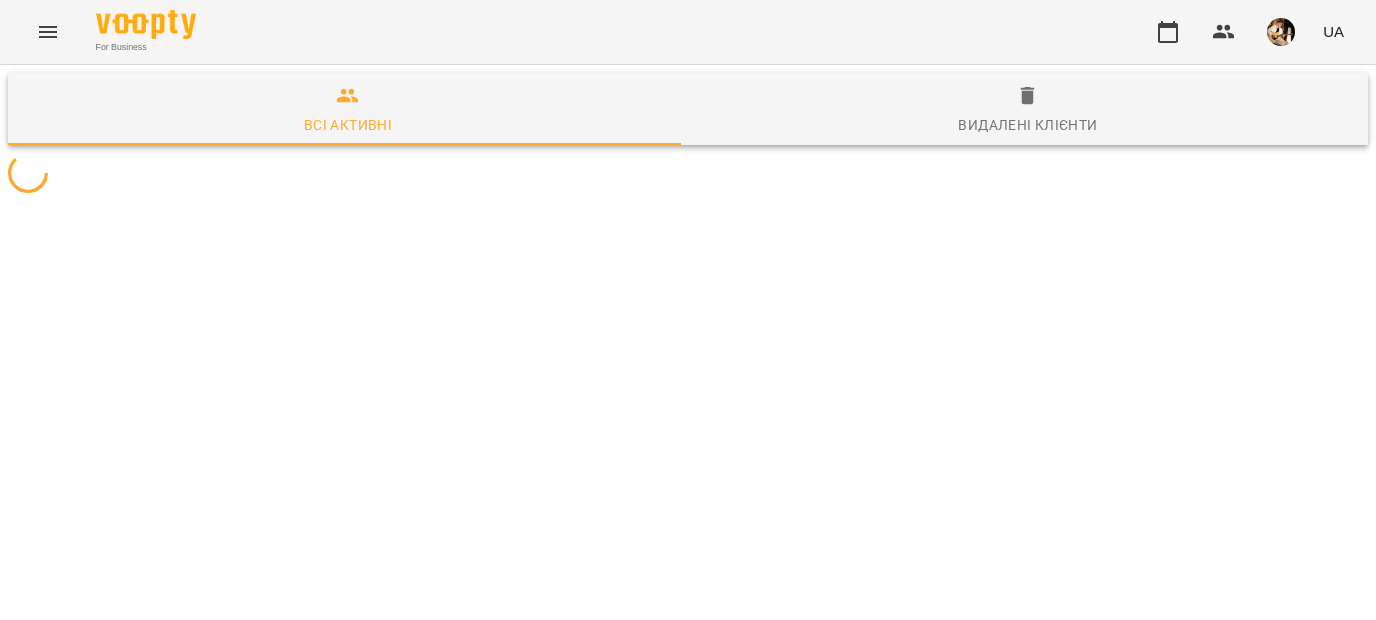 scroll, scrollTop: 0, scrollLeft: 0, axis: both 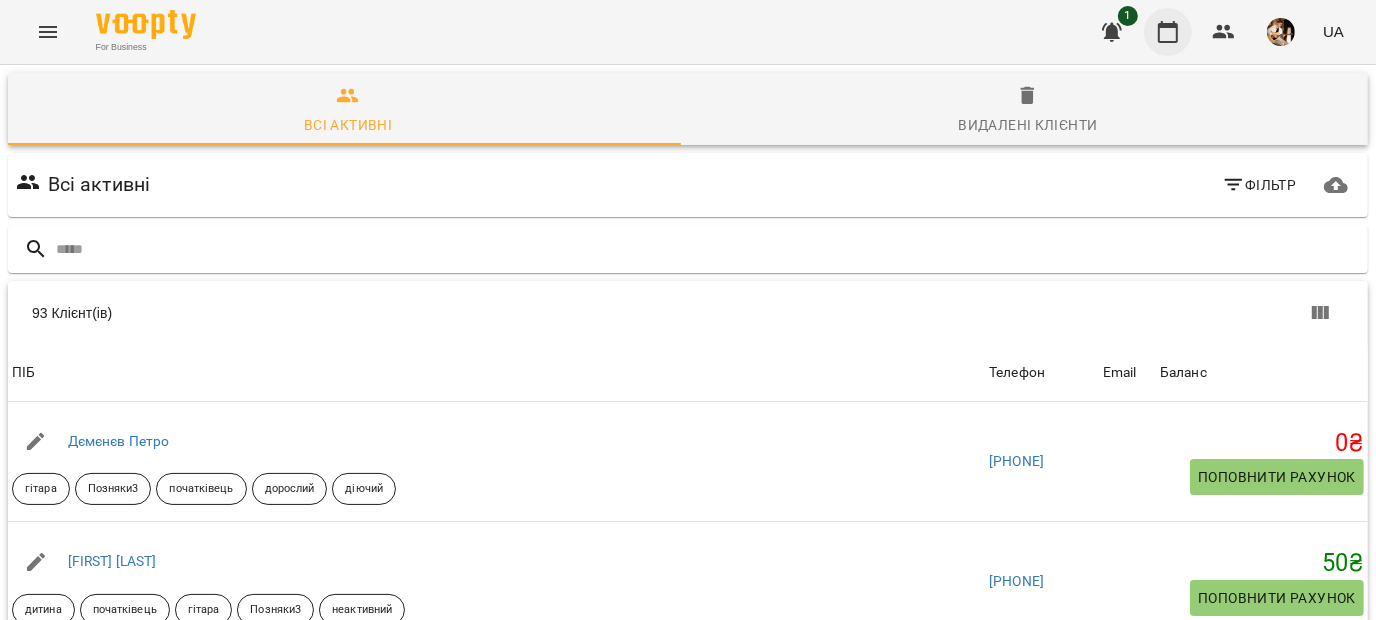 click at bounding box center [1168, 32] 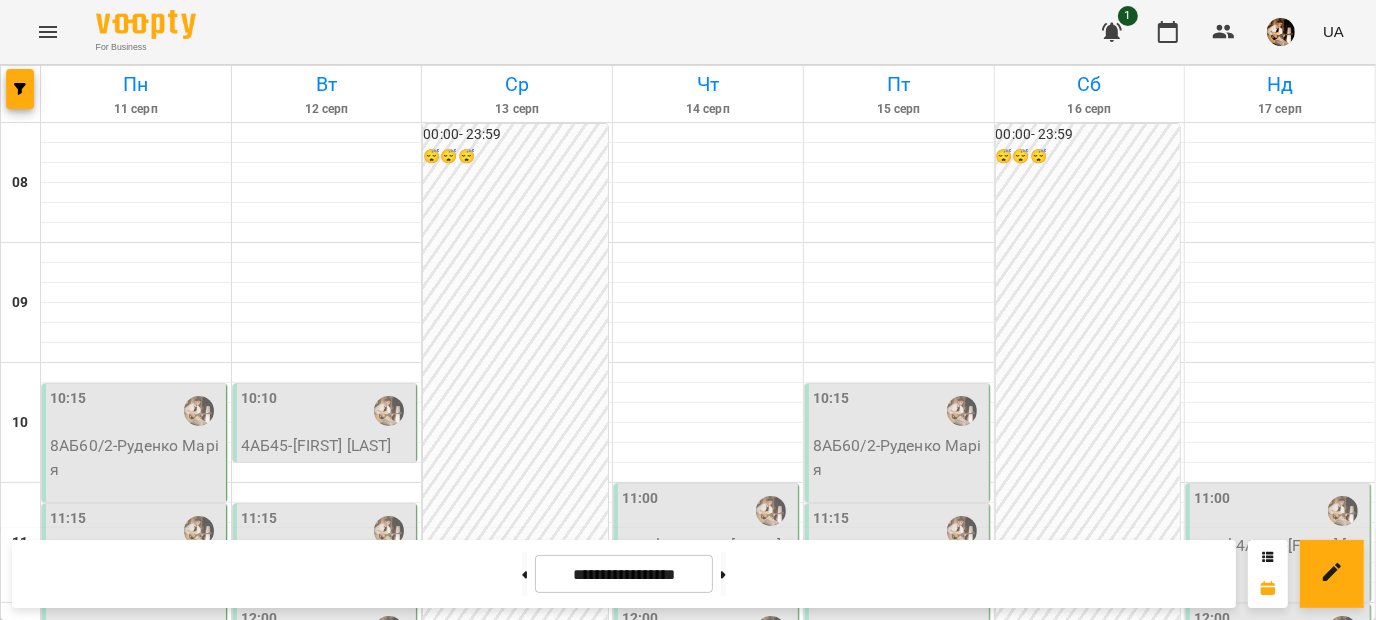 scroll, scrollTop: 1152, scrollLeft: 0, axis: vertical 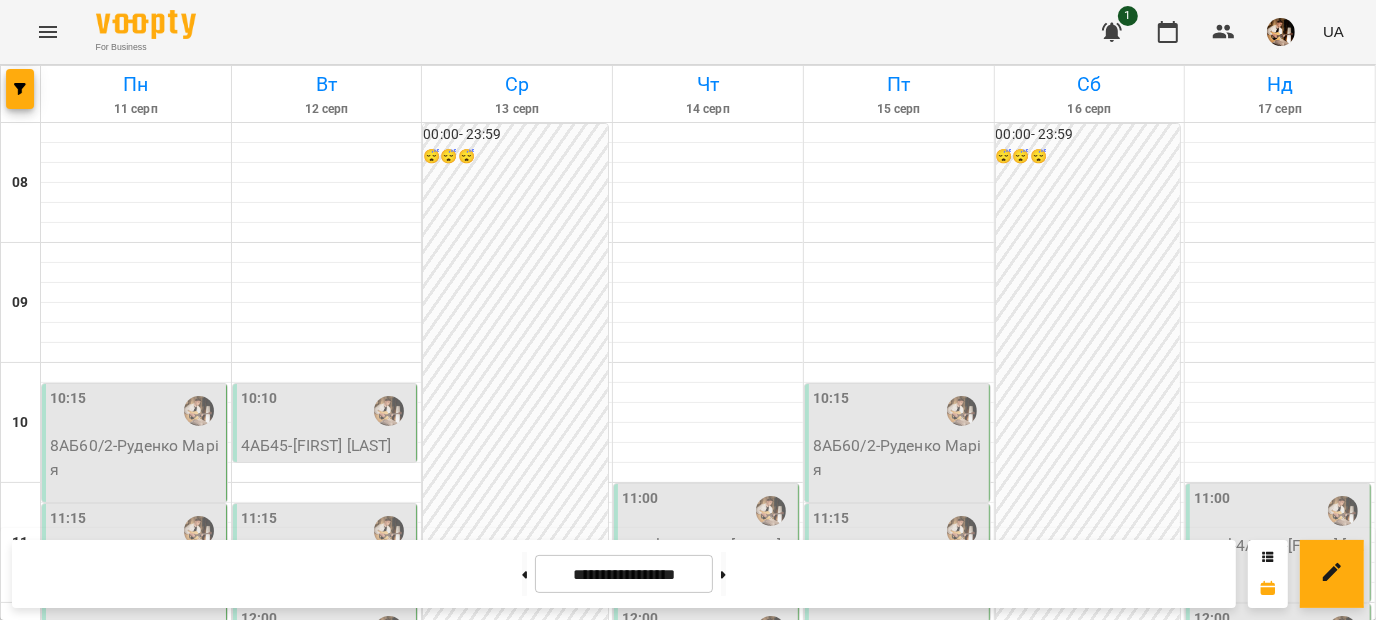 click on "Loyal-8АБ45/2 - [FIRST] [LAST]" at bounding box center (899, 1477) 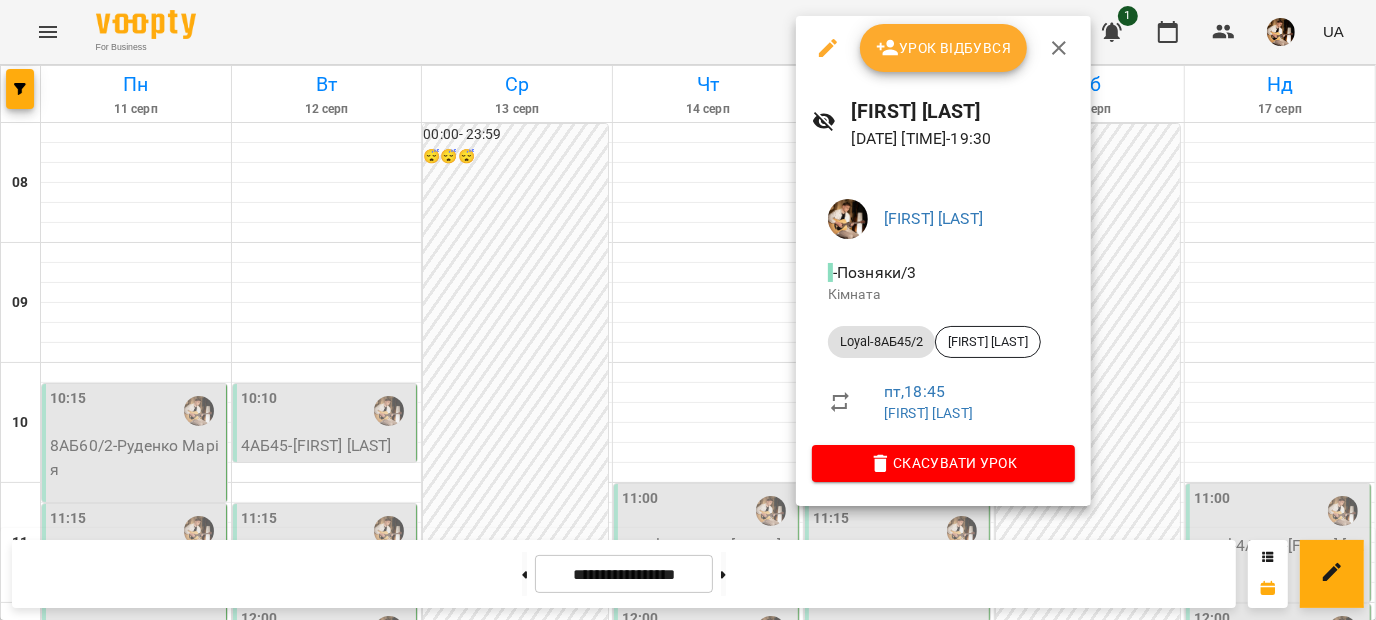 click 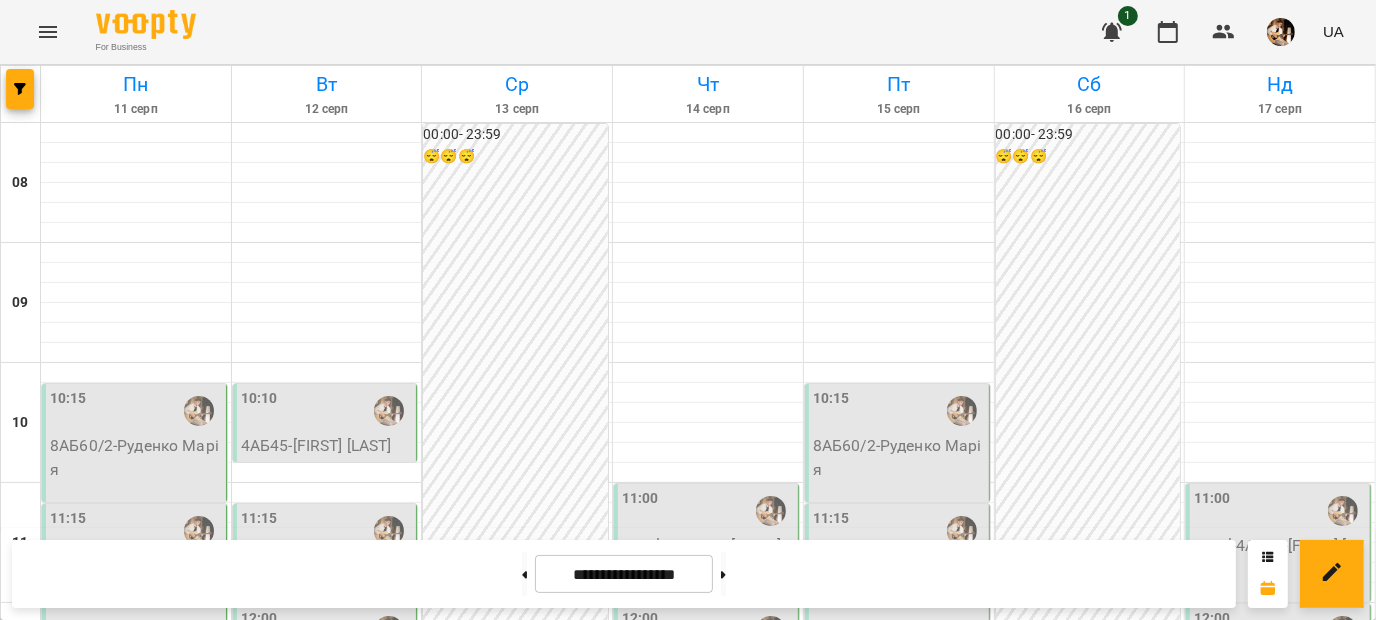 scroll, scrollTop: 934, scrollLeft: 0, axis: vertical 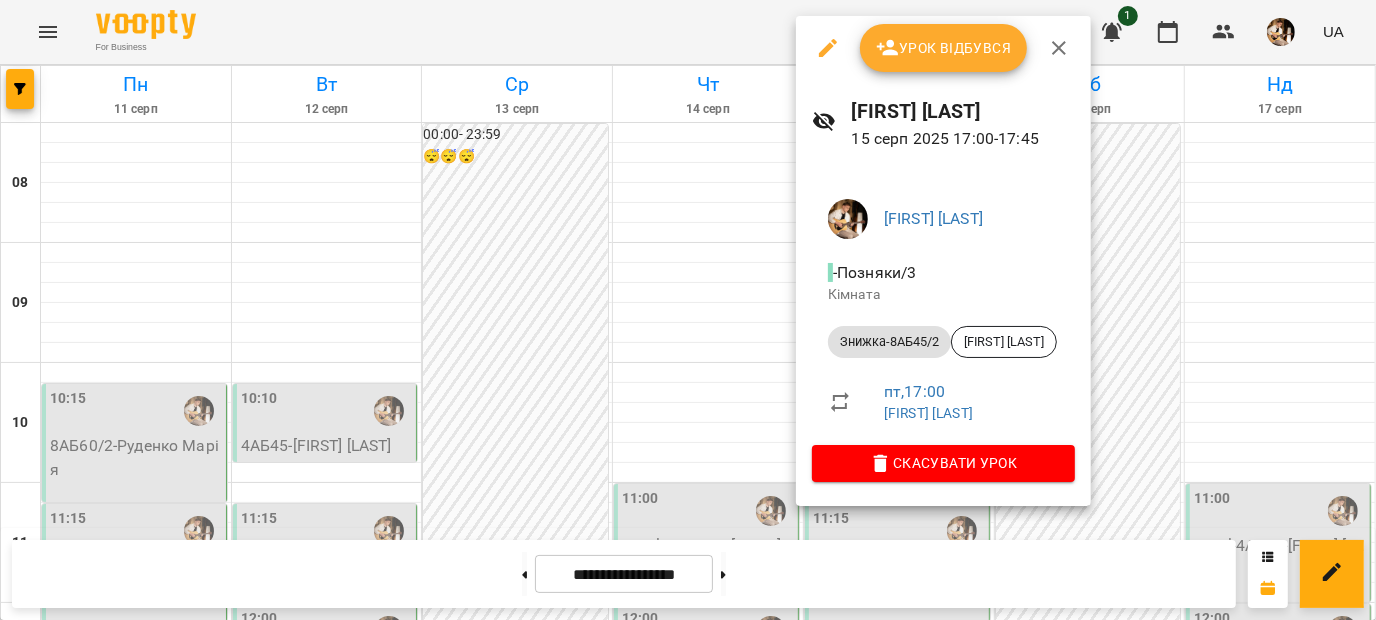 click on "Урок відбувся" at bounding box center (944, 48) 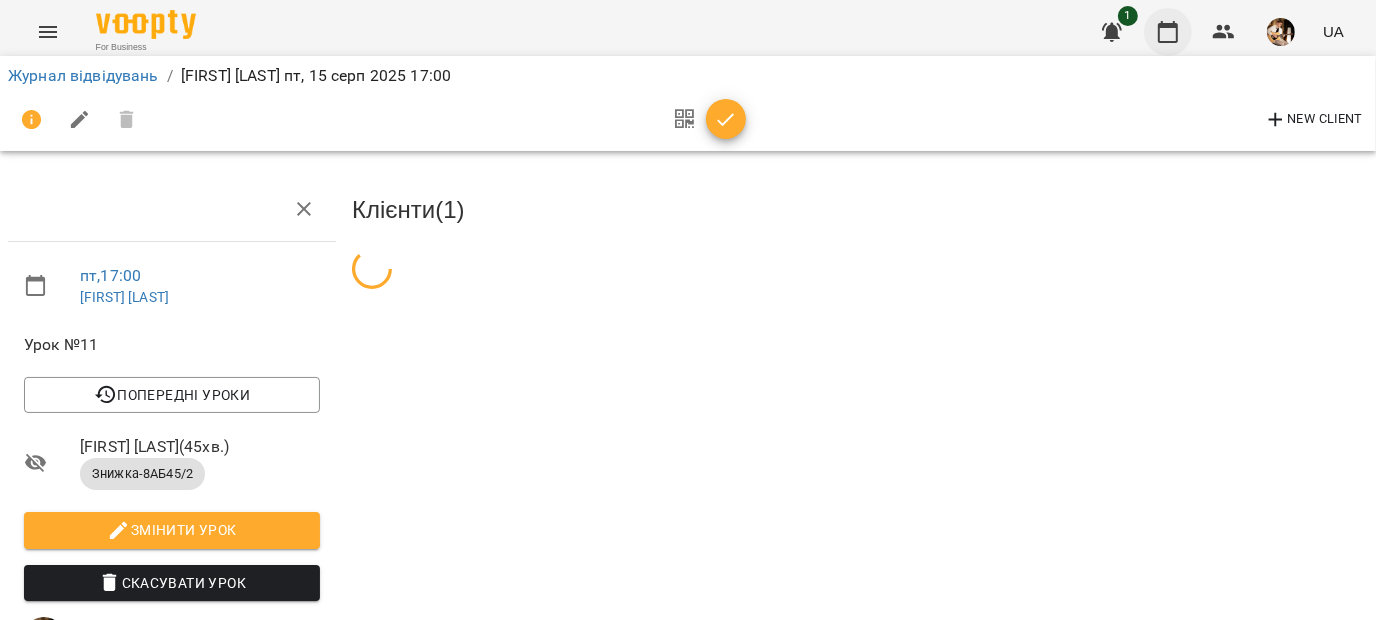 click 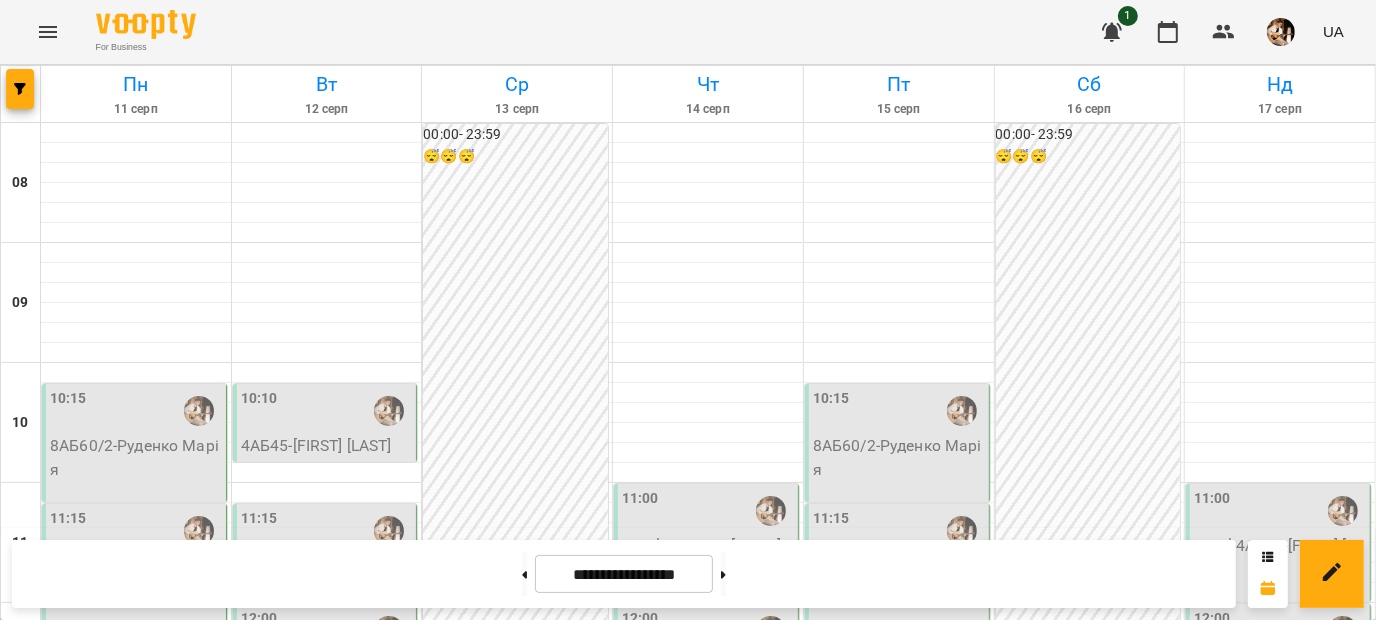 scroll, scrollTop: 426, scrollLeft: 0, axis: vertical 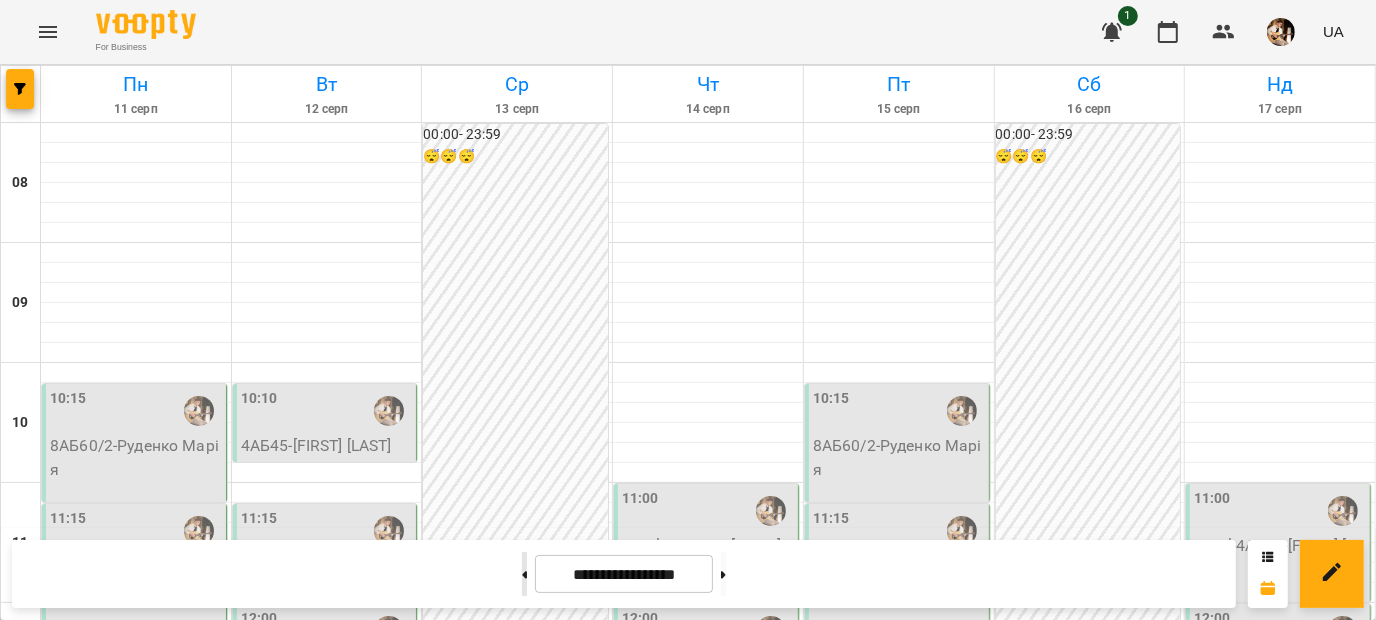 click at bounding box center [524, 574] 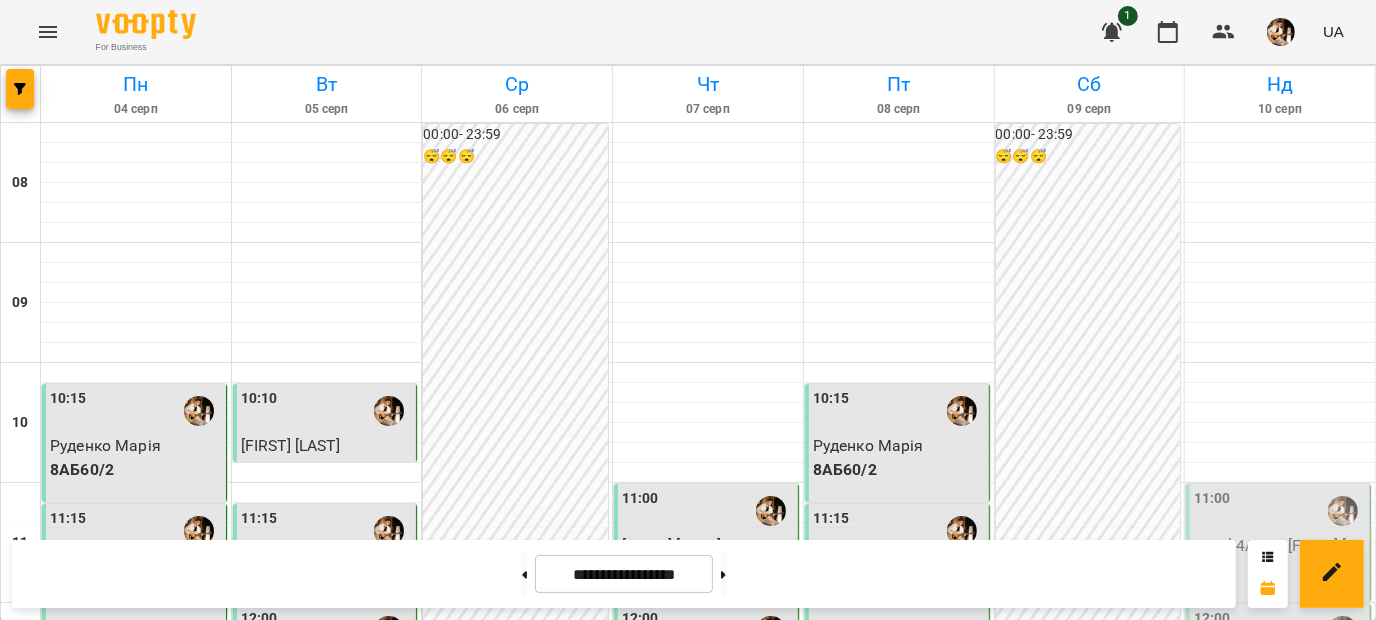 scroll, scrollTop: 1003, scrollLeft: 0, axis: vertical 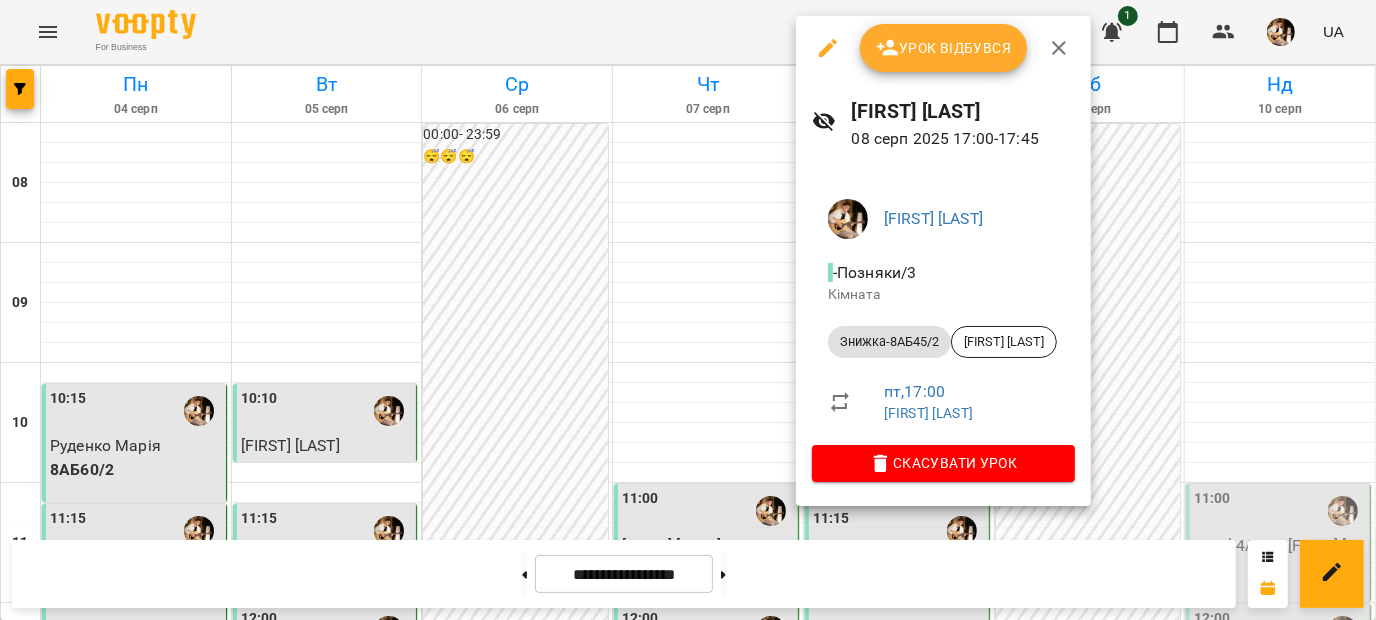 click at bounding box center [1059, 48] 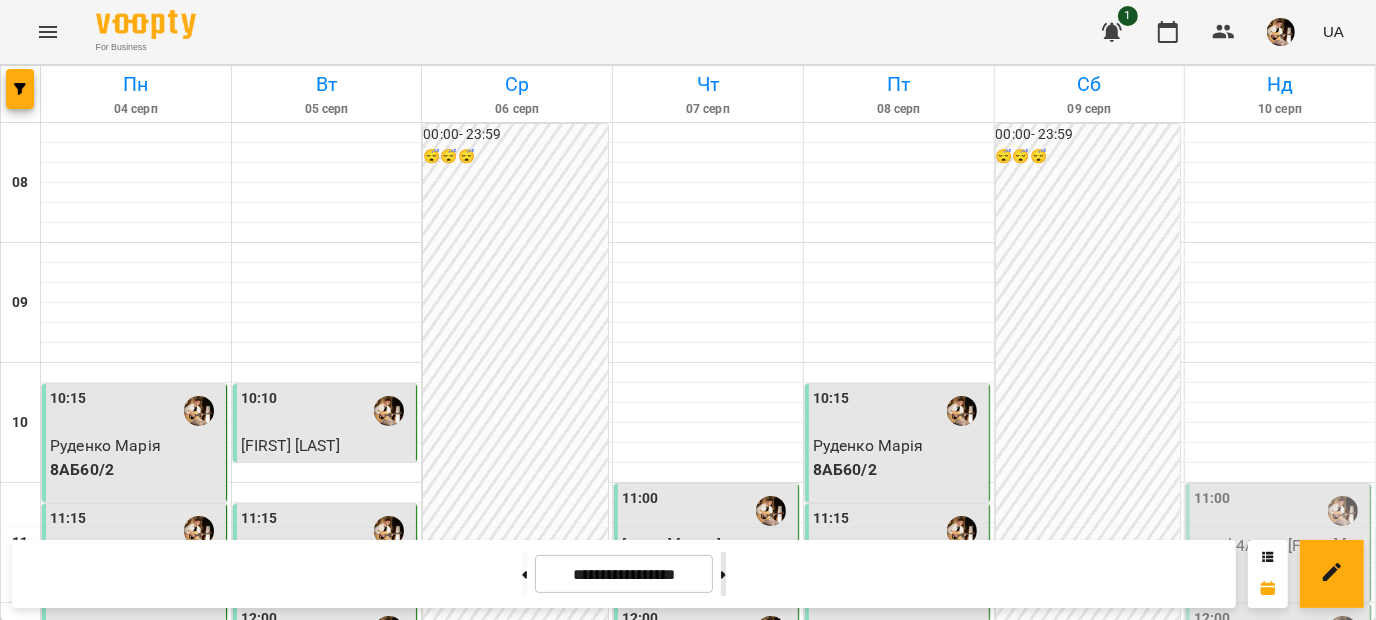click at bounding box center [723, 574] 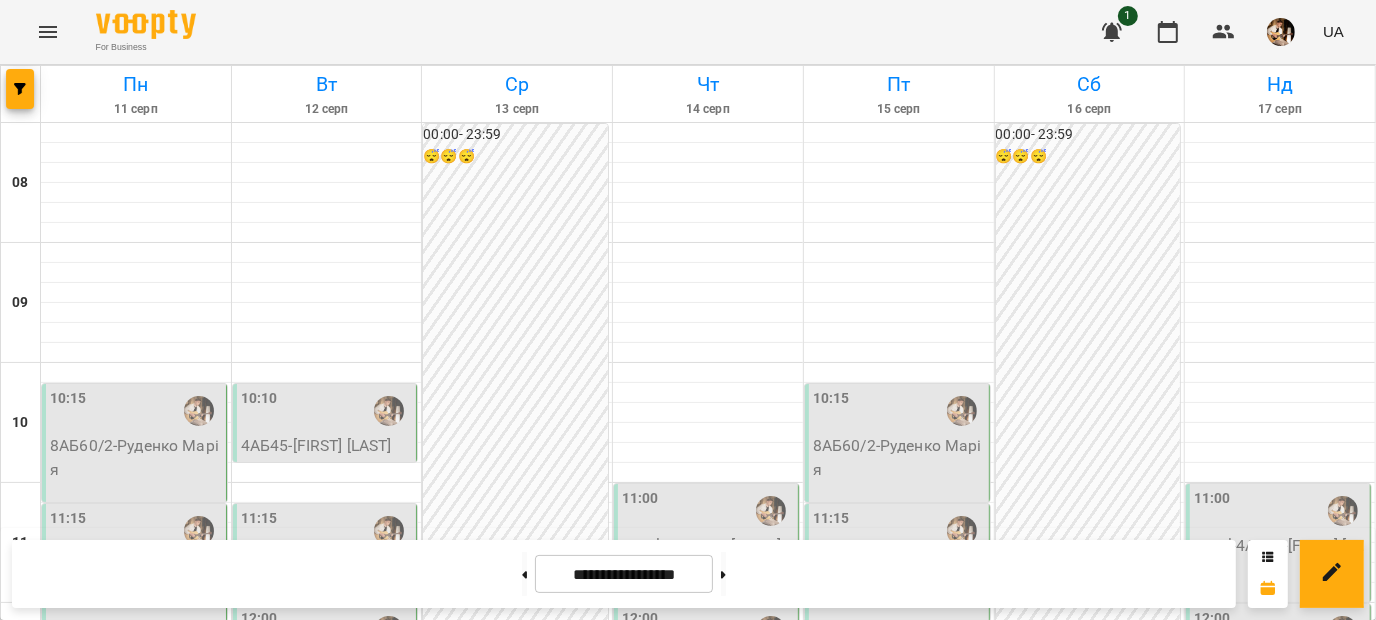 scroll, scrollTop: 921, scrollLeft: 0, axis: vertical 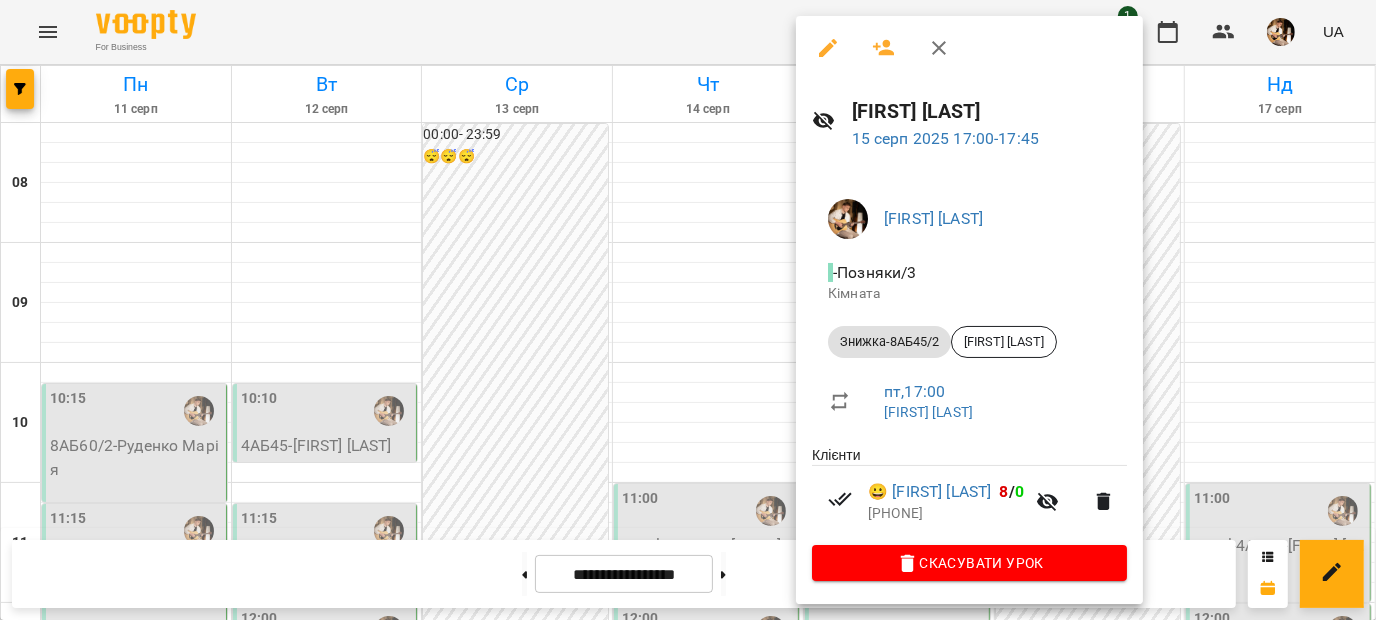 click 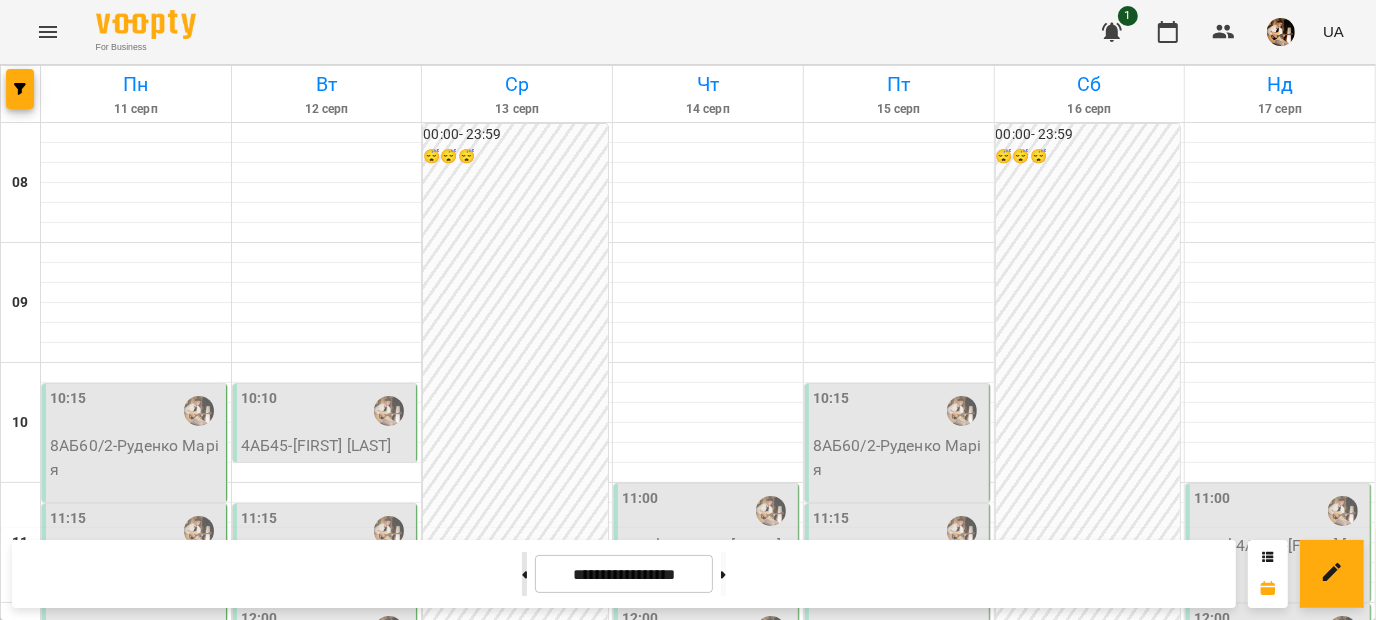 click at bounding box center [524, 574] 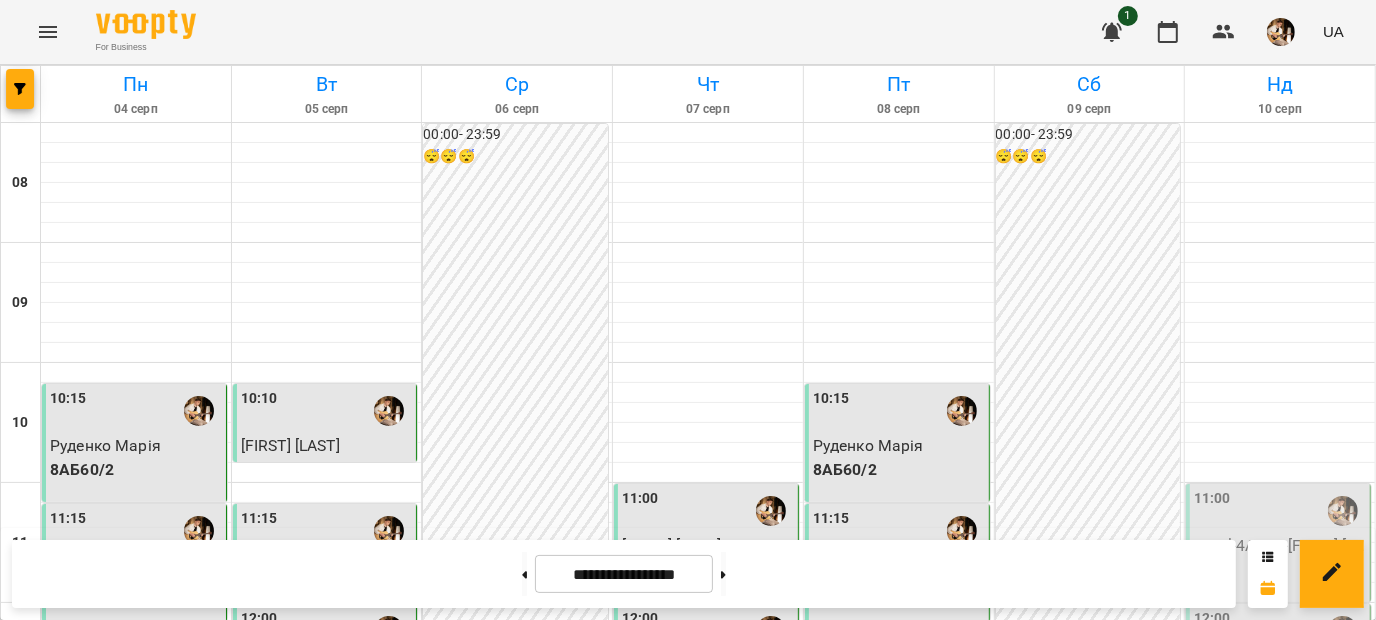 scroll, scrollTop: 979, scrollLeft: 0, axis: vertical 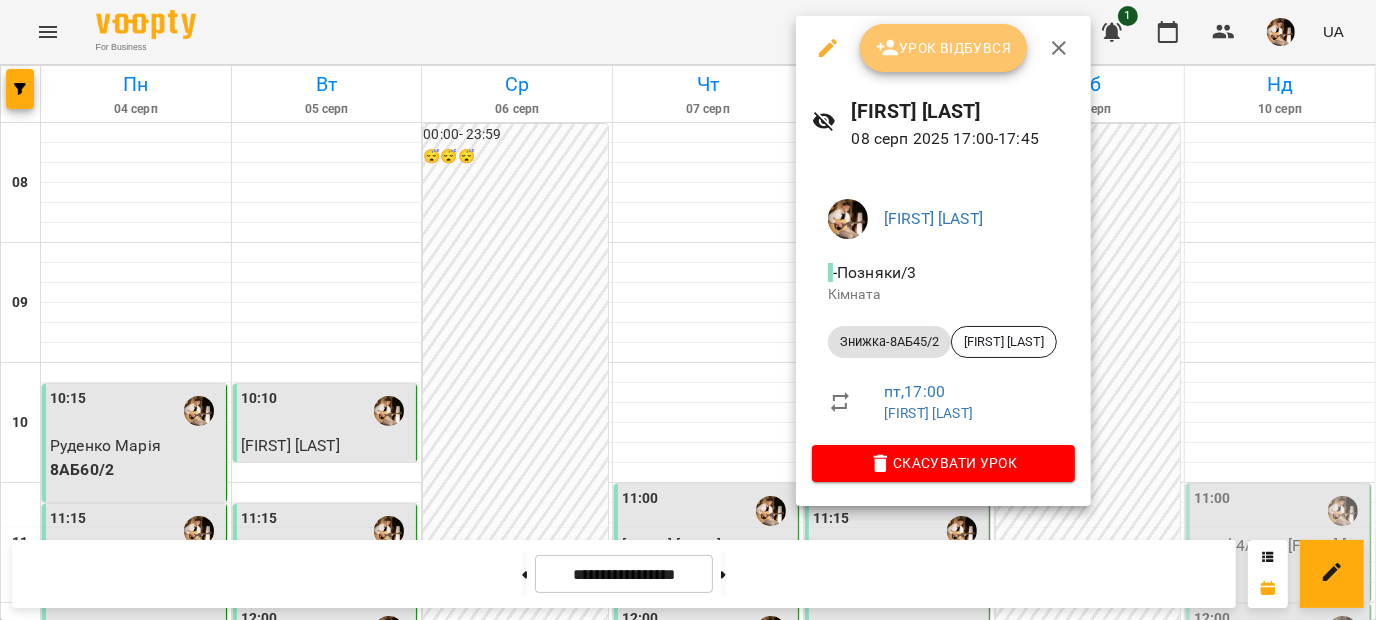 click on "Урок відбувся" at bounding box center (944, 48) 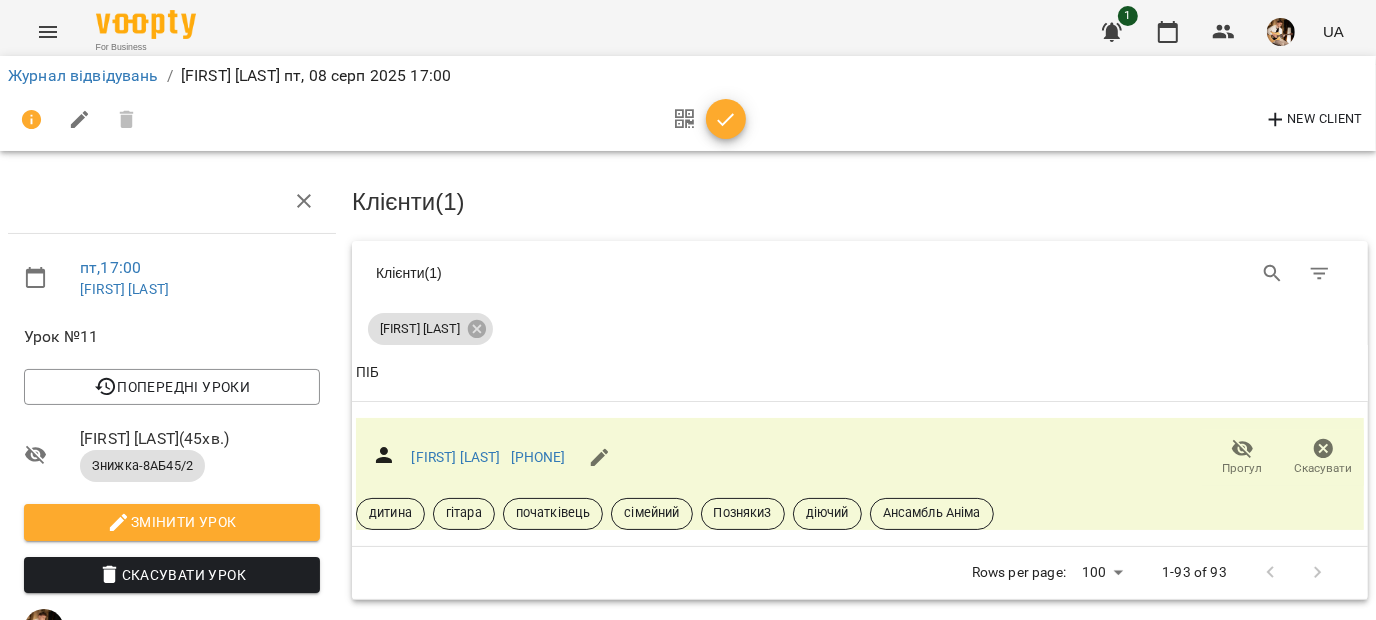 scroll, scrollTop: 80, scrollLeft: 0, axis: vertical 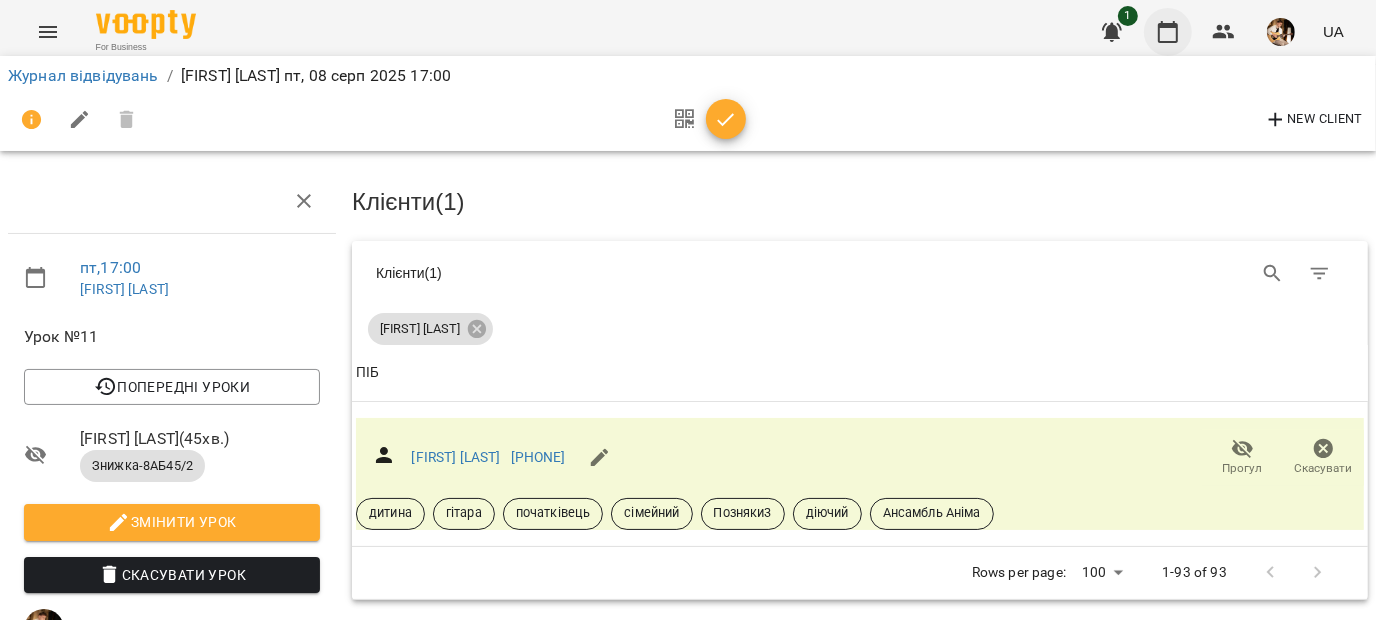click 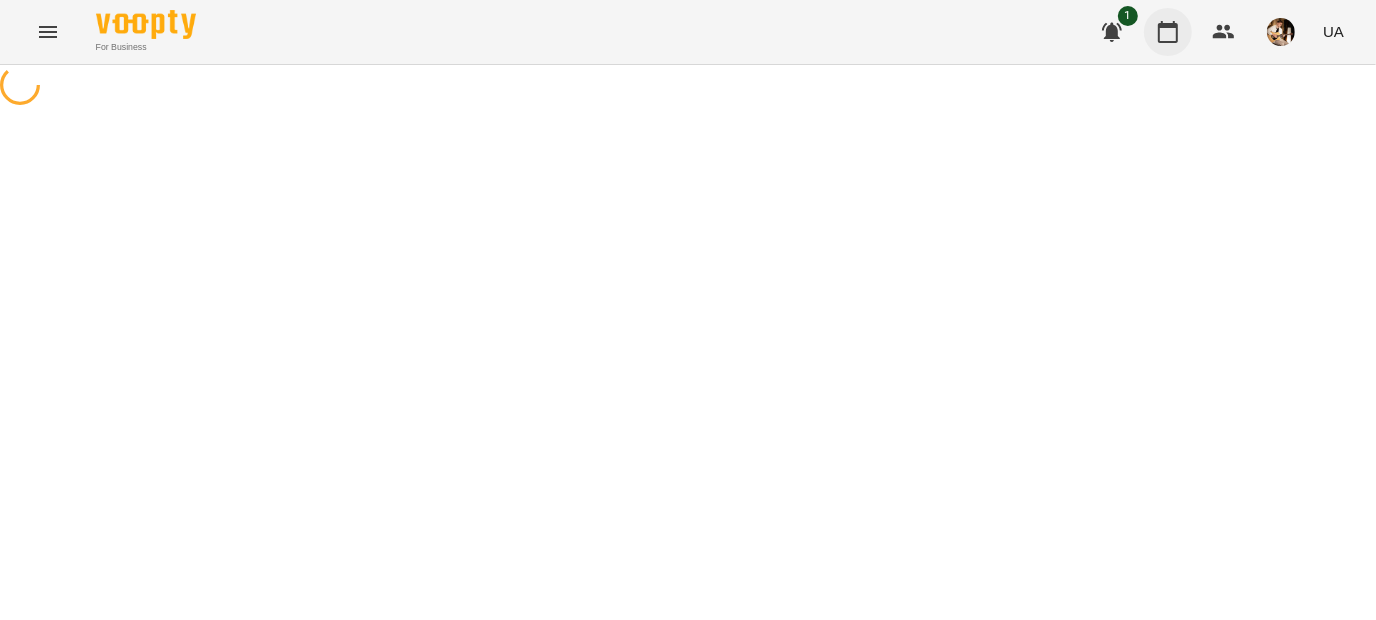 scroll, scrollTop: 0, scrollLeft: 0, axis: both 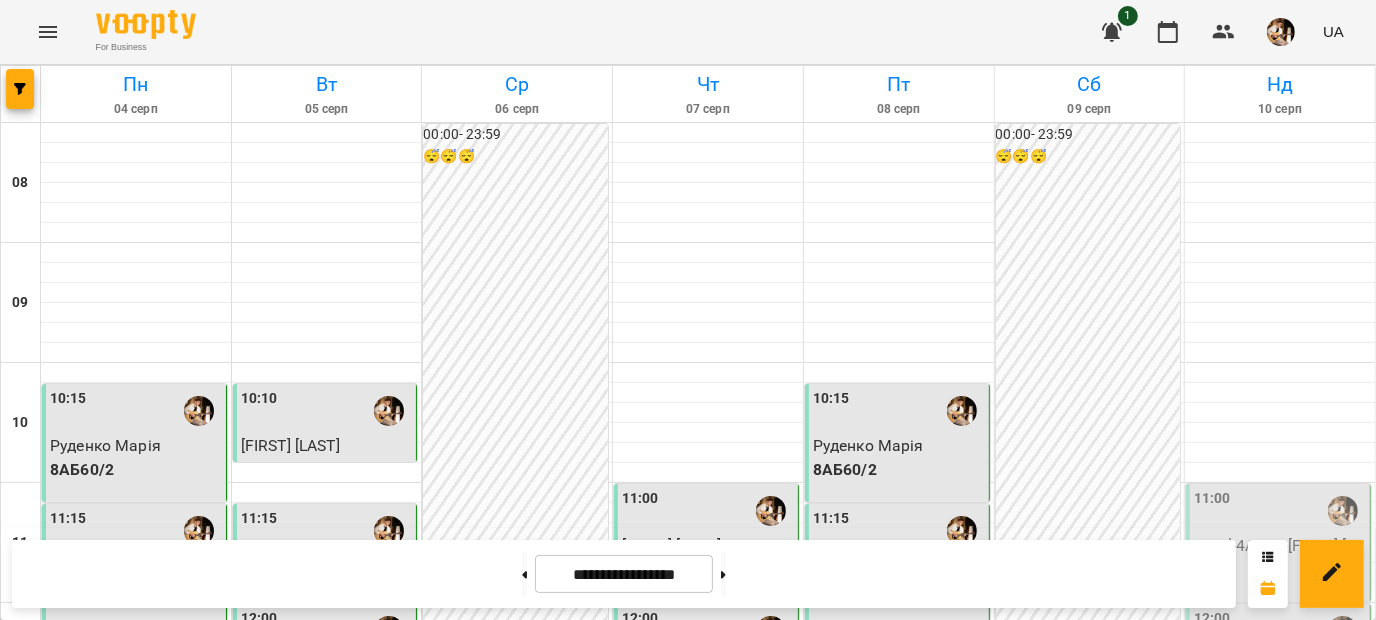click on "17:00" at bounding box center [899, 1231] 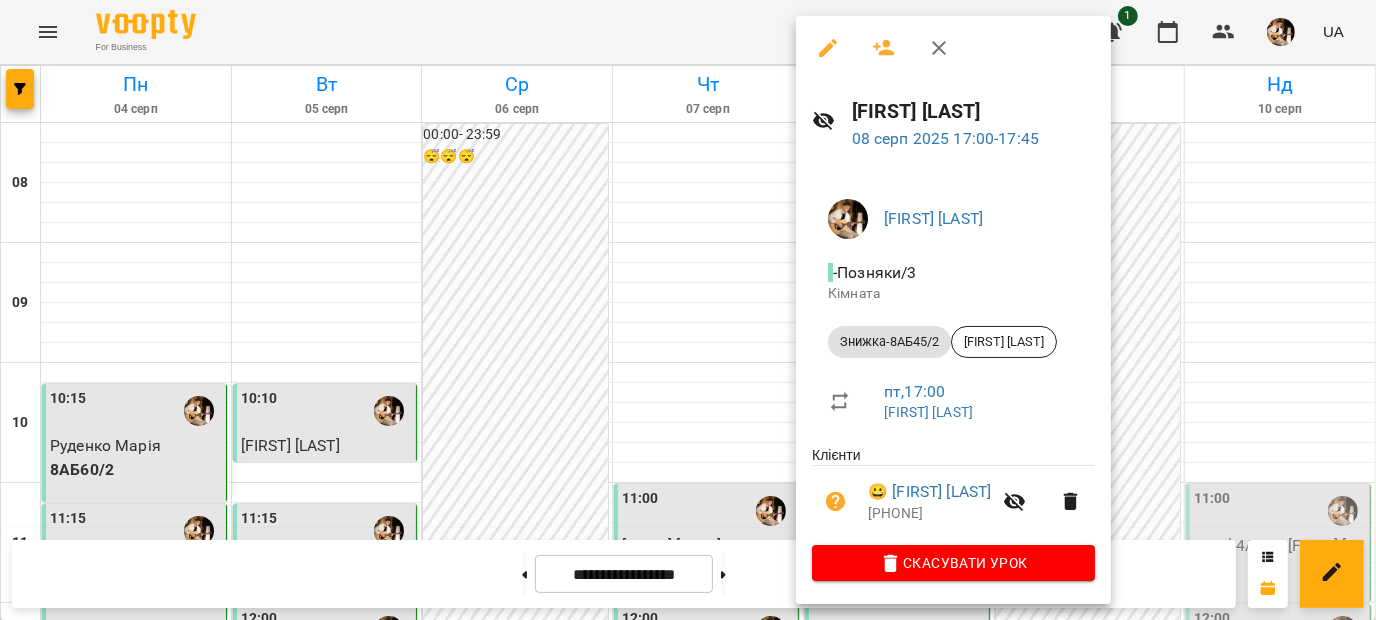 click at bounding box center [939, 48] 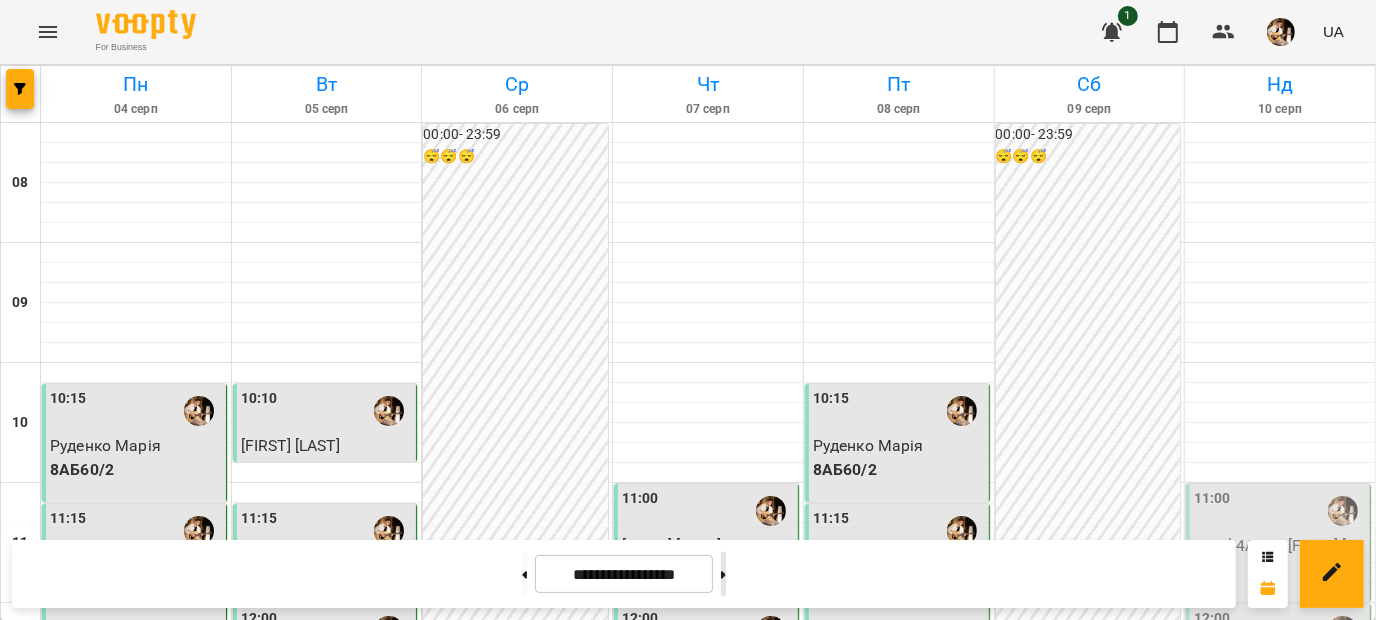 click at bounding box center (723, 574) 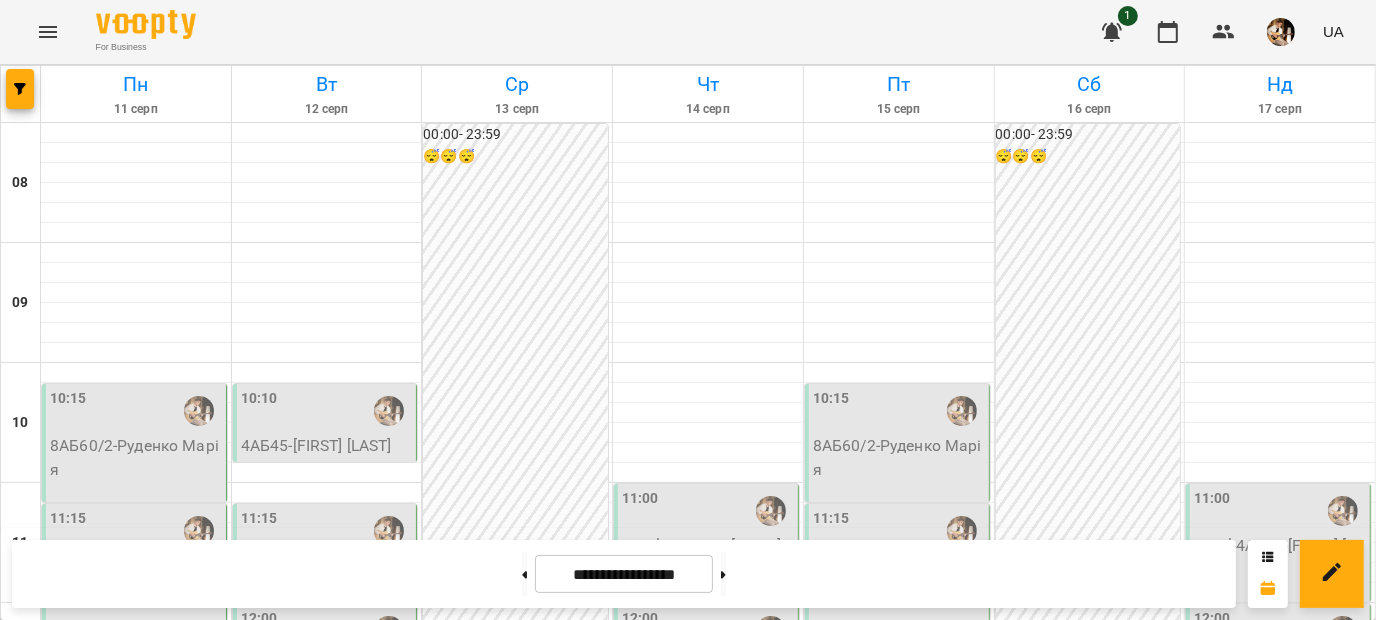 scroll, scrollTop: 1003, scrollLeft: 0, axis: vertical 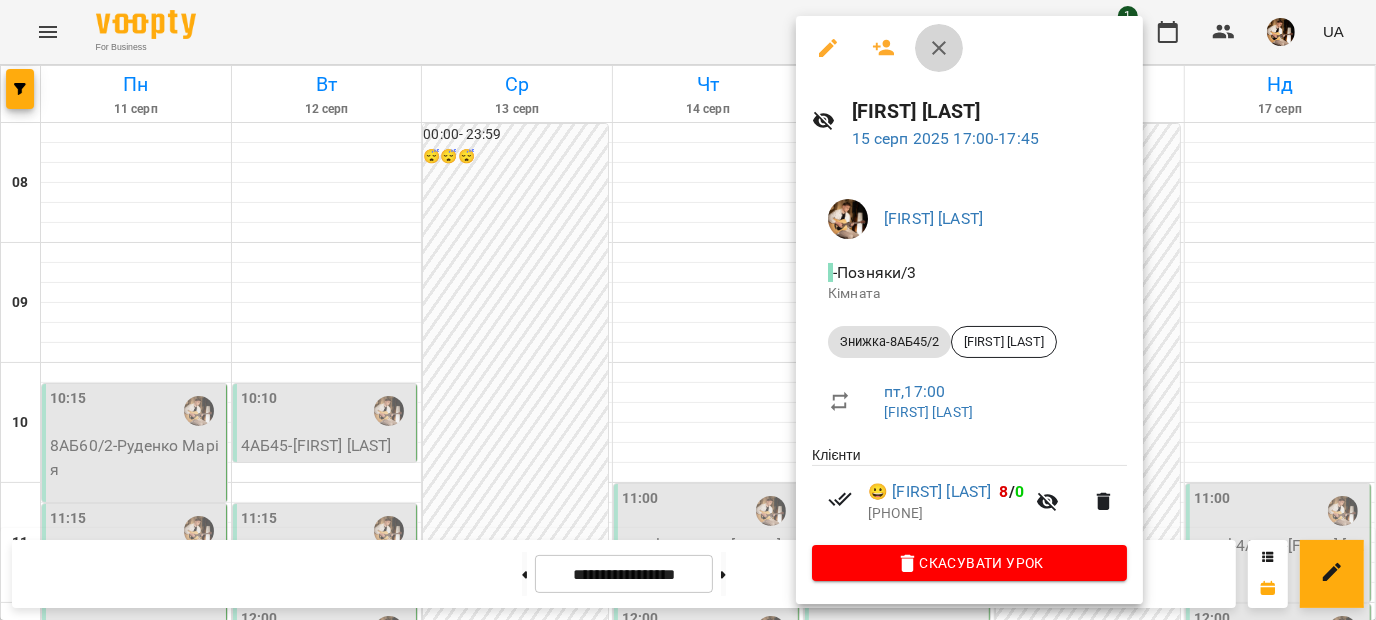 click 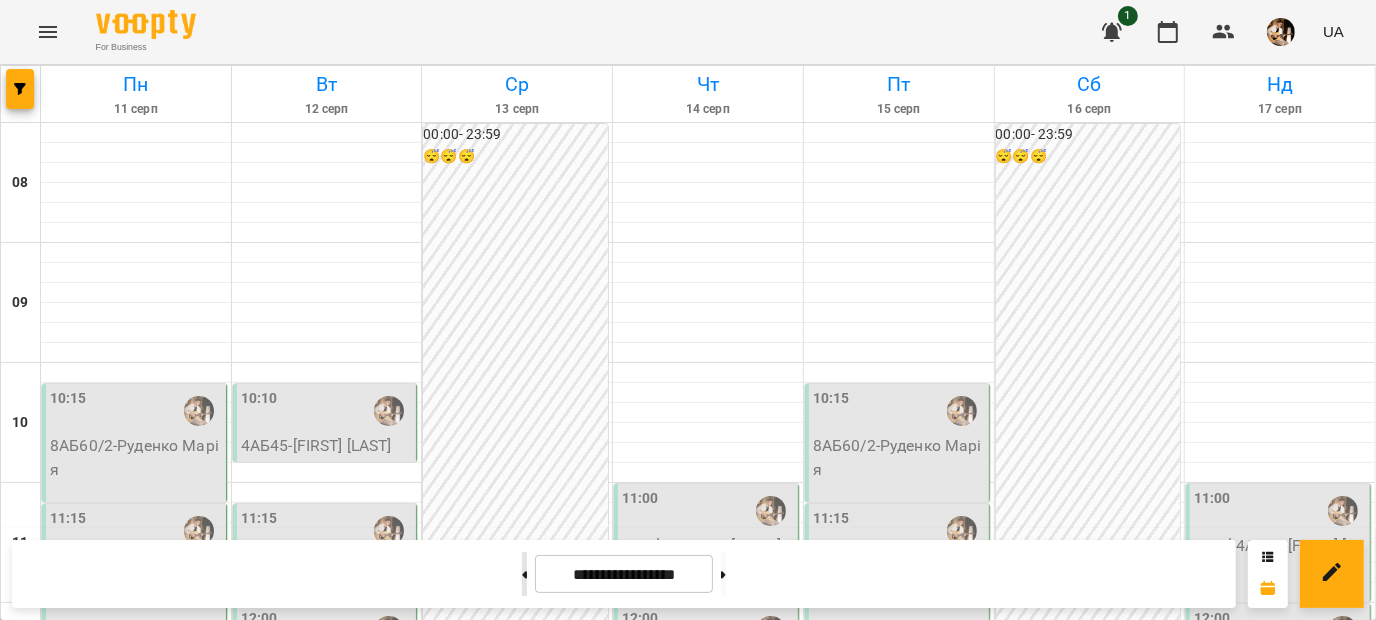 click at bounding box center (524, 574) 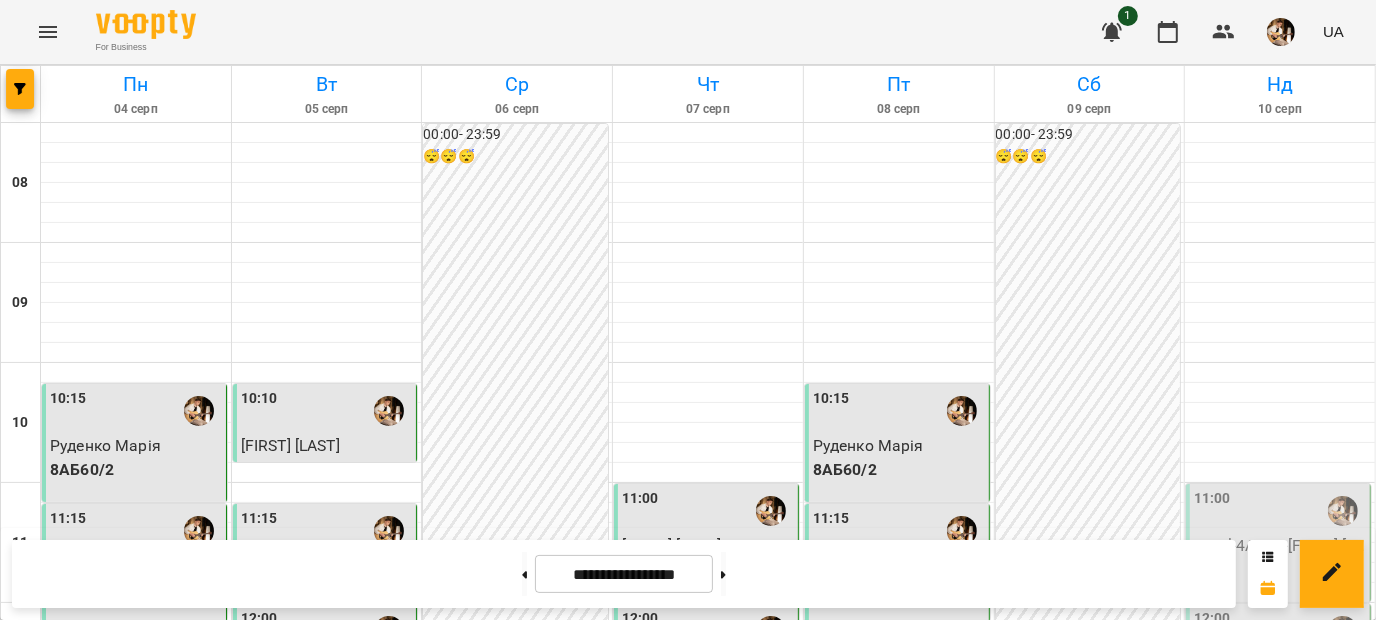 scroll, scrollTop: 1083, scrollLeft: 0, axis: vertical 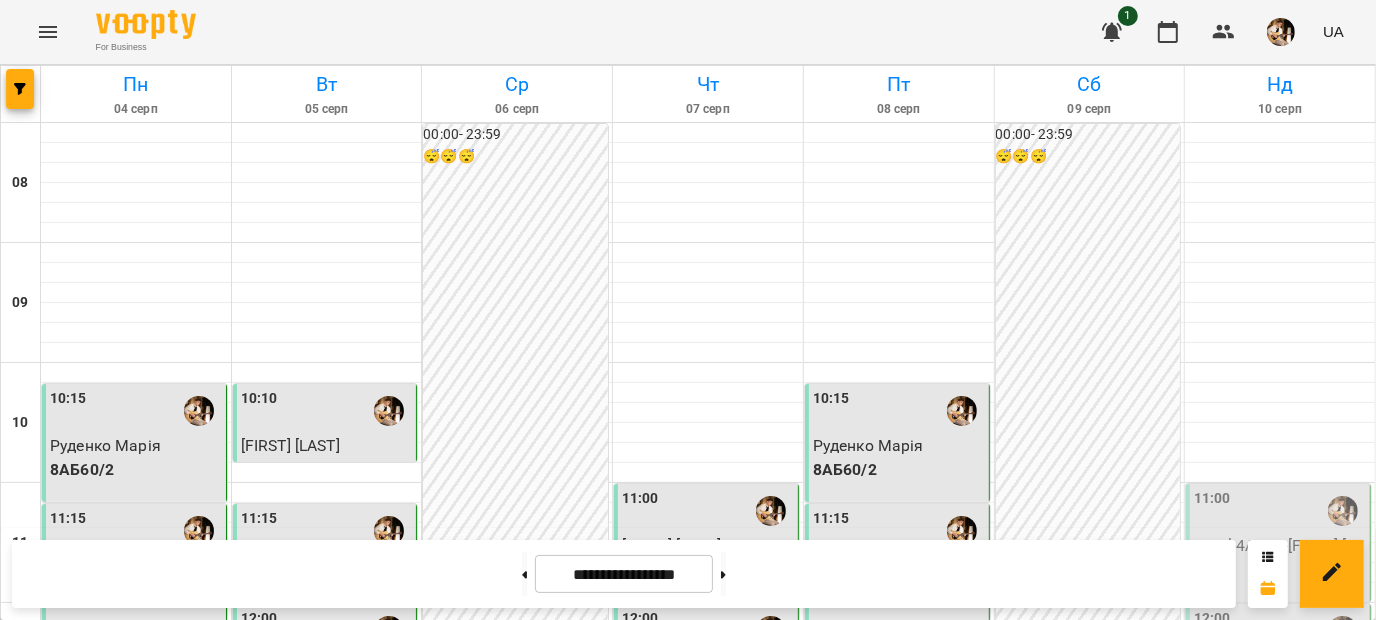 click on "17:00" at bounding box center [899, 1231] 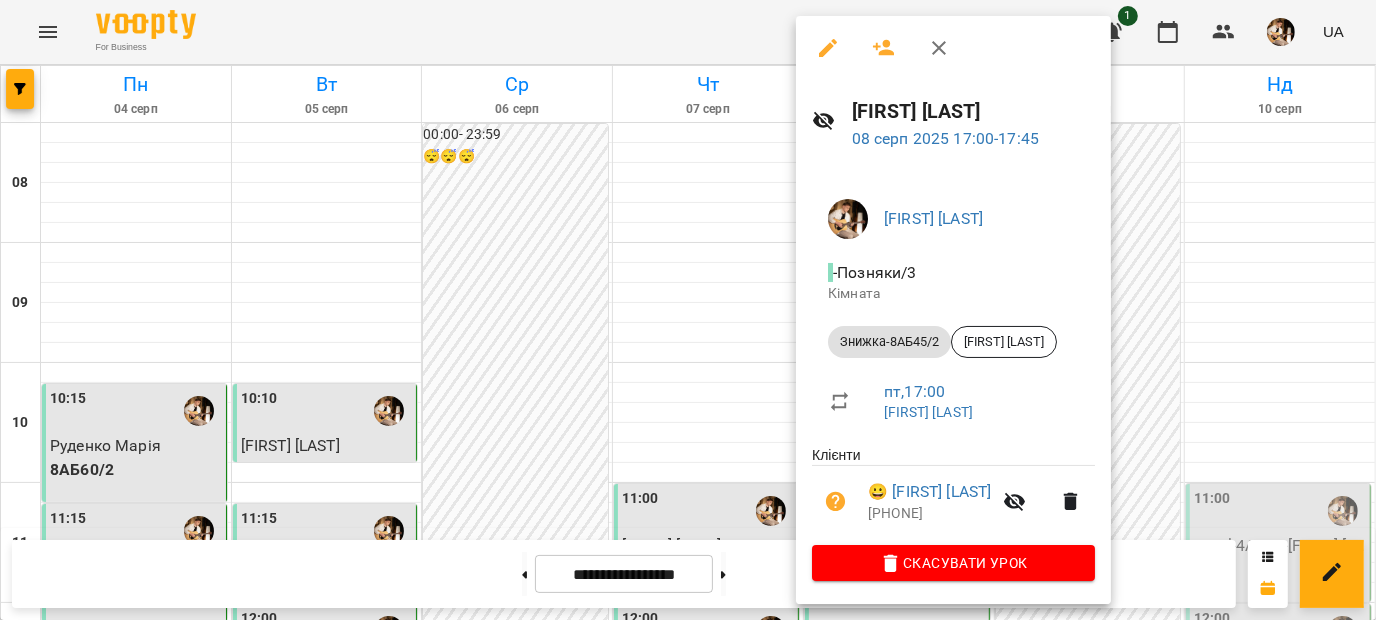click at bounding box center (688, 310) 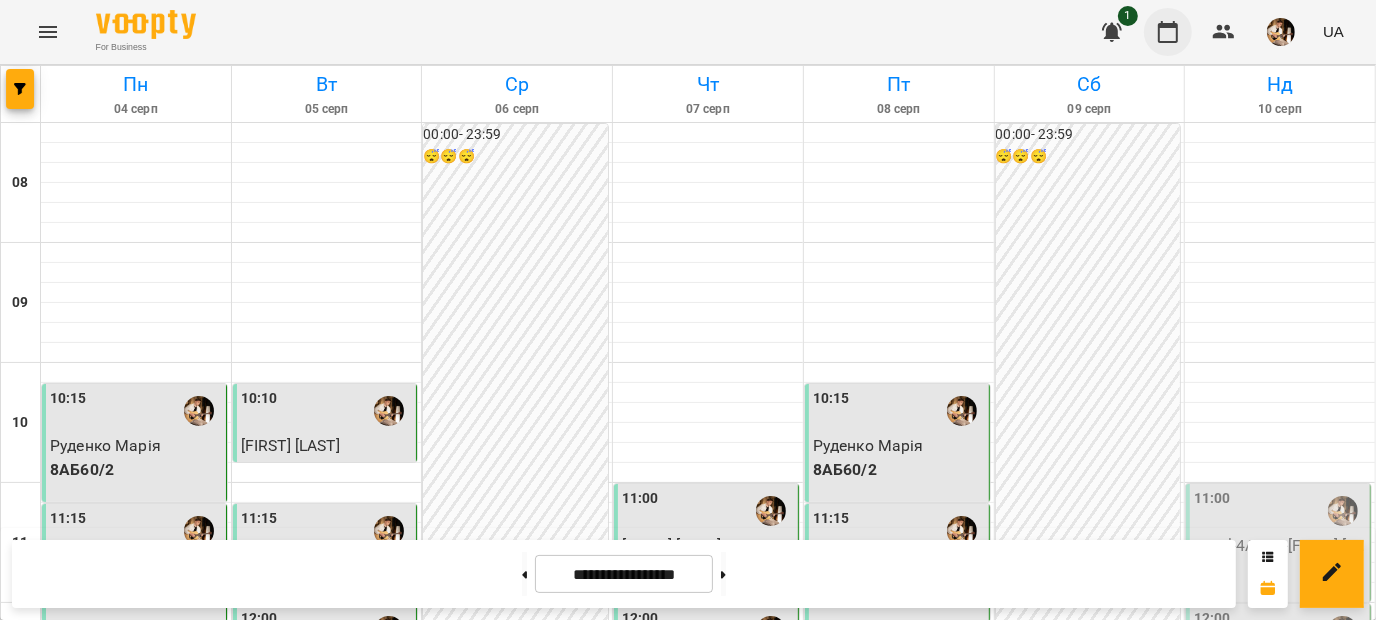 click 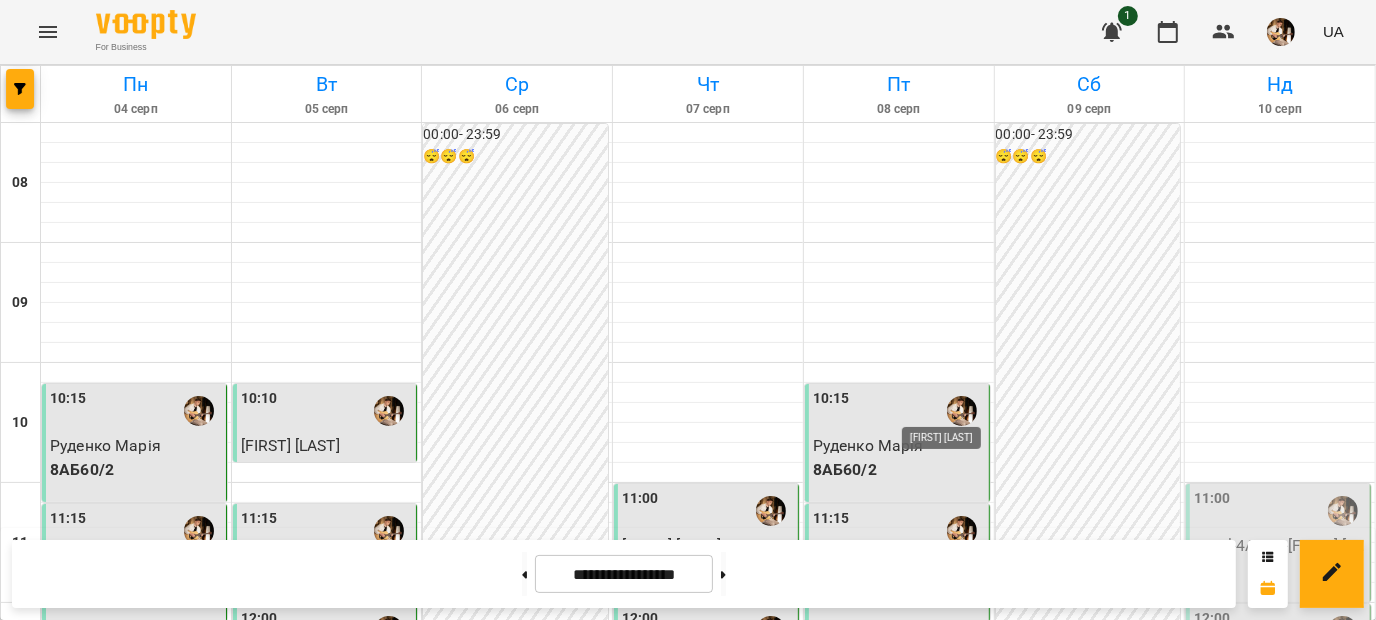 scroll, scrollTop: 841, scrollLeft: 0, axis: vertical 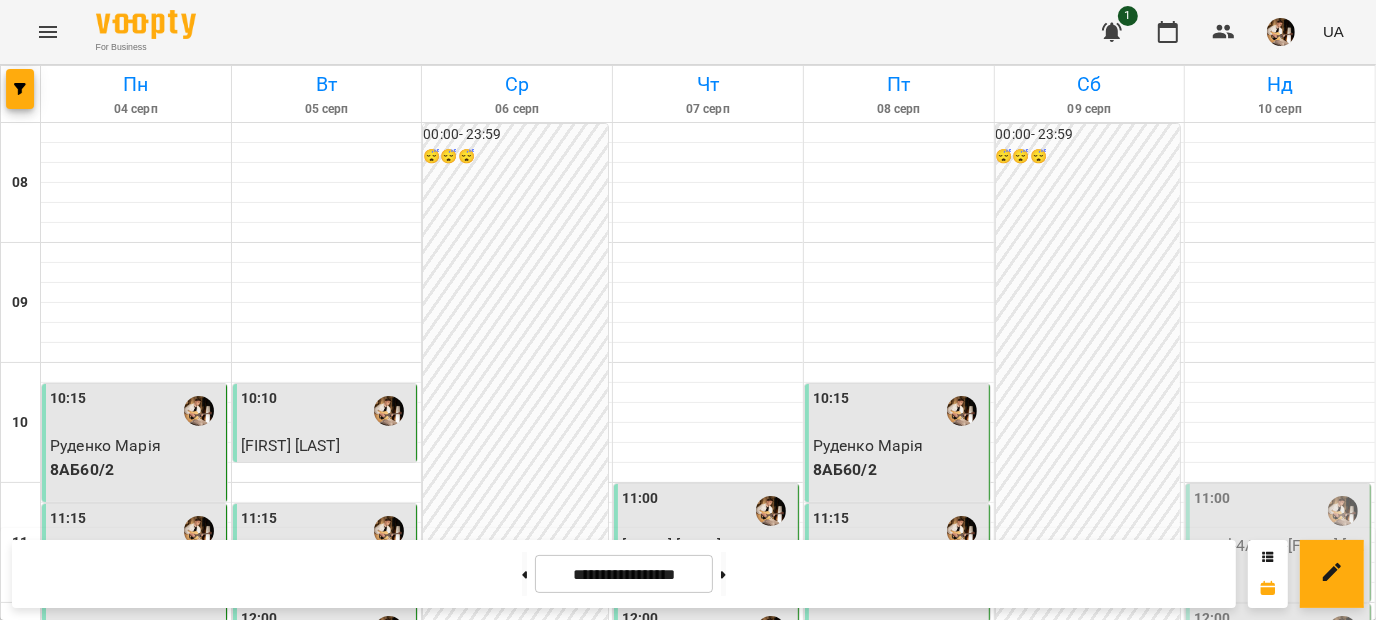 click on "17:00" at bounding box center (899, 1231) 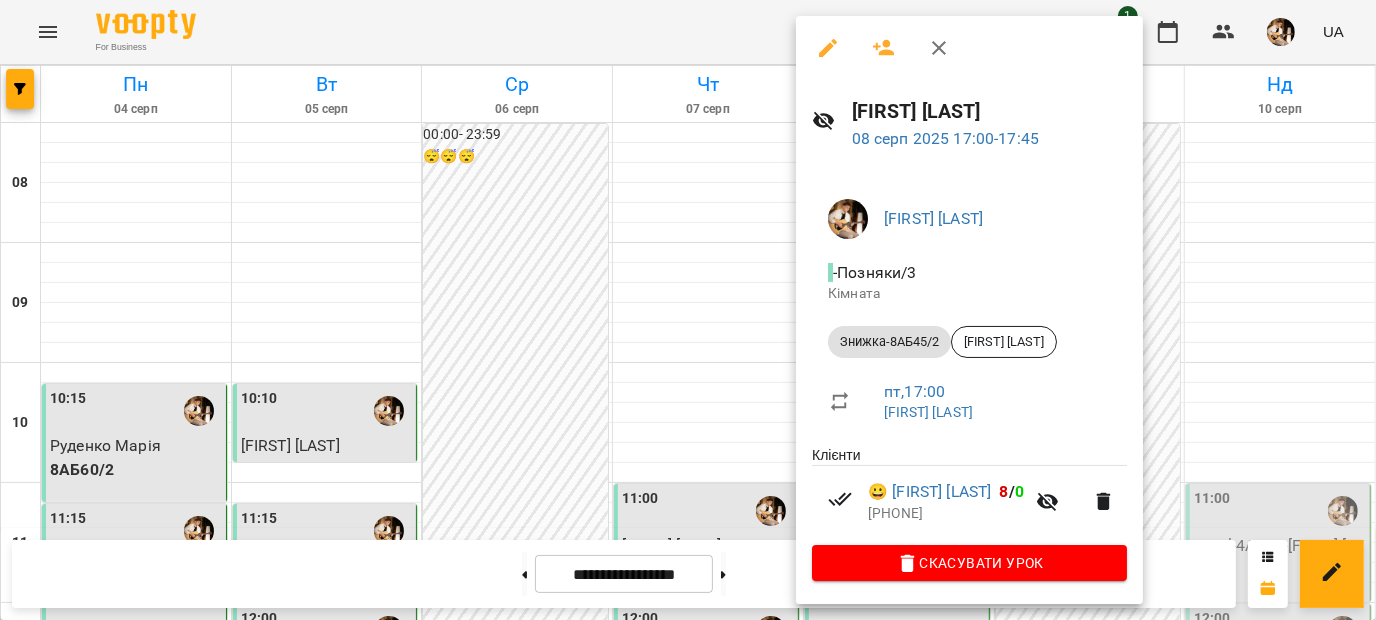 click 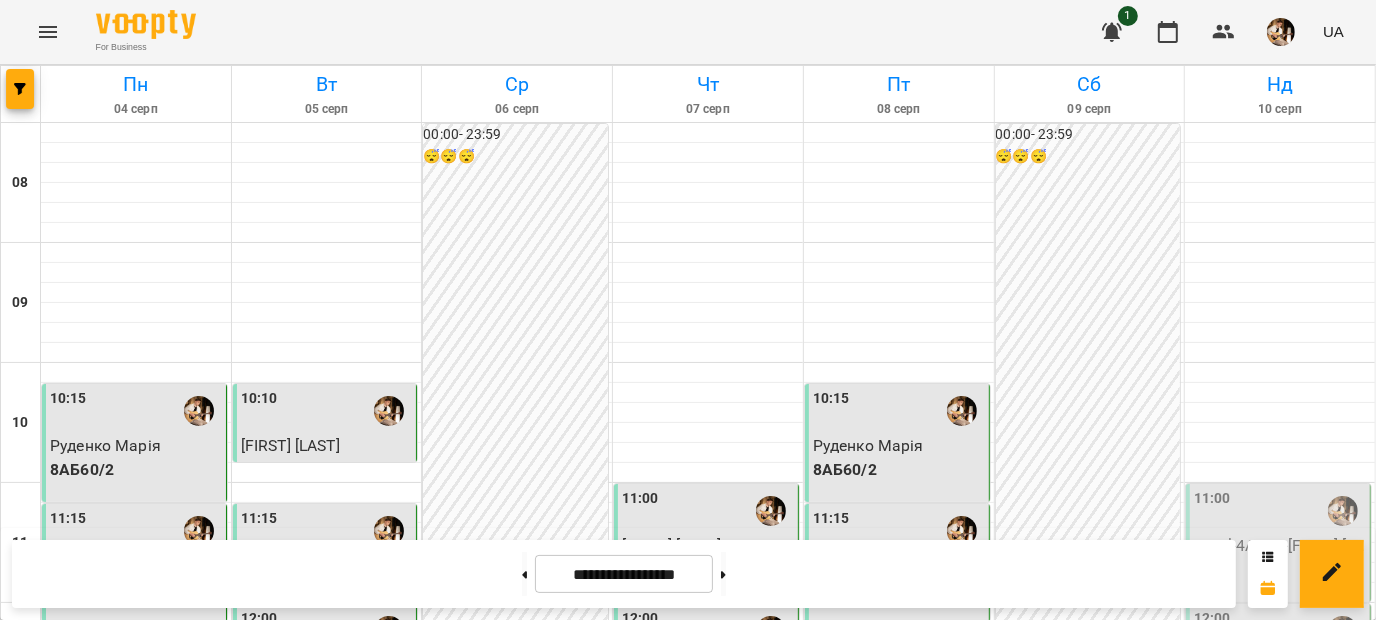 scroll, scrollTop: 1073, scrollLeft: 0, axis: vertical 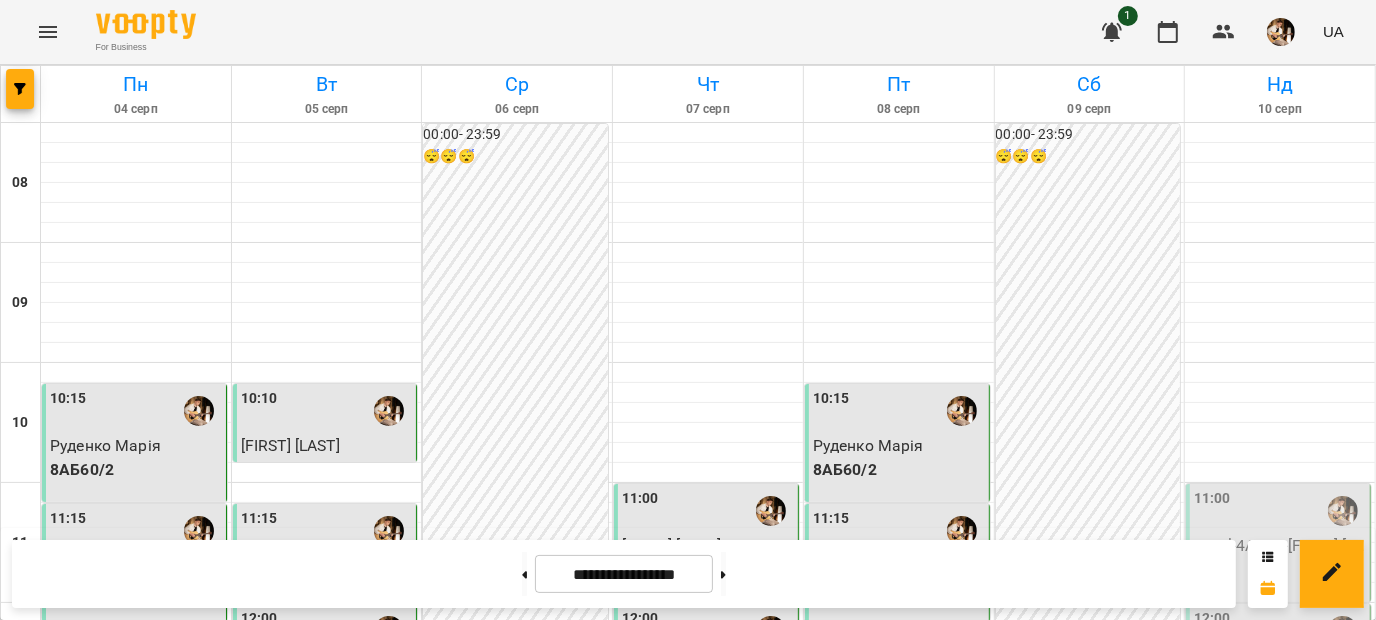 click on "4АБ60/Ансамбль - Ансамбль Аніма" at bounding box center [899, 1357] 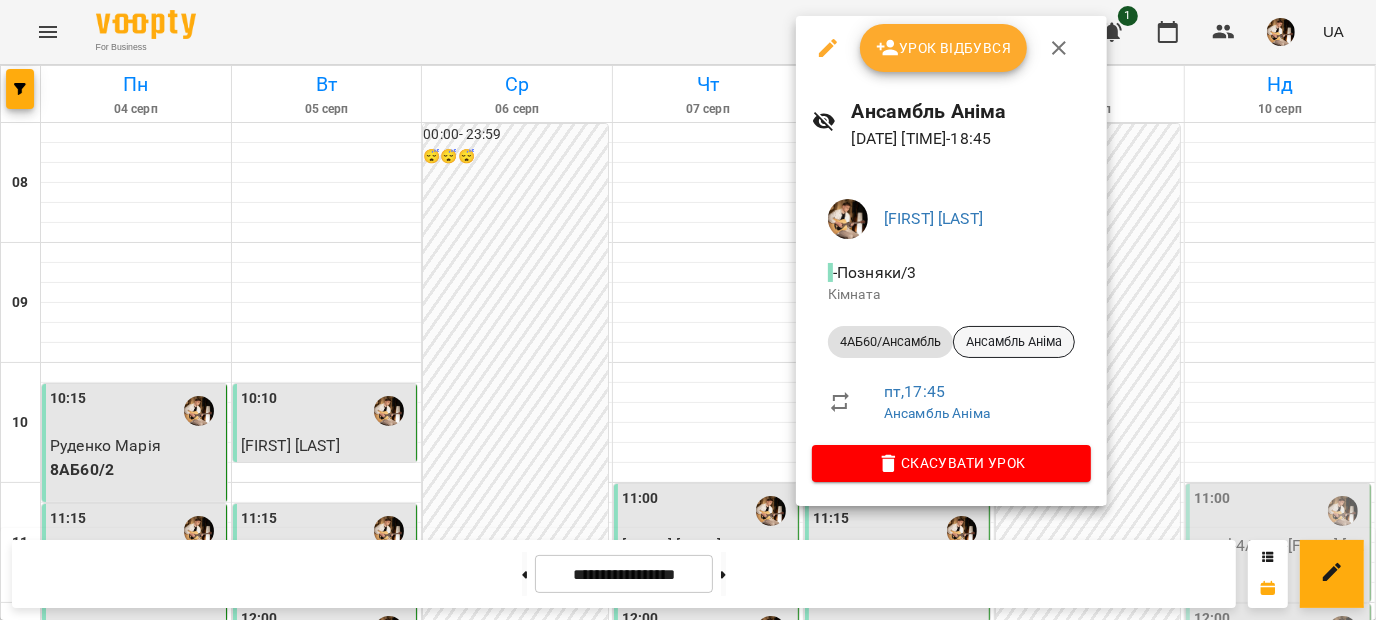 click on "Ансамбль Аніма" at bounding box center [1014, 342] 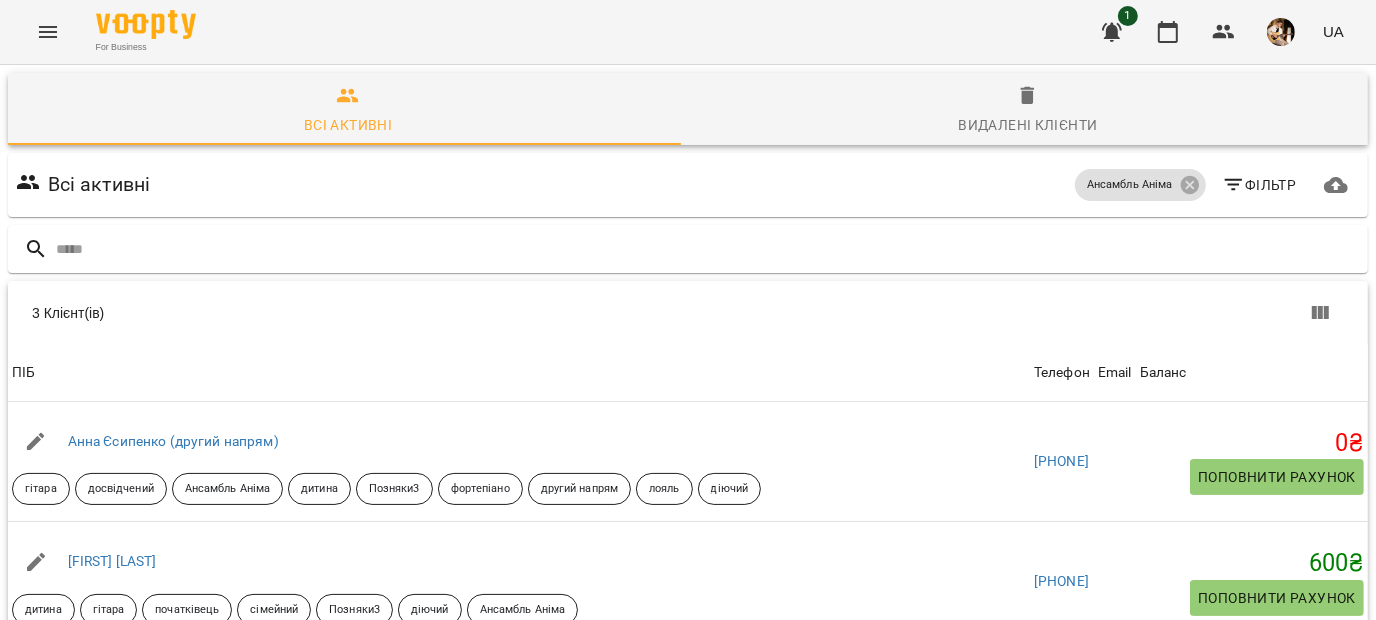 scroll, scrollTop: 264, scrollLeft: 0, axis: vertical 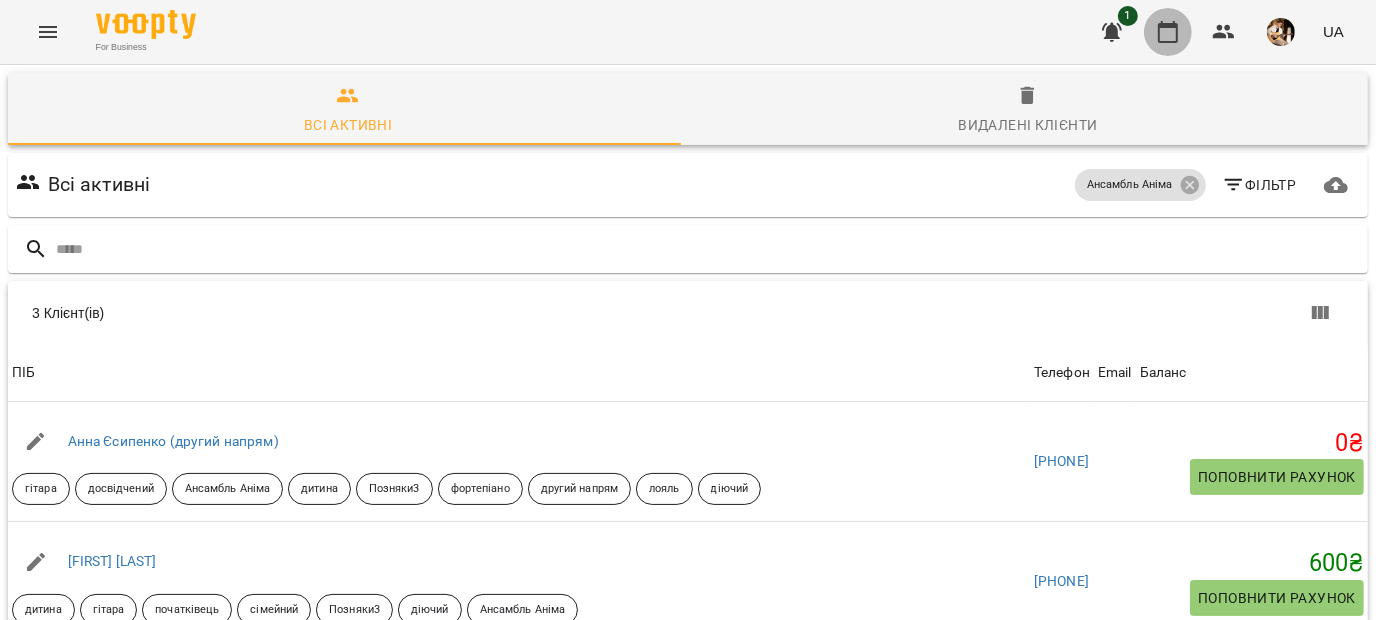 click 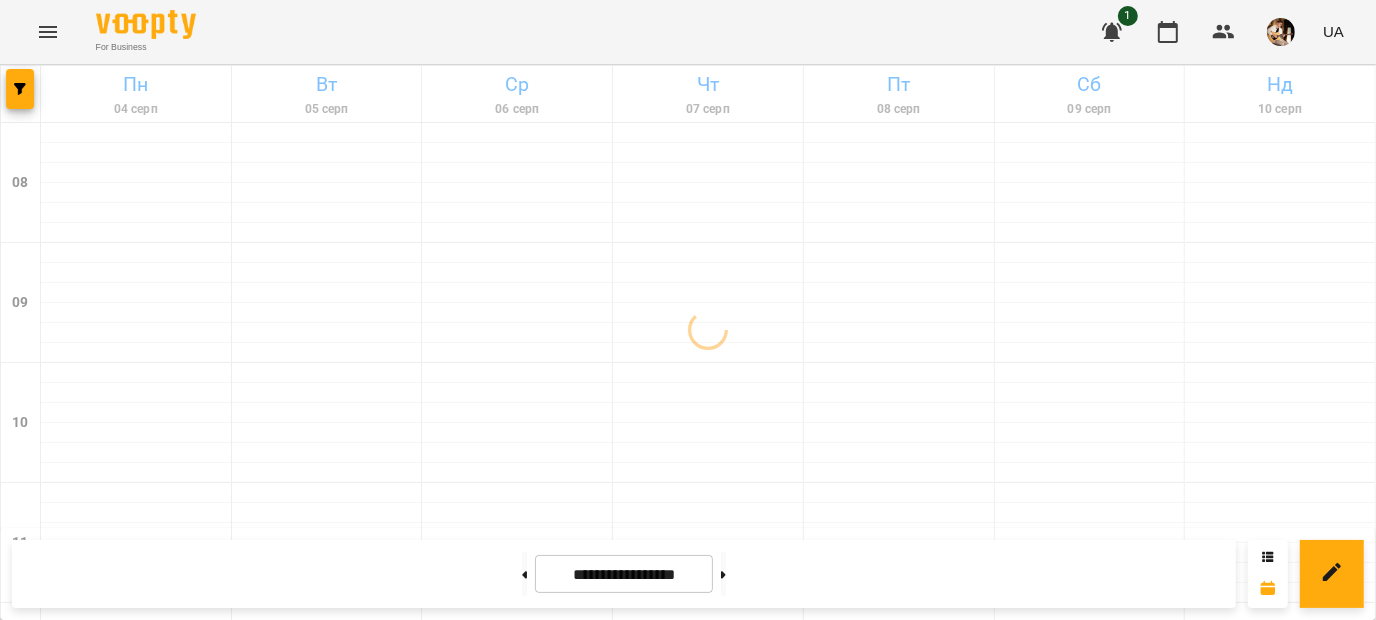 scroll, scrollTop: 1152, scrollLeft: 0, axis: vertical 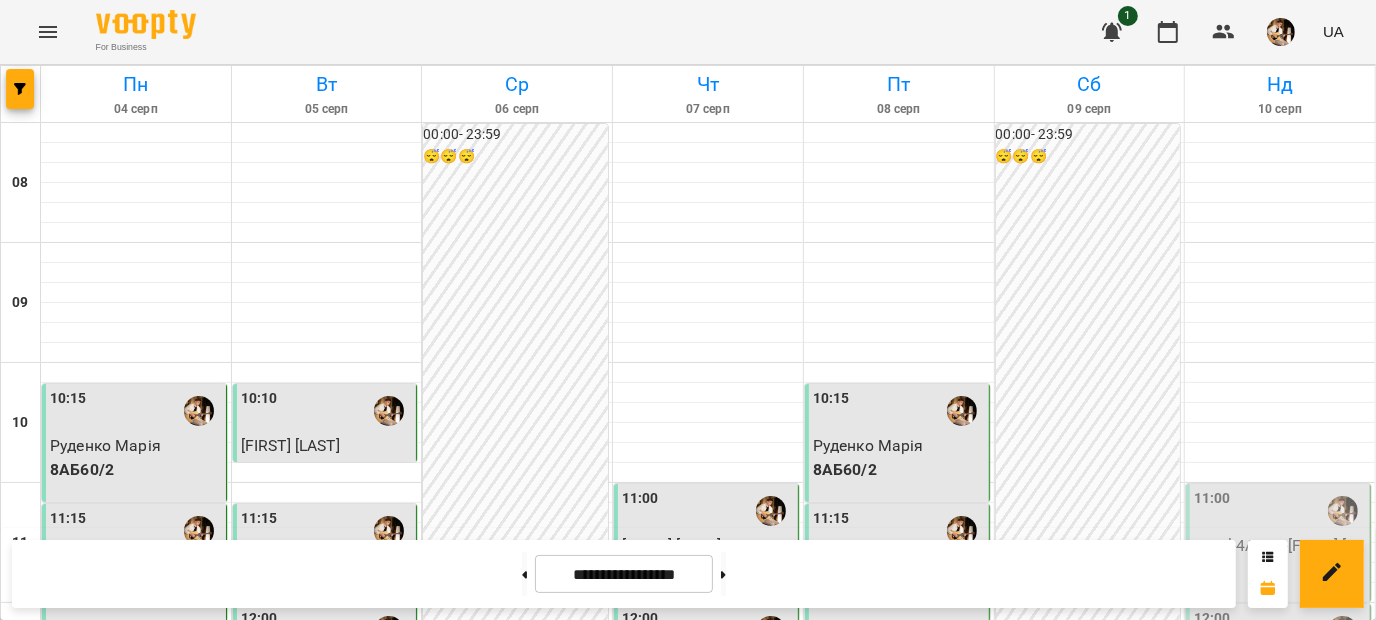 click on "4АБ60/Ансамбль - Ансамбль Аніма" at bounding box center [899, 1357] 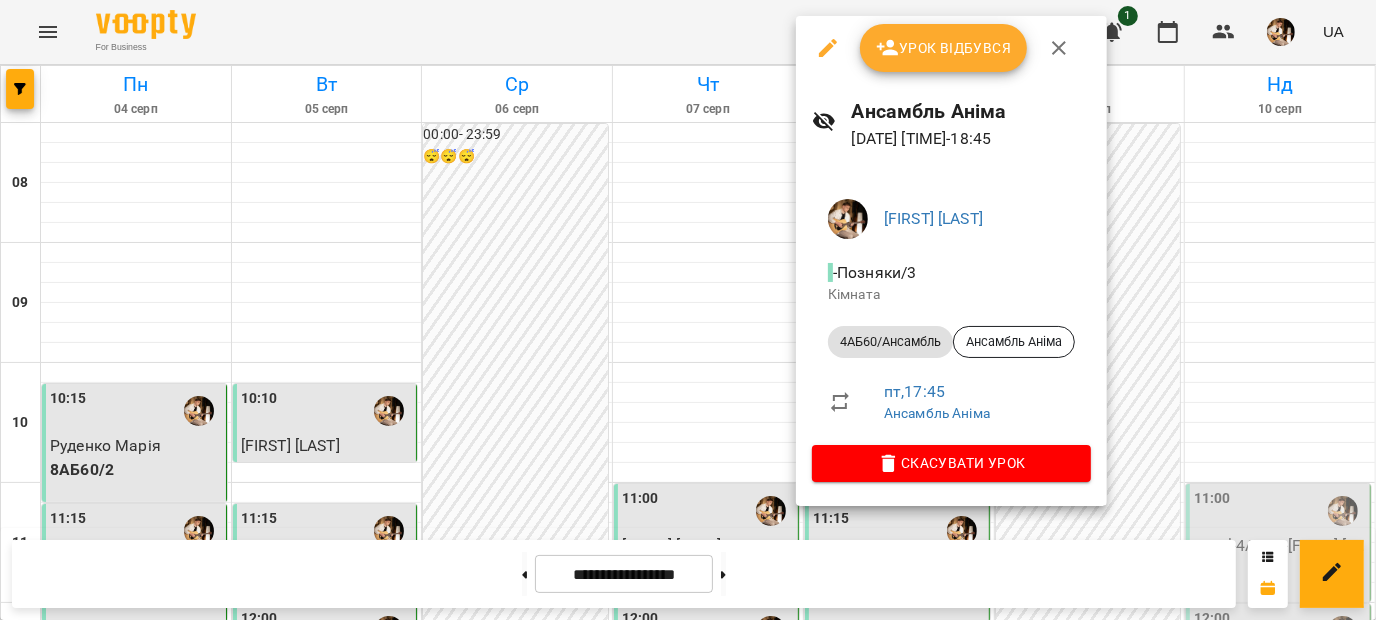click on "Урок відбувся" at bounding box center (944, 48) 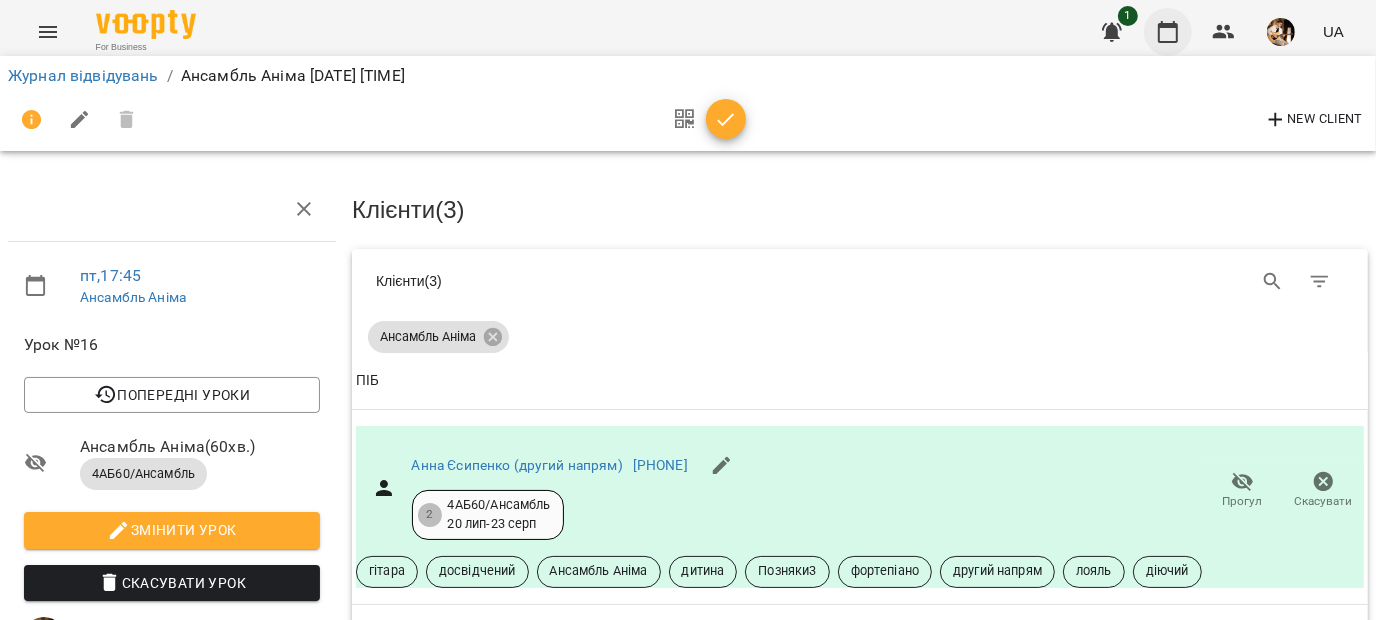click 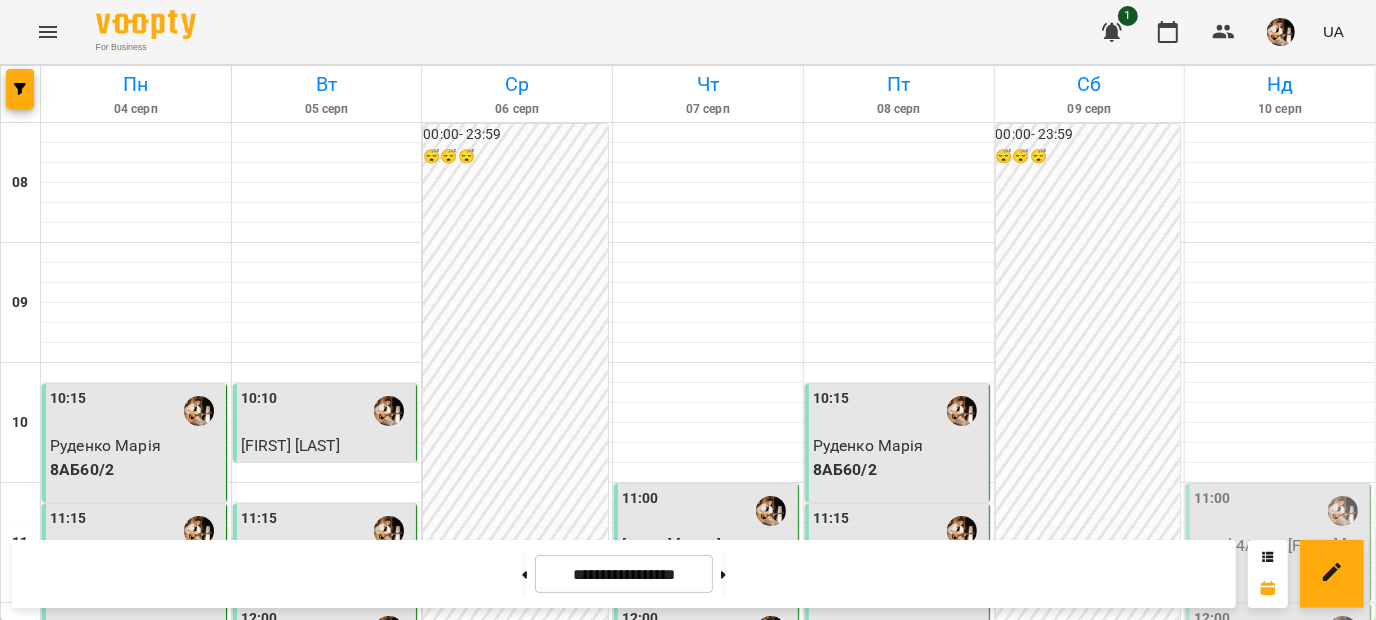 scroll, scrollTop: 1083, scrollLeft: 0, axis: vertical 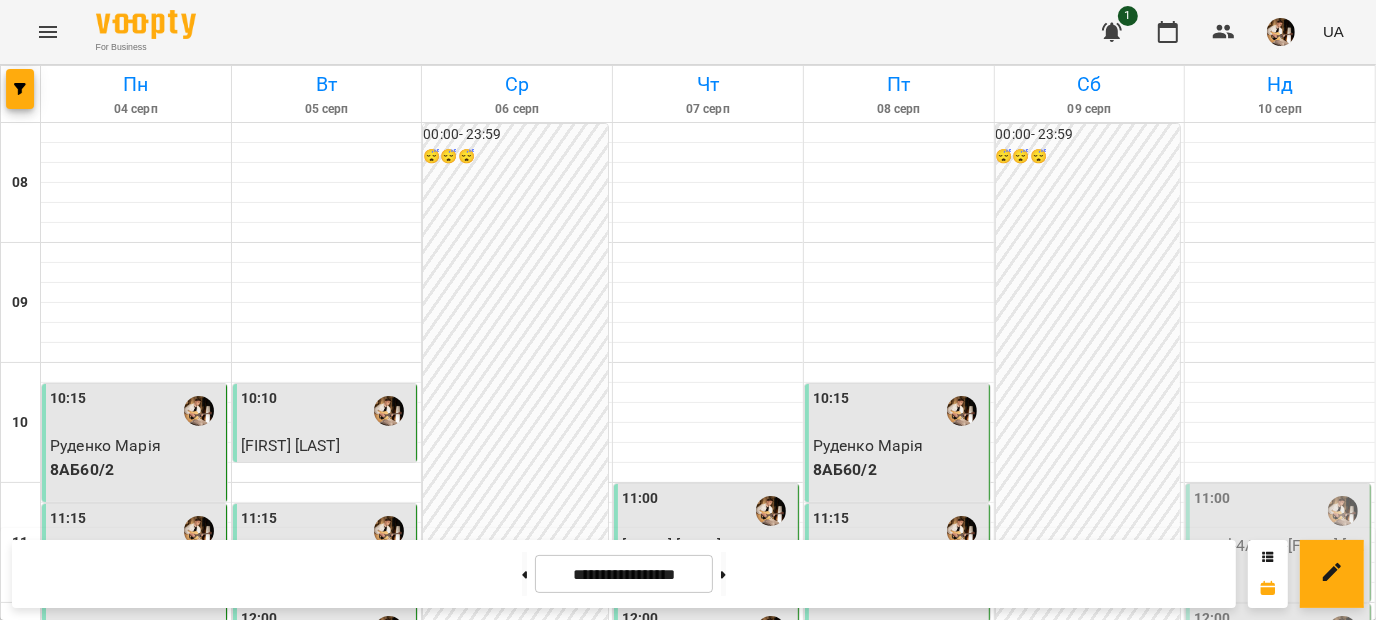 click on "Loyal-8АБ45/2 - Краснопольський Руслан" at bounding box center (899, 1477) 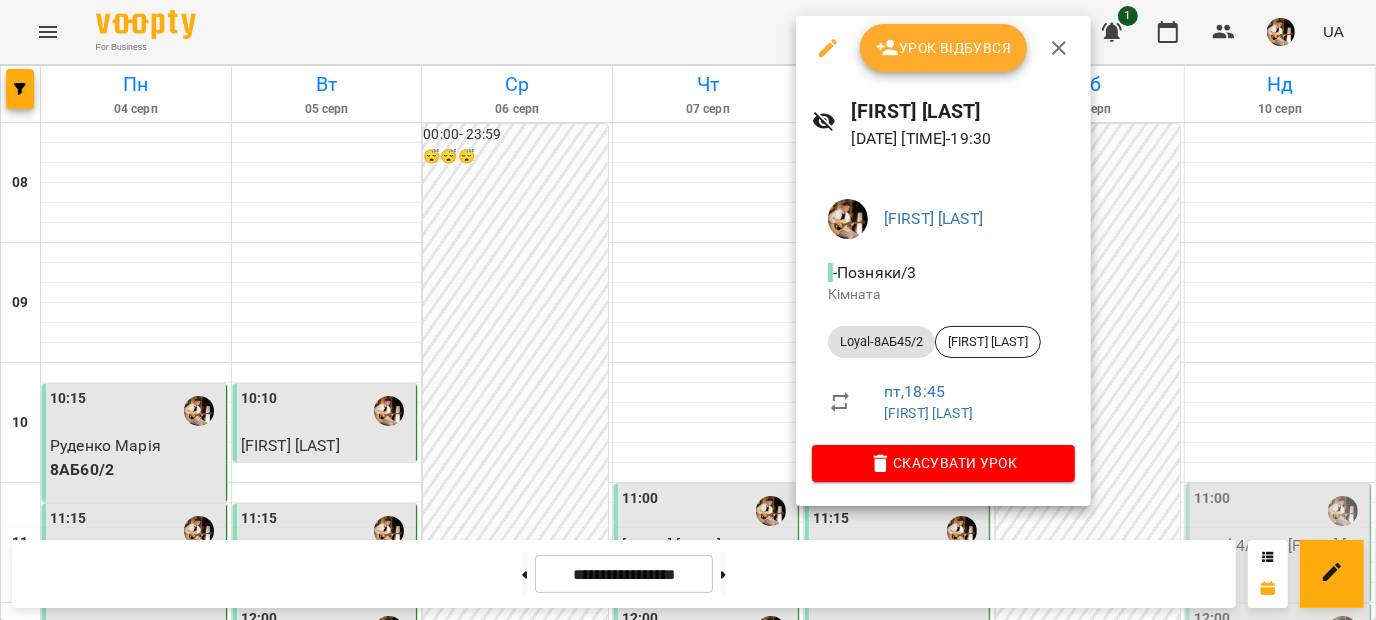 click on "Урок відбувся" at bounding box center [944, 48] 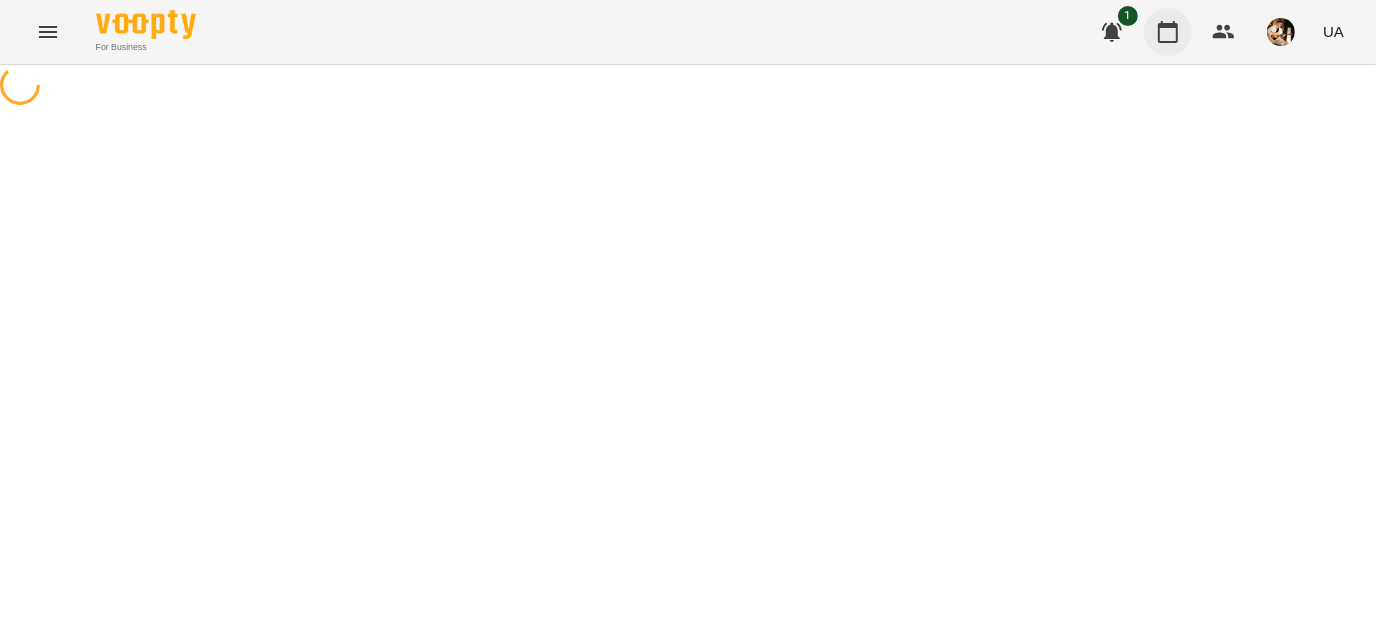 click 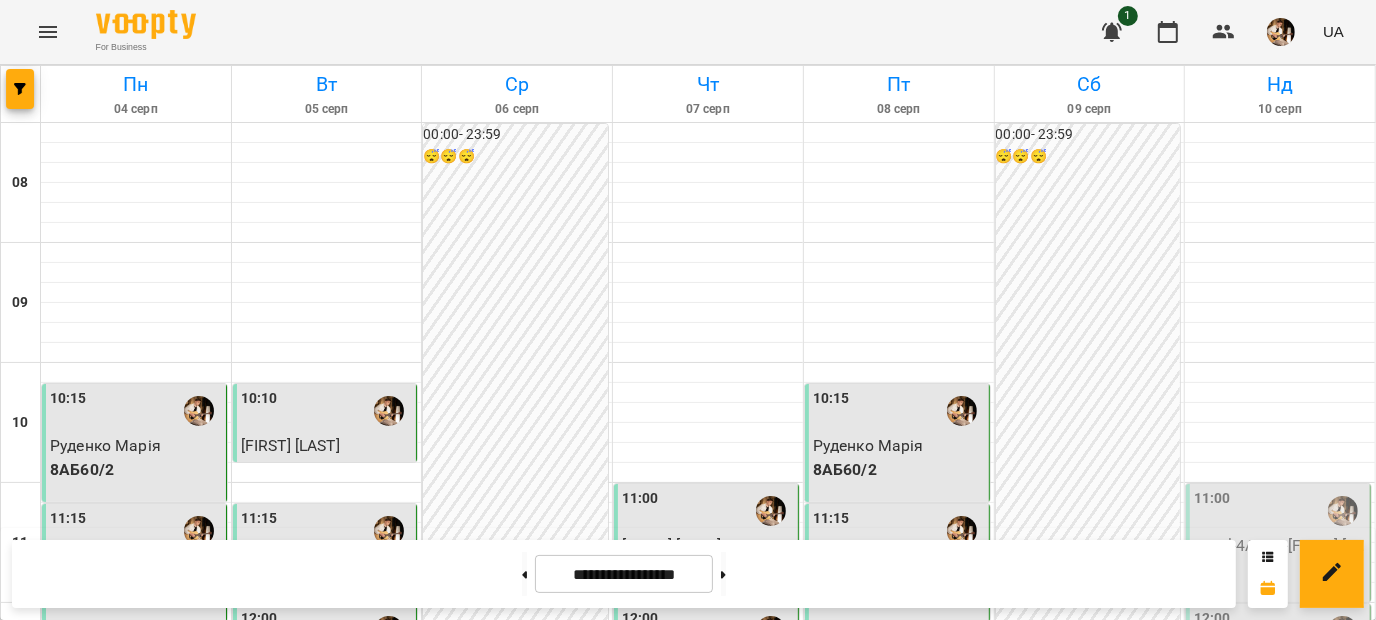 scroll, scrollTop: 1023, scrollLeft: 0, axis: vertical 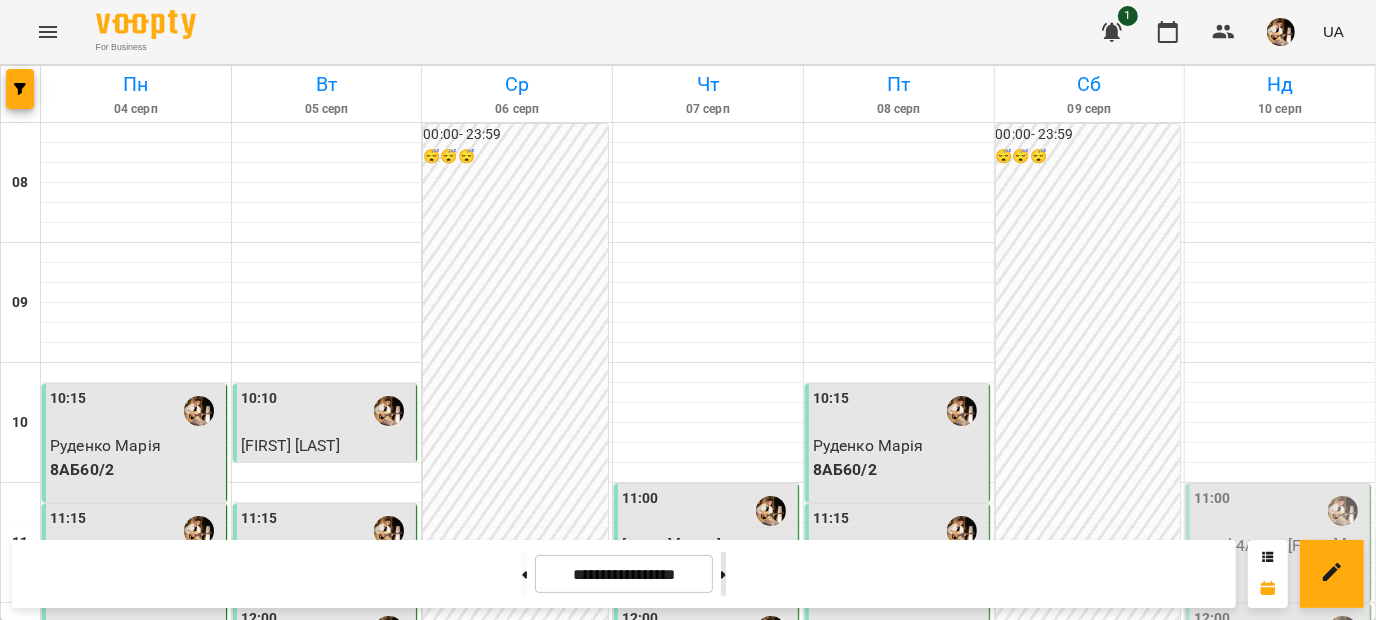 click at bounding box center (723, 574) 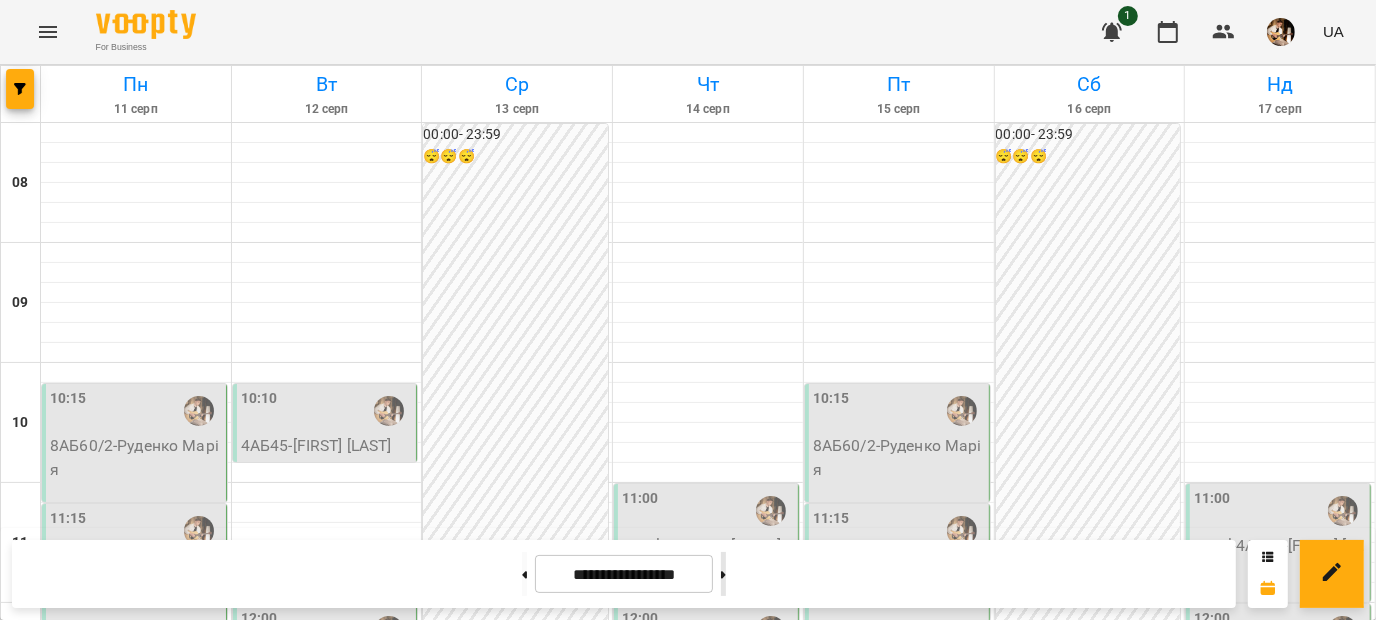 click at bounding box center (723, 574) 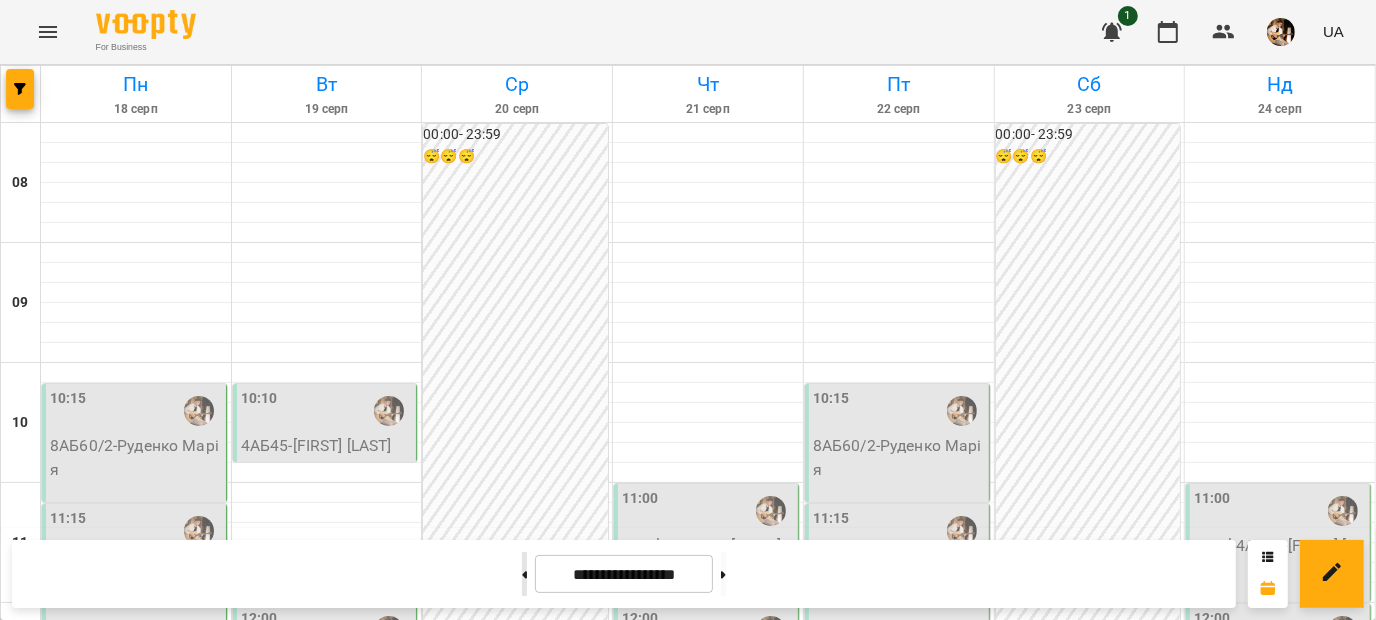 click 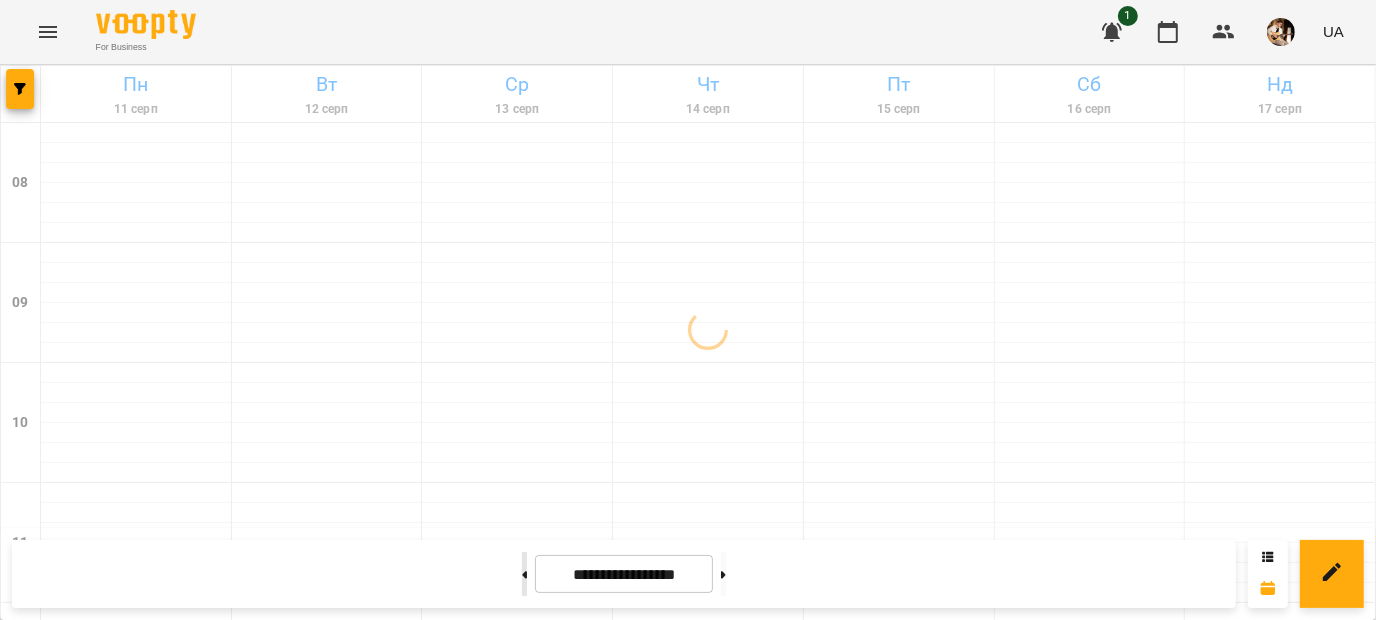 click 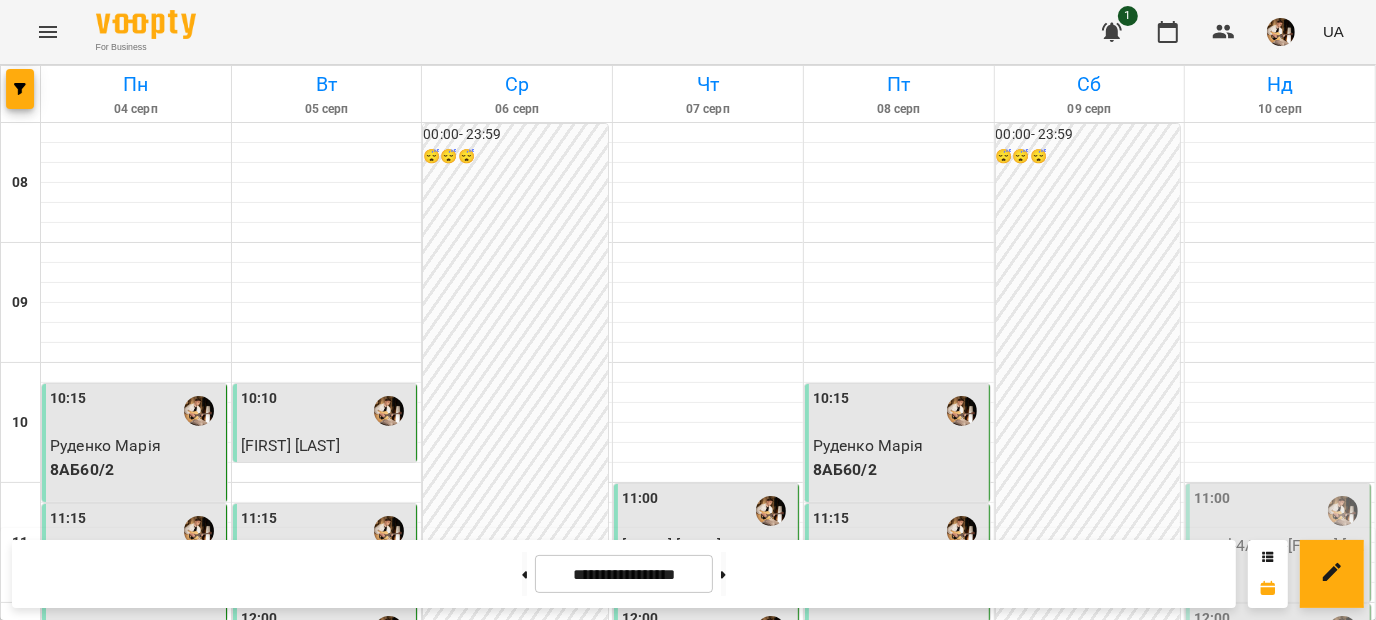 scroll, scrollTop: 1055, scrollLeft: 0, axis: vertical 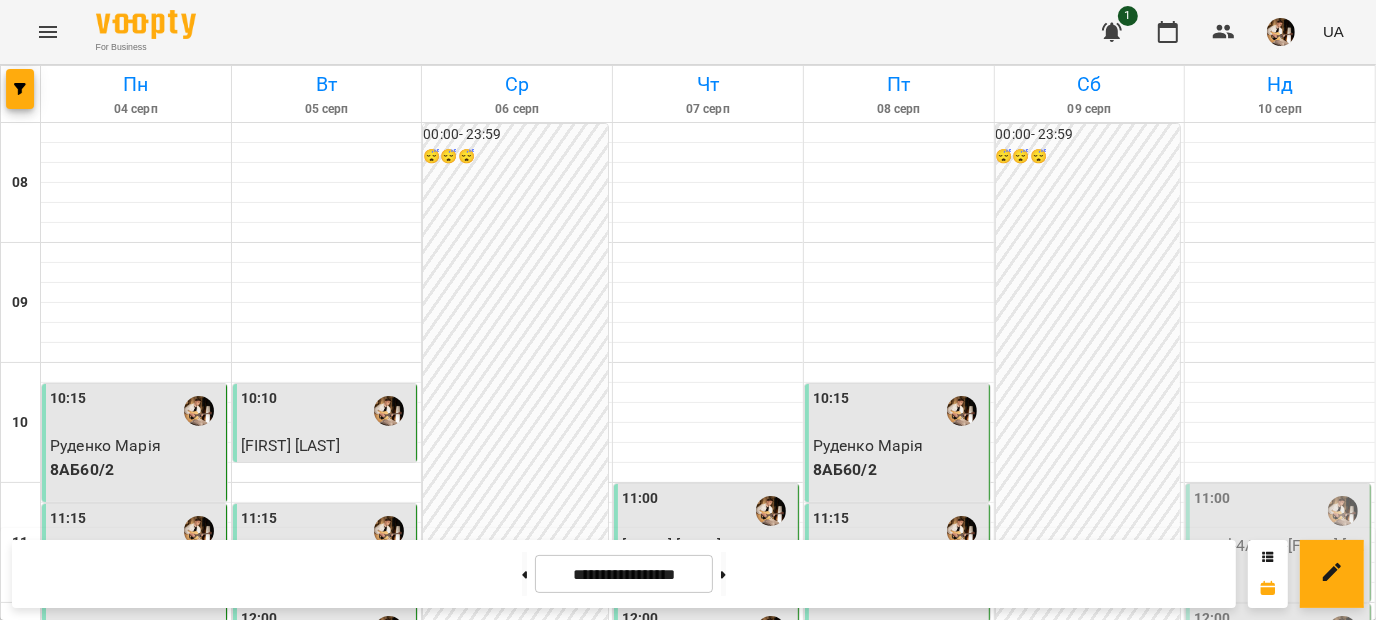 click on "[FIRST] [LAST]" at bounding box center (862, 1465) 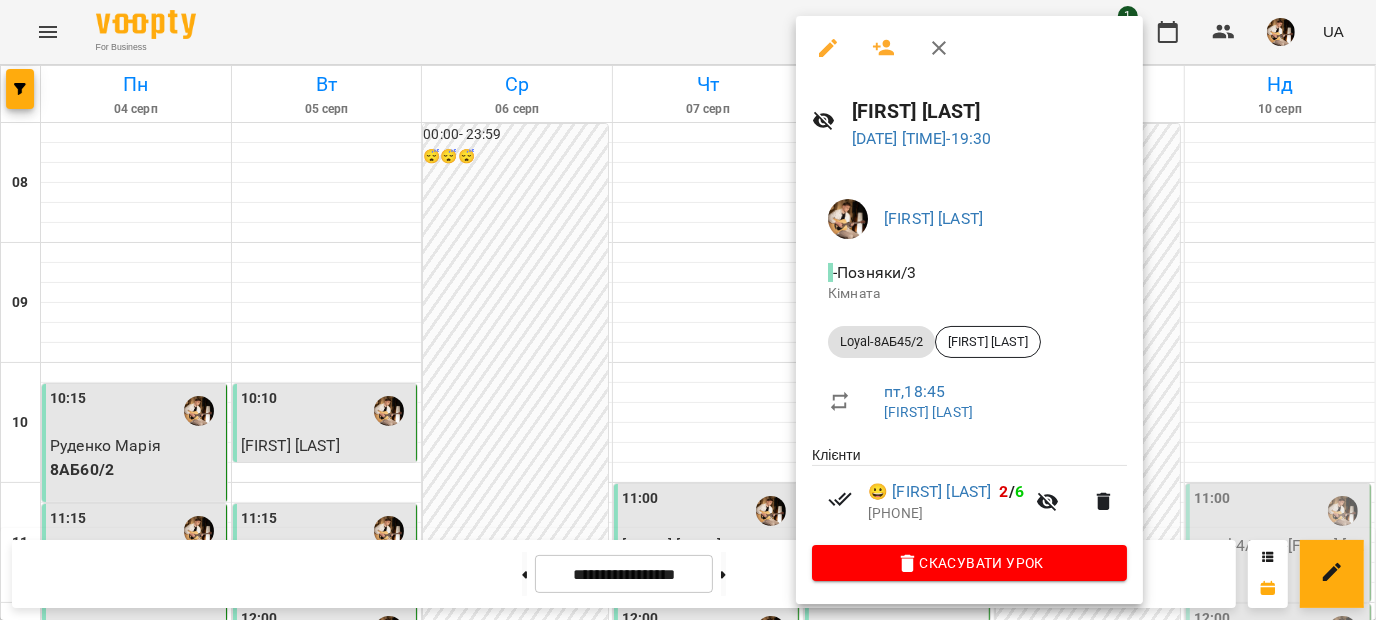 click 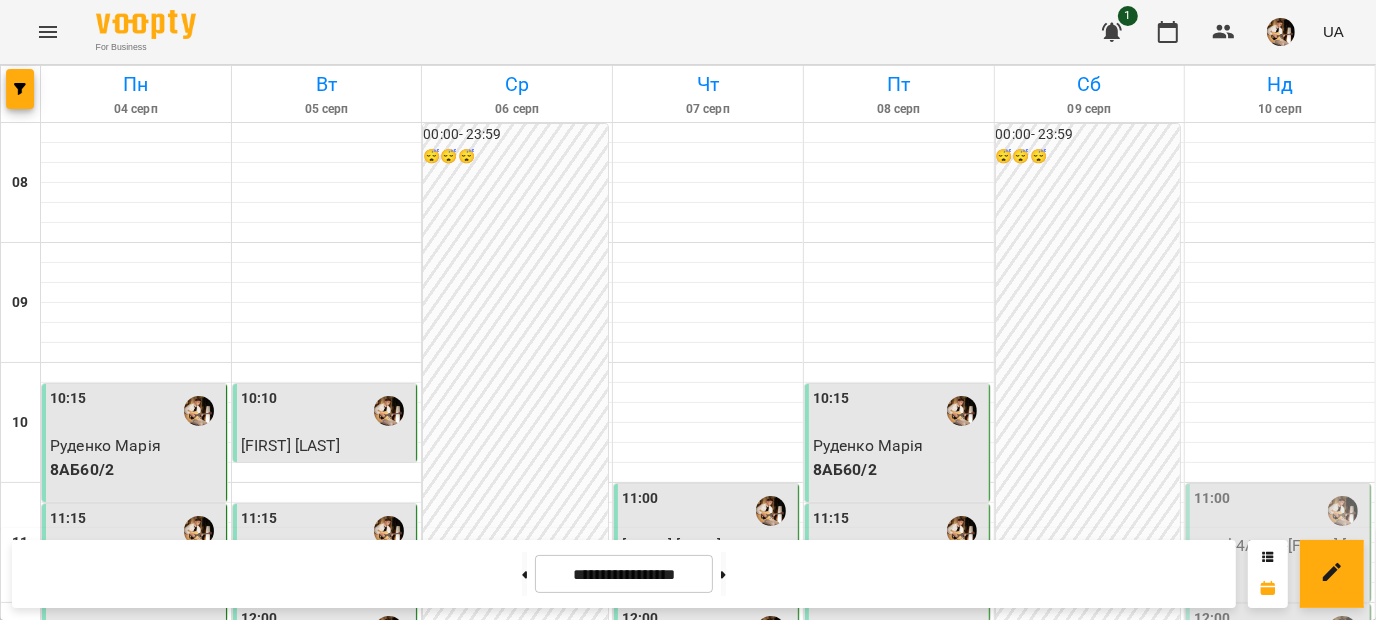 scroll, scrollTop: 457, scrollLeft: 0, axis: vertical 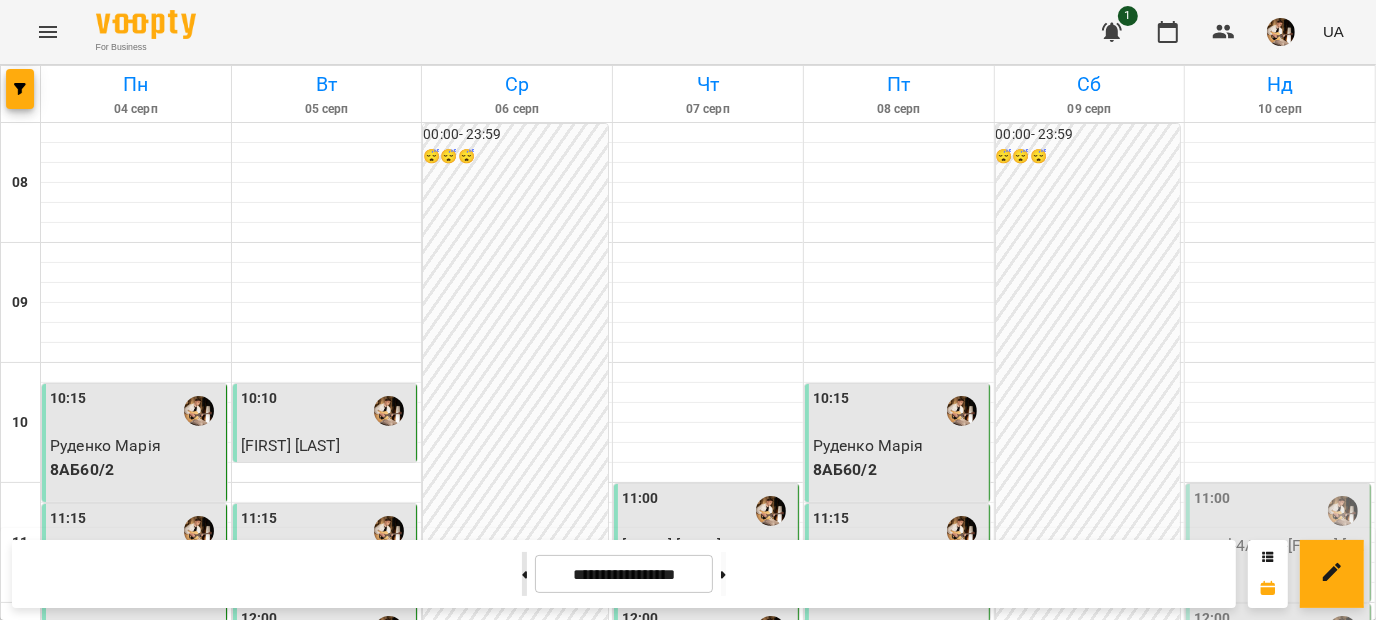 click at bounding box center (524, 574) 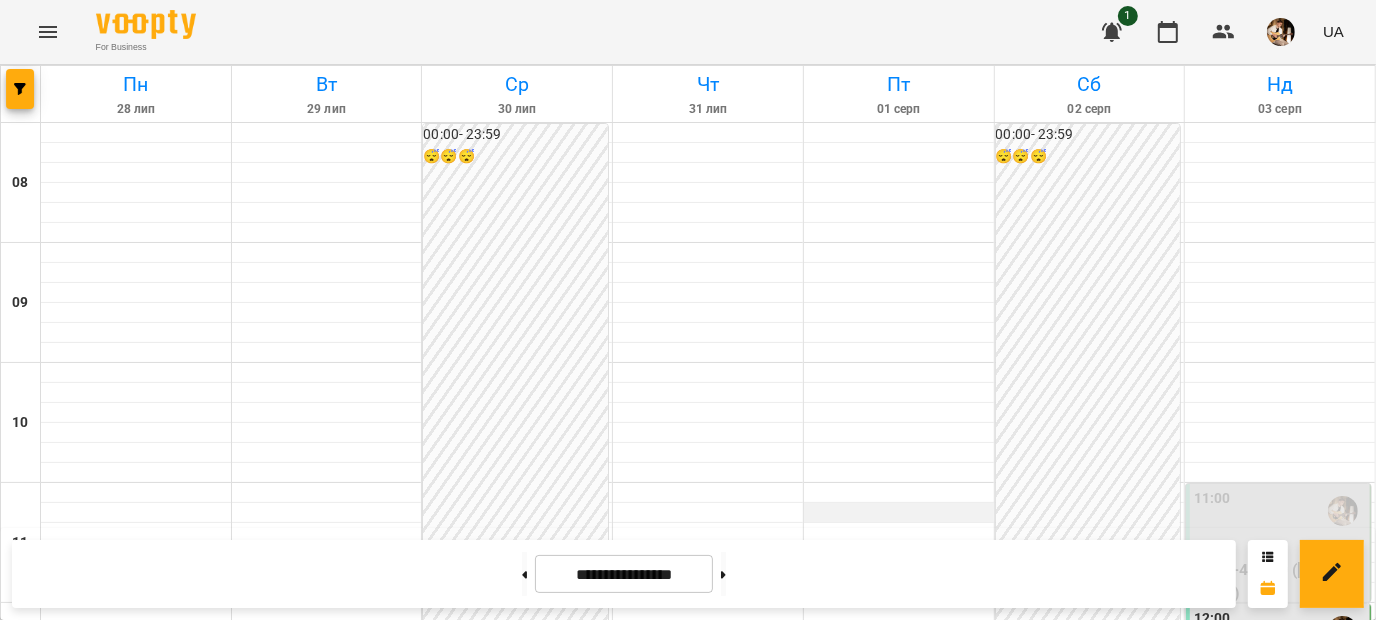 scroll, scrollTop: 252, scrollLeft: 0, axis: vertical 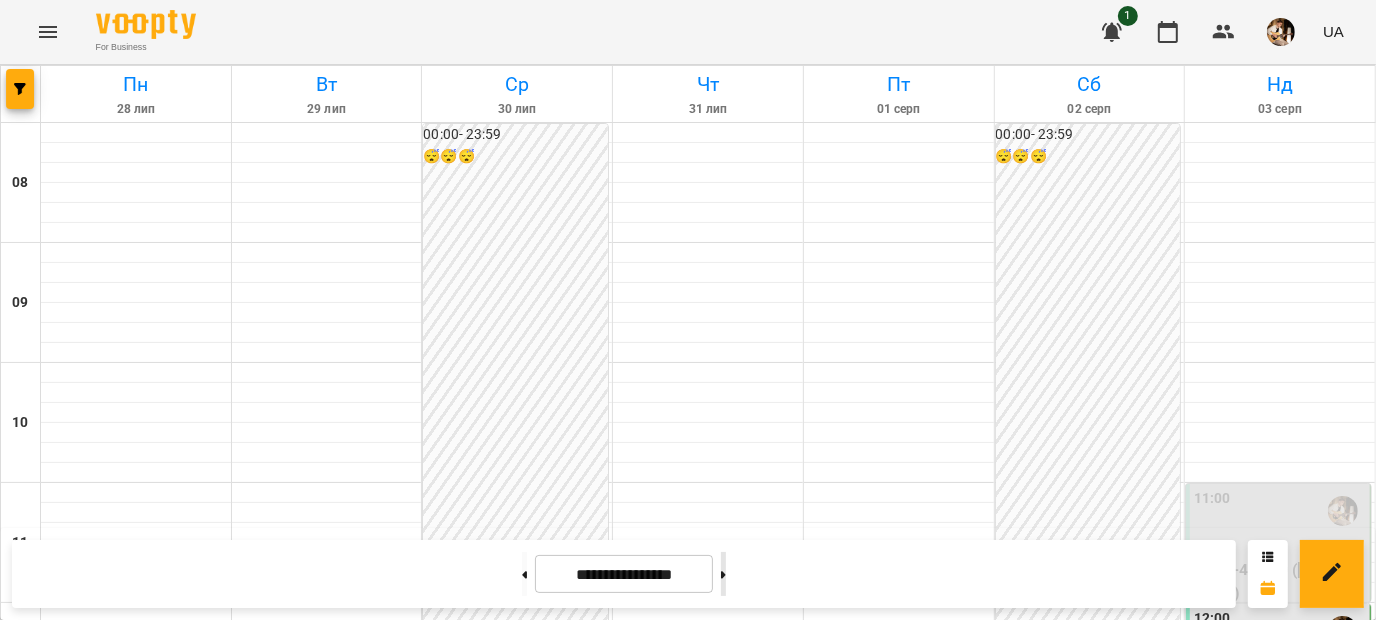 click at bounding box center (723, 574) 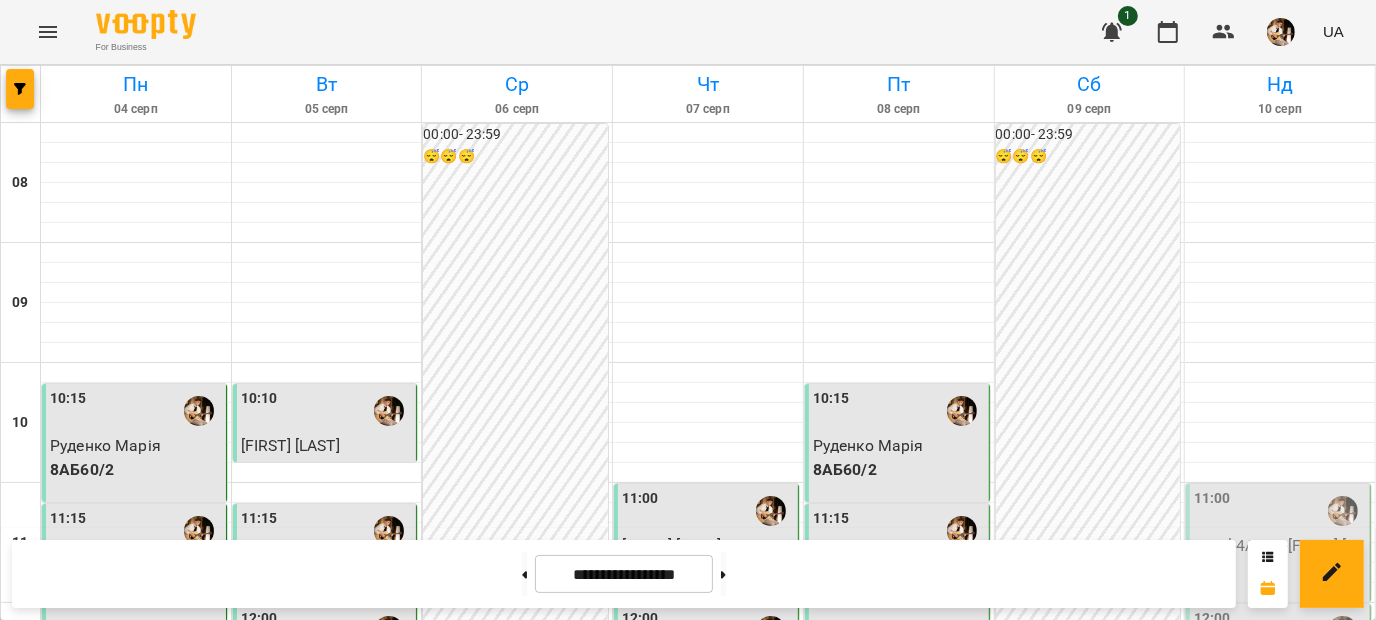 scroll, scrollTop: 121, scrollLeft: 0, axis: vertical 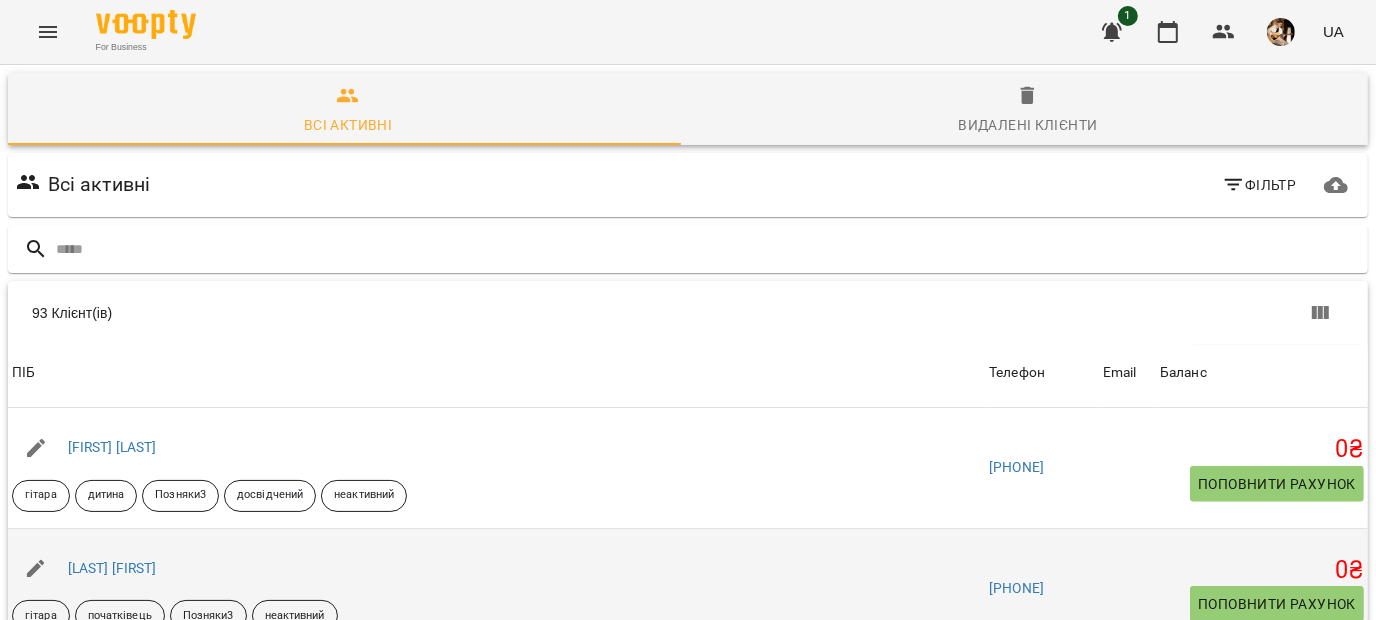 click 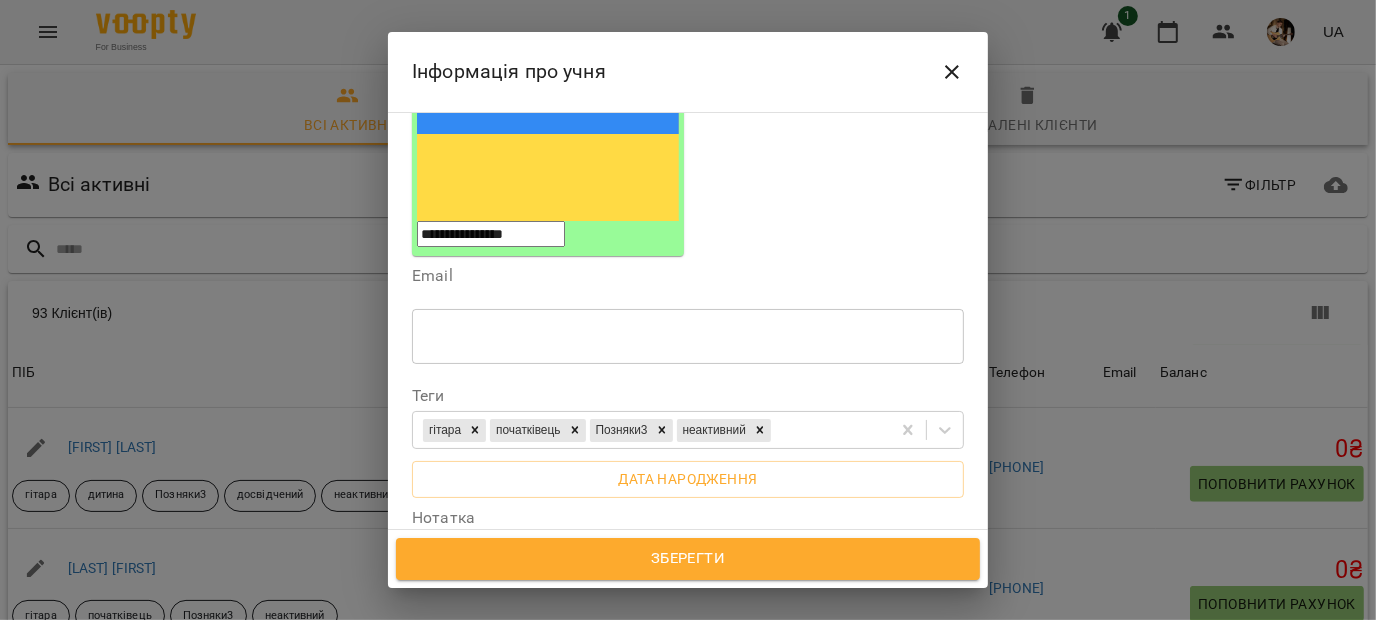 scroll, scrollTop: 320, scrollLeft: 0, axis: vertical 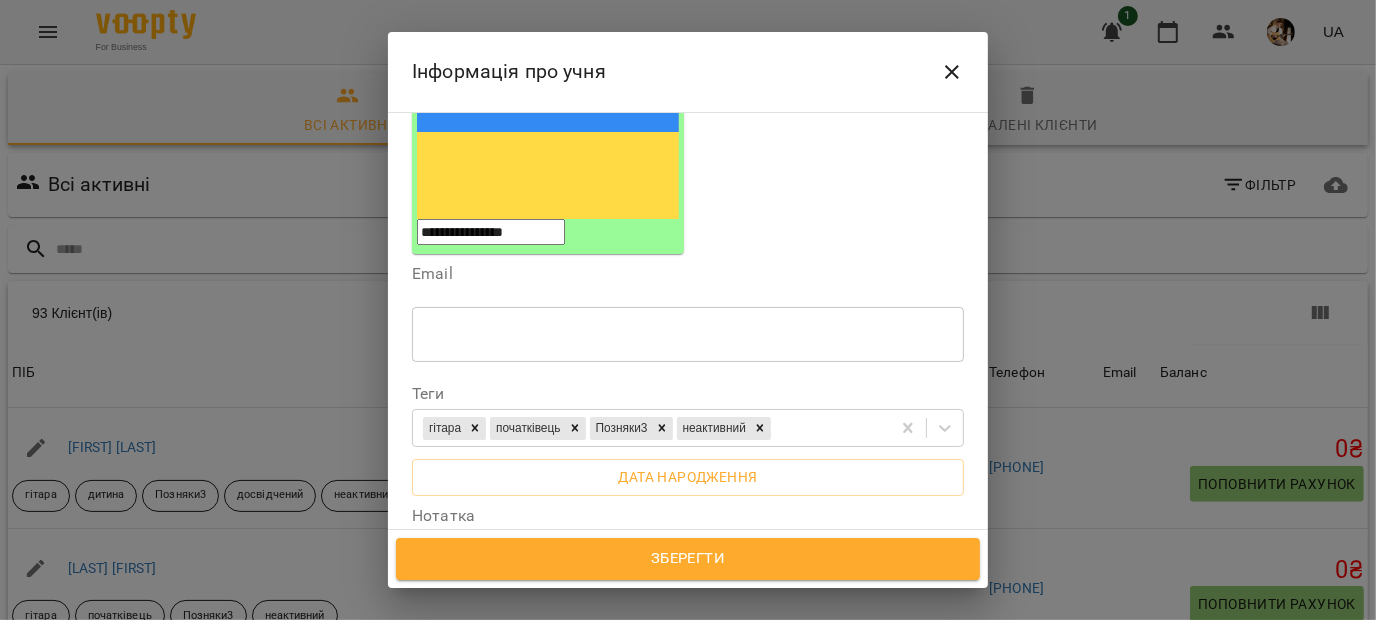 click at bounding box center (952, 72) 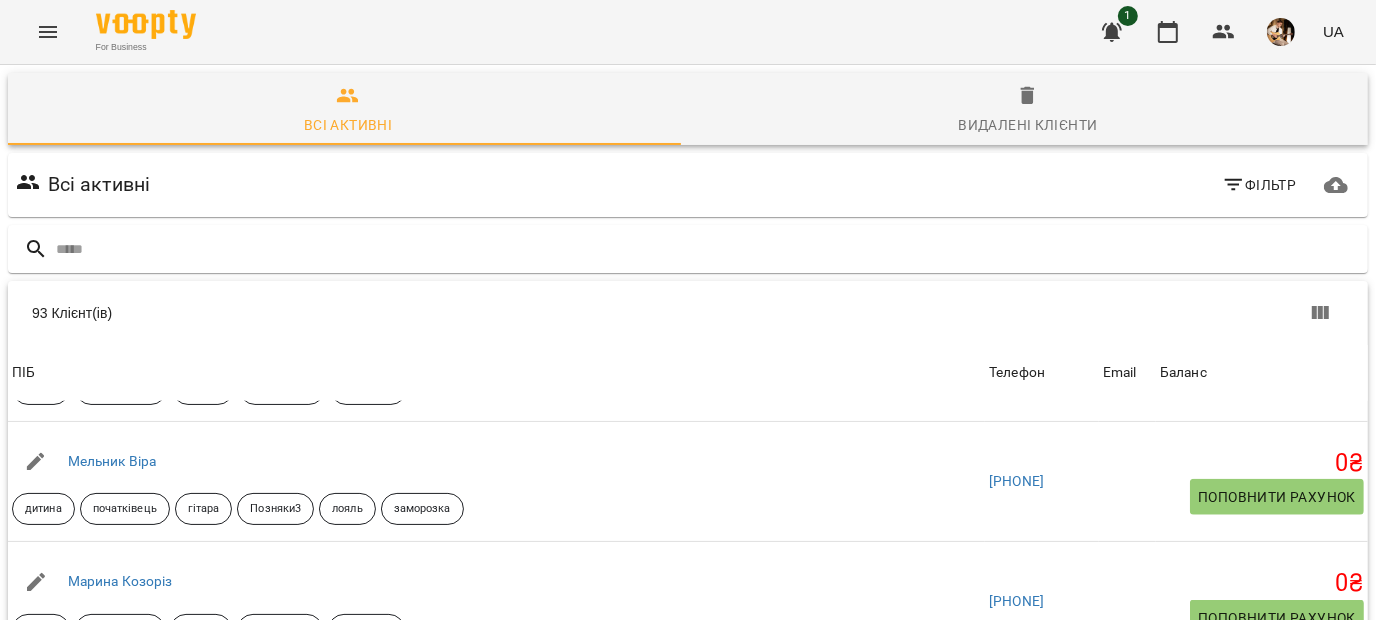 scroll, scrollTop: 1919, scrollLeft: 0, axis: vertical 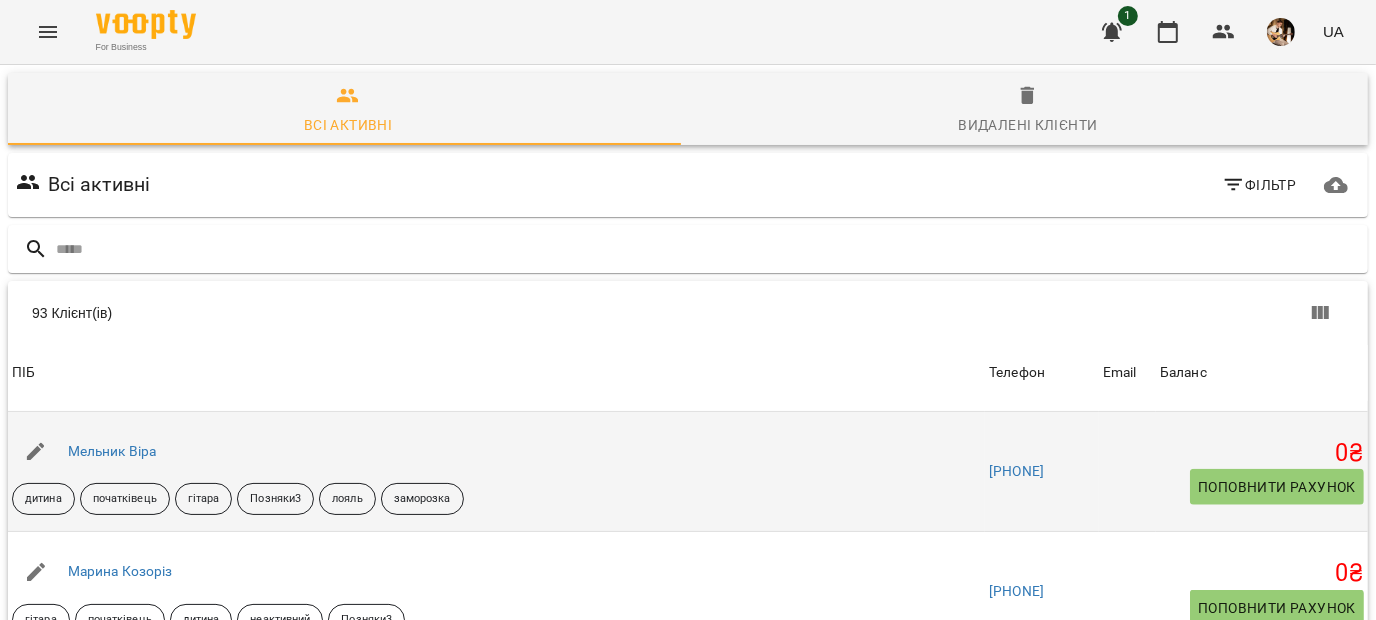 click 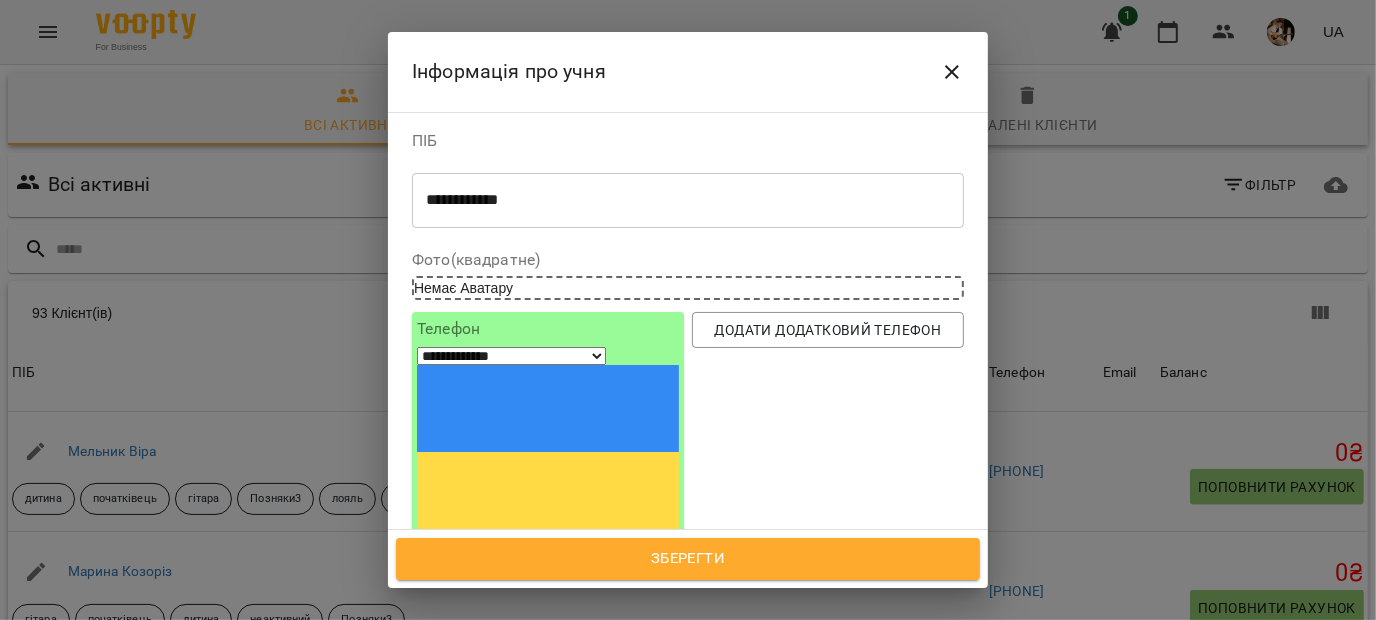 scroll, scrollTop: 371, scrollLeft: 0, axis: vertical 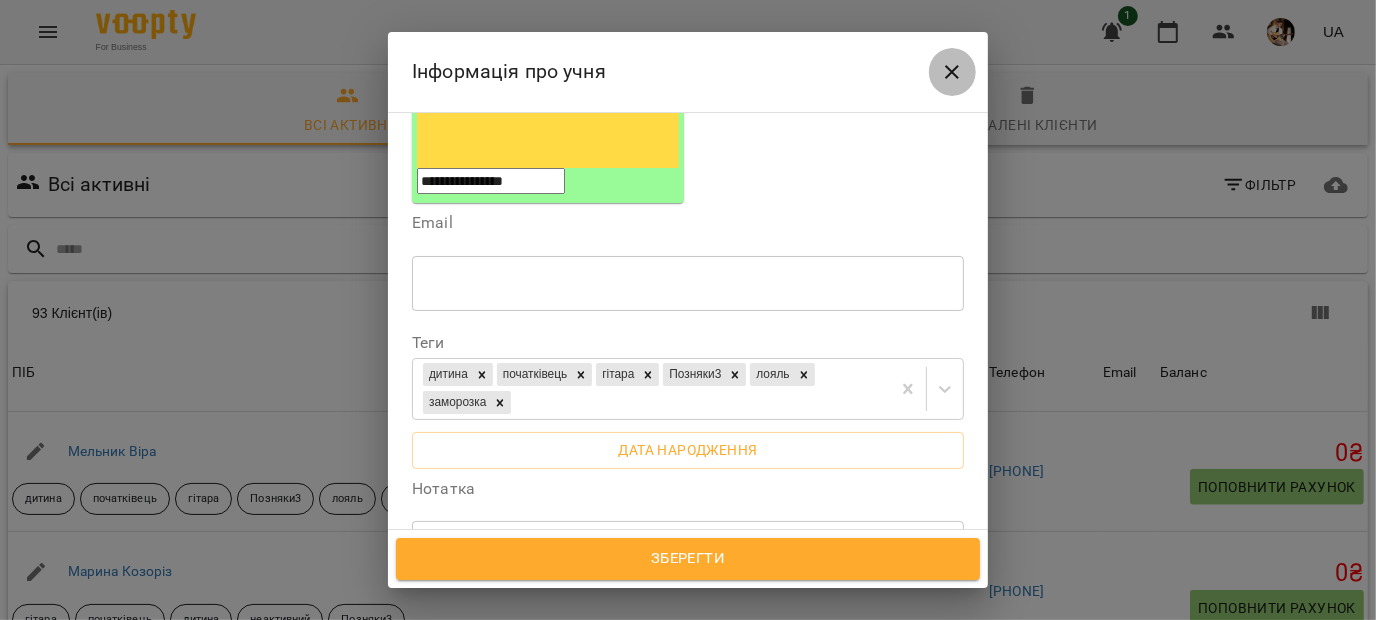 click 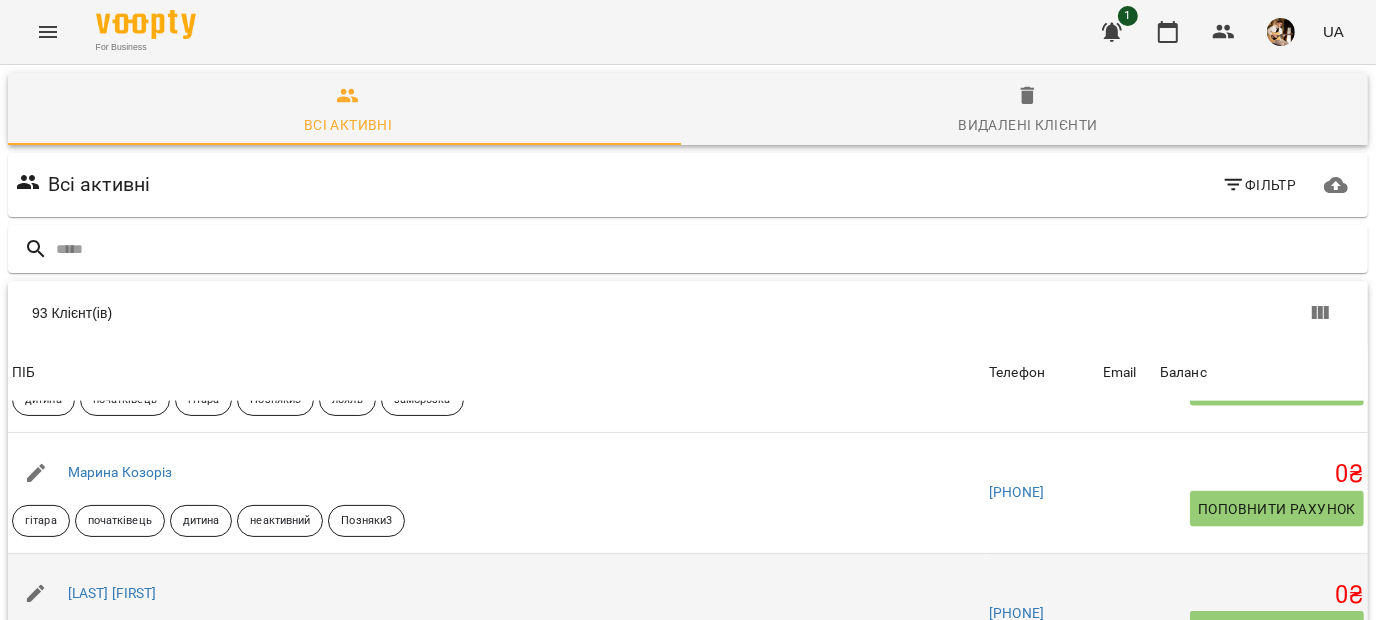 scroll, scrollTop: 2020, scrollLeft: 0, axis: vertical 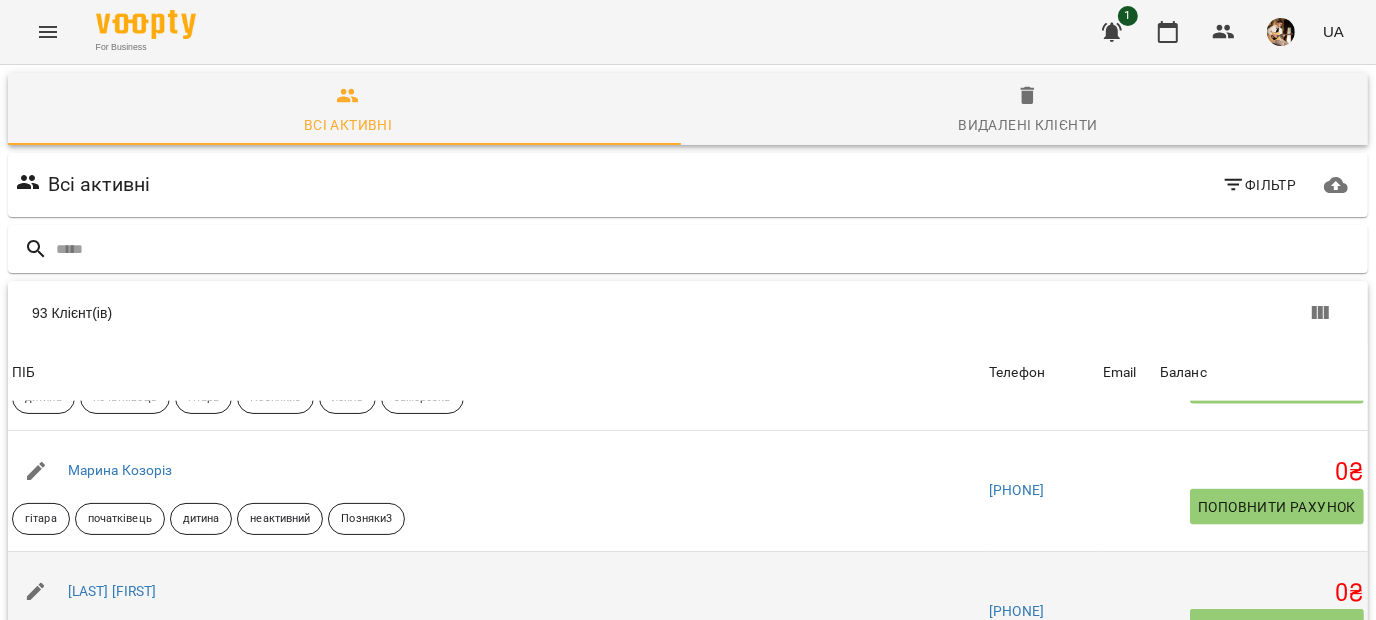 click 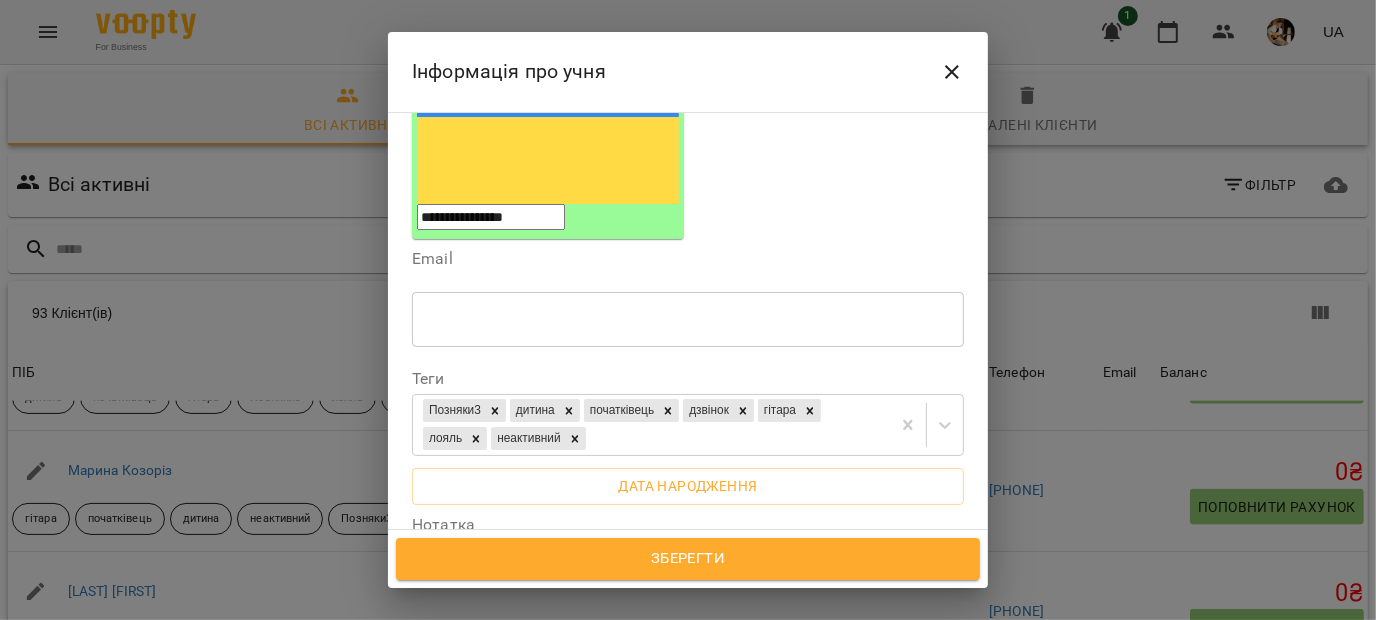 scroll, scrollTop: 338, scrollLeft: 0, axis: vertical 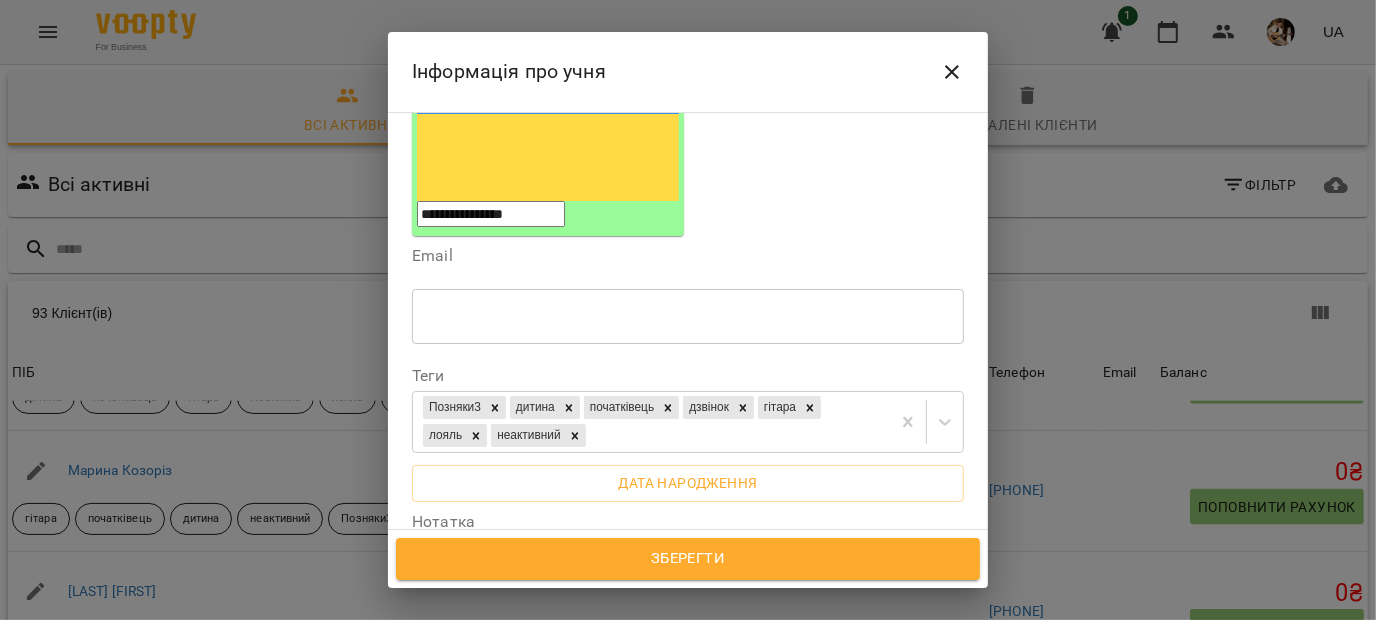 click 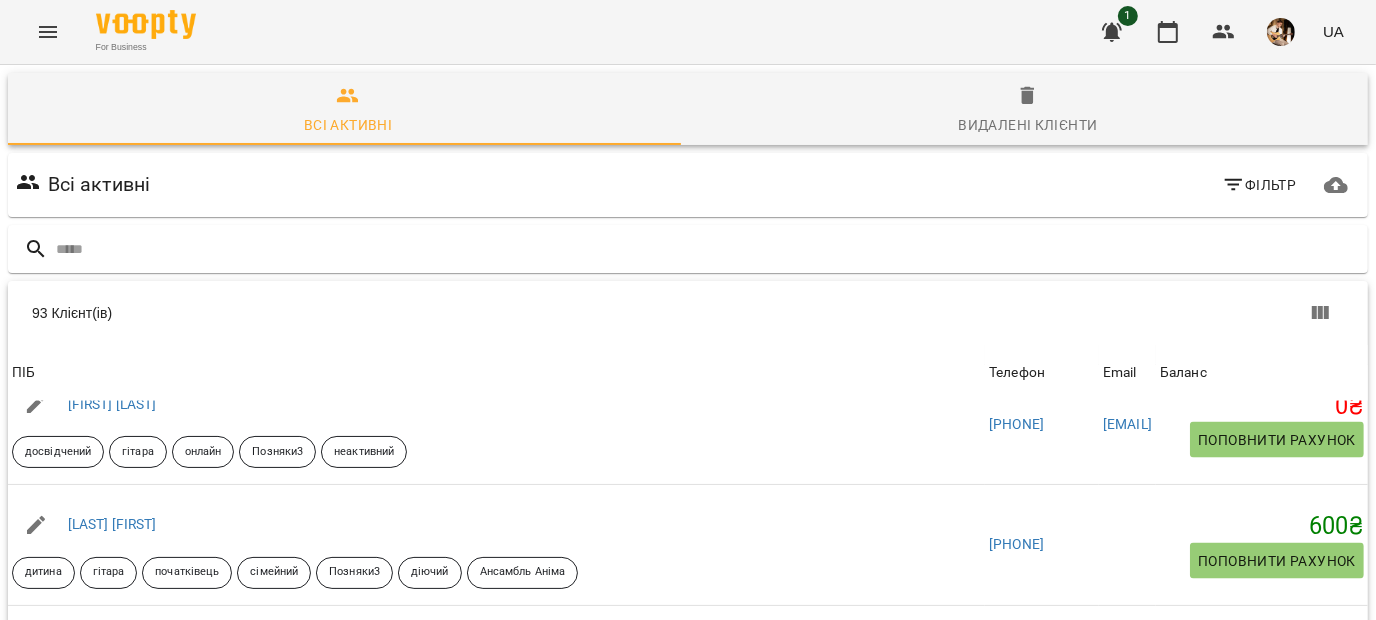scroll, scrollTop: 2589, scrollLeft: 0, axis: vertical 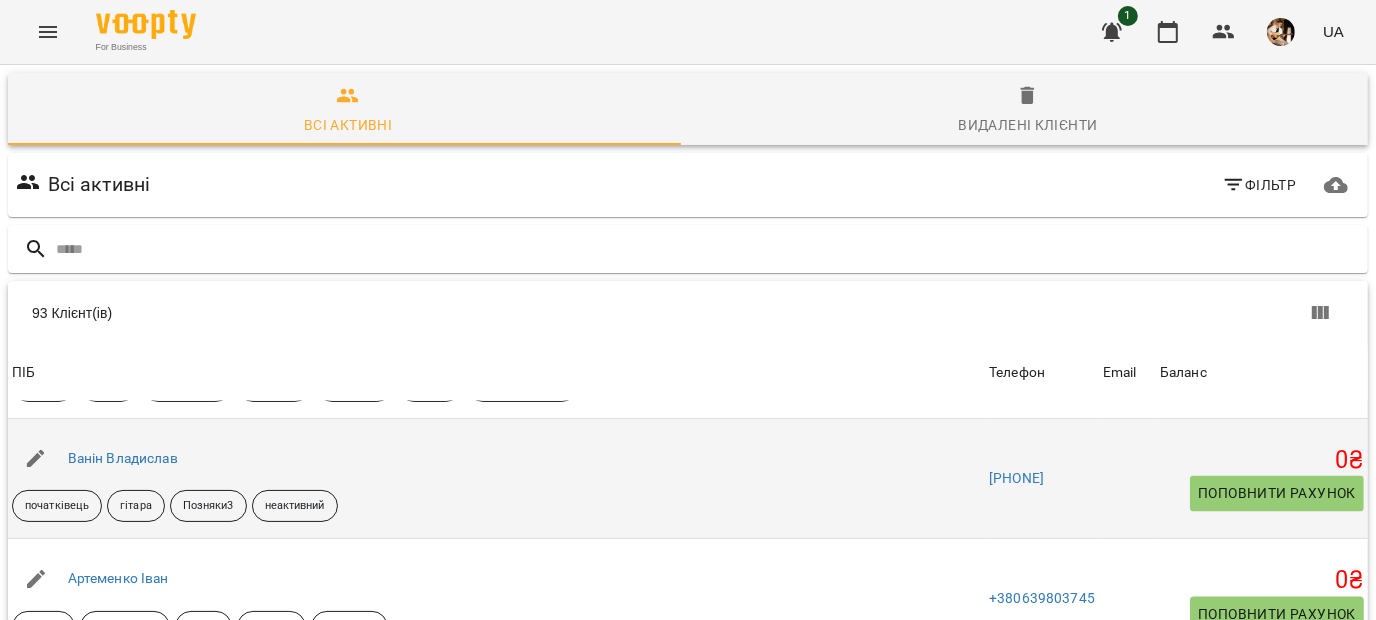 click 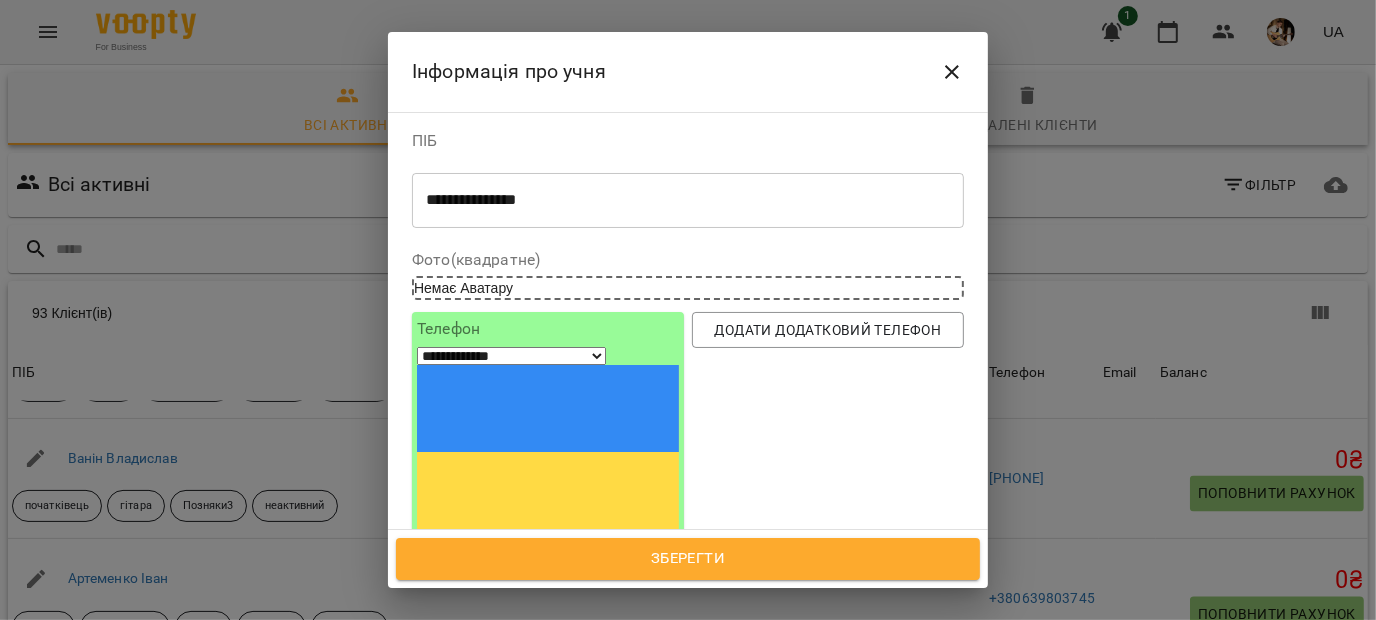 scroll, scrollTop: 338, scrollLeft: 0, axis: vertical 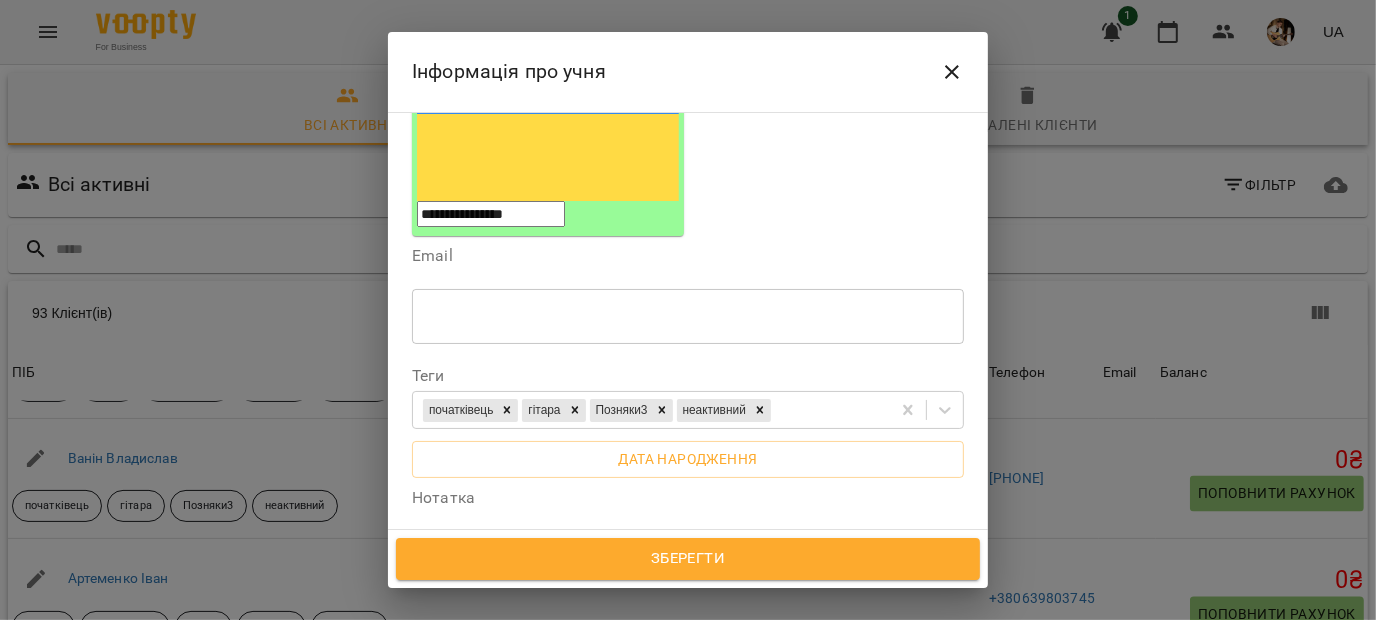 click 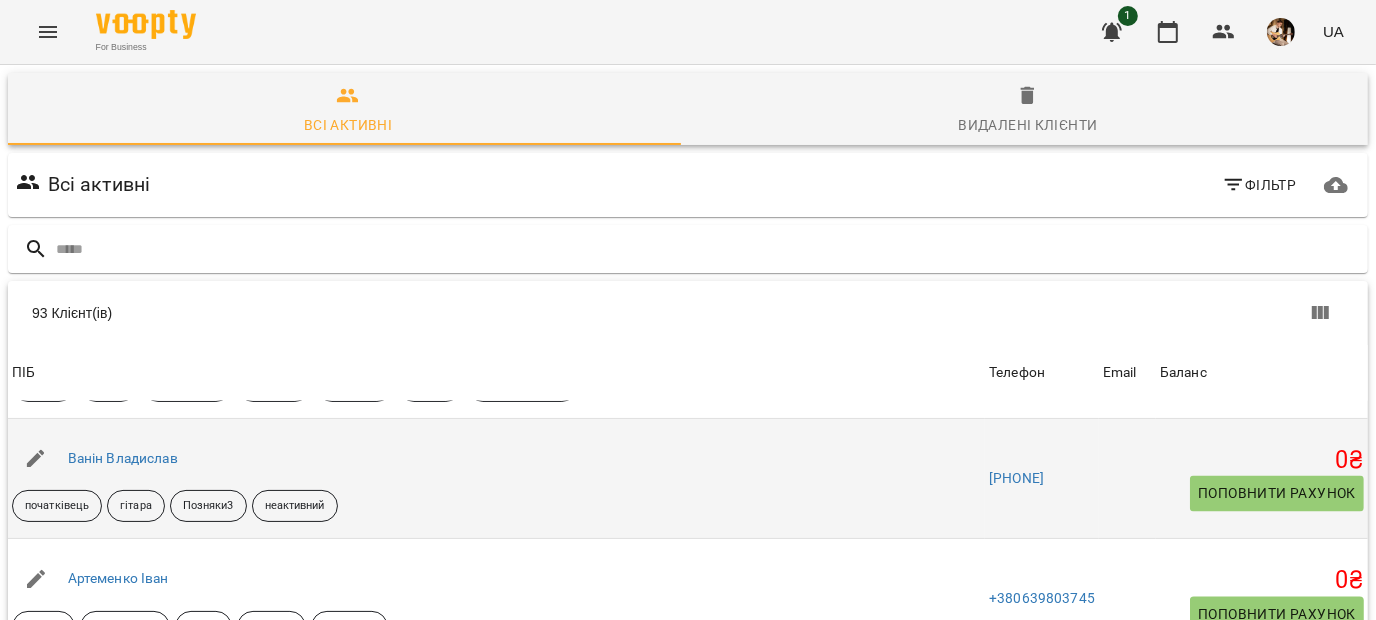 click 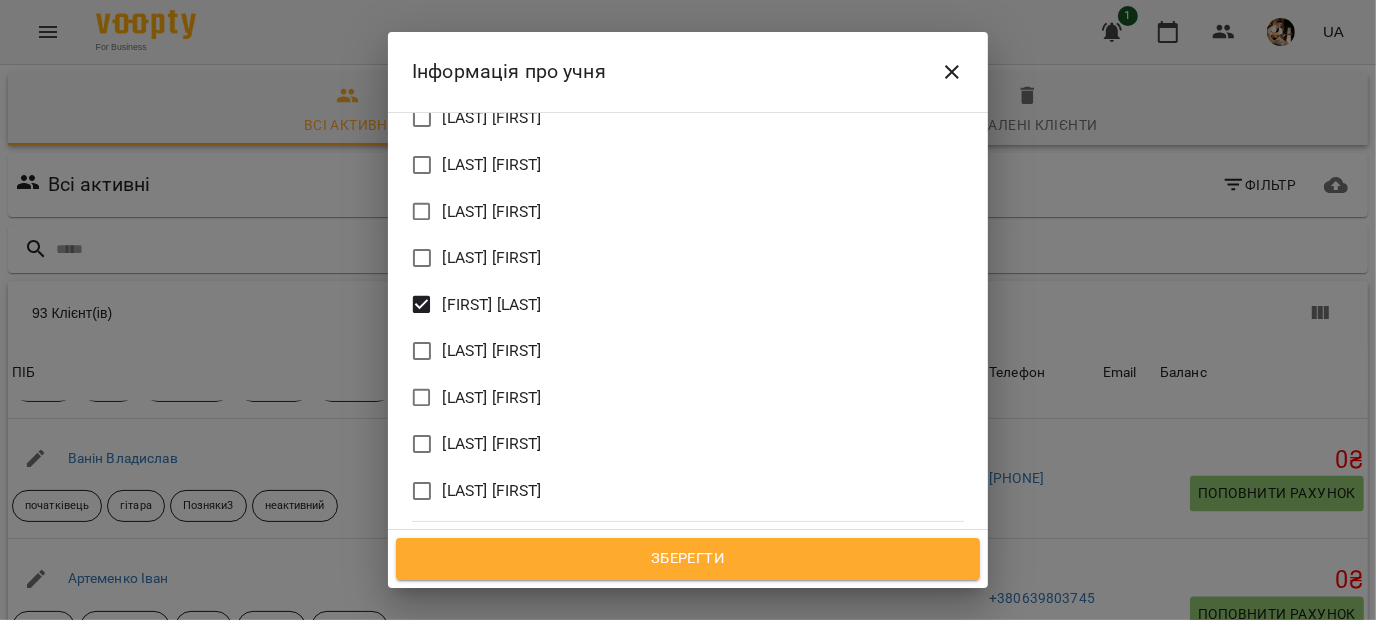 scroll, scrollTop: 1846, scrollLeft: 0, axis: vertical 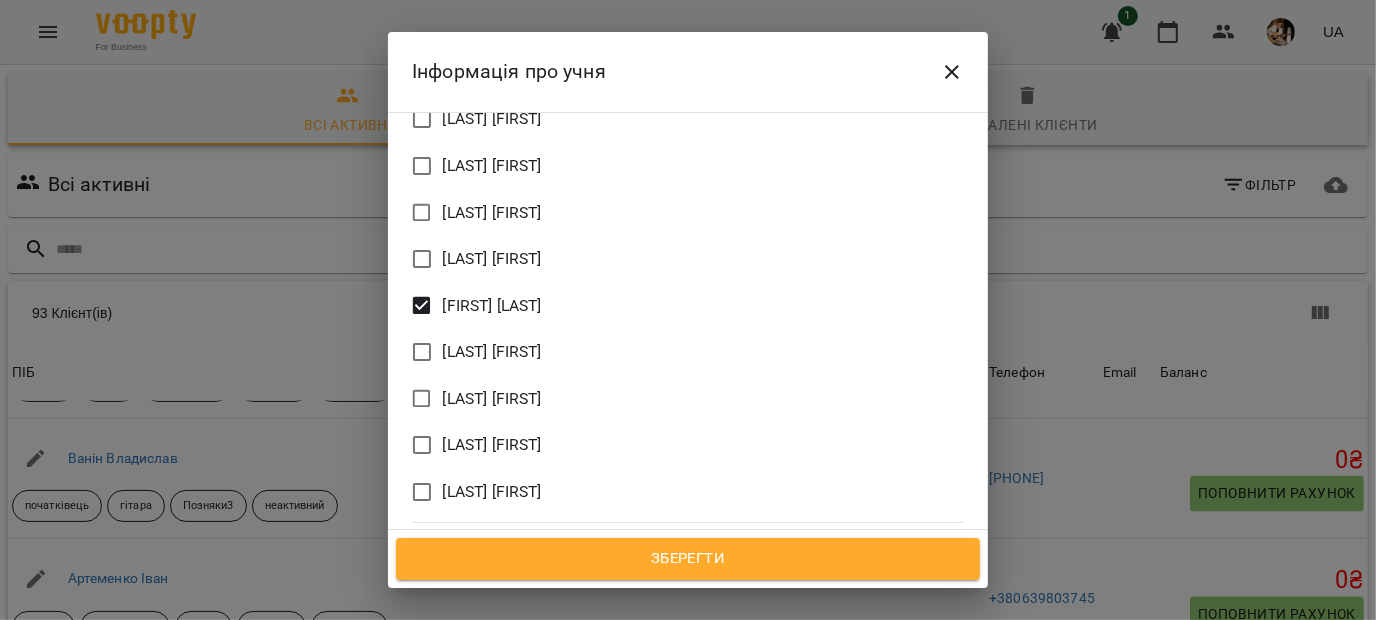 click 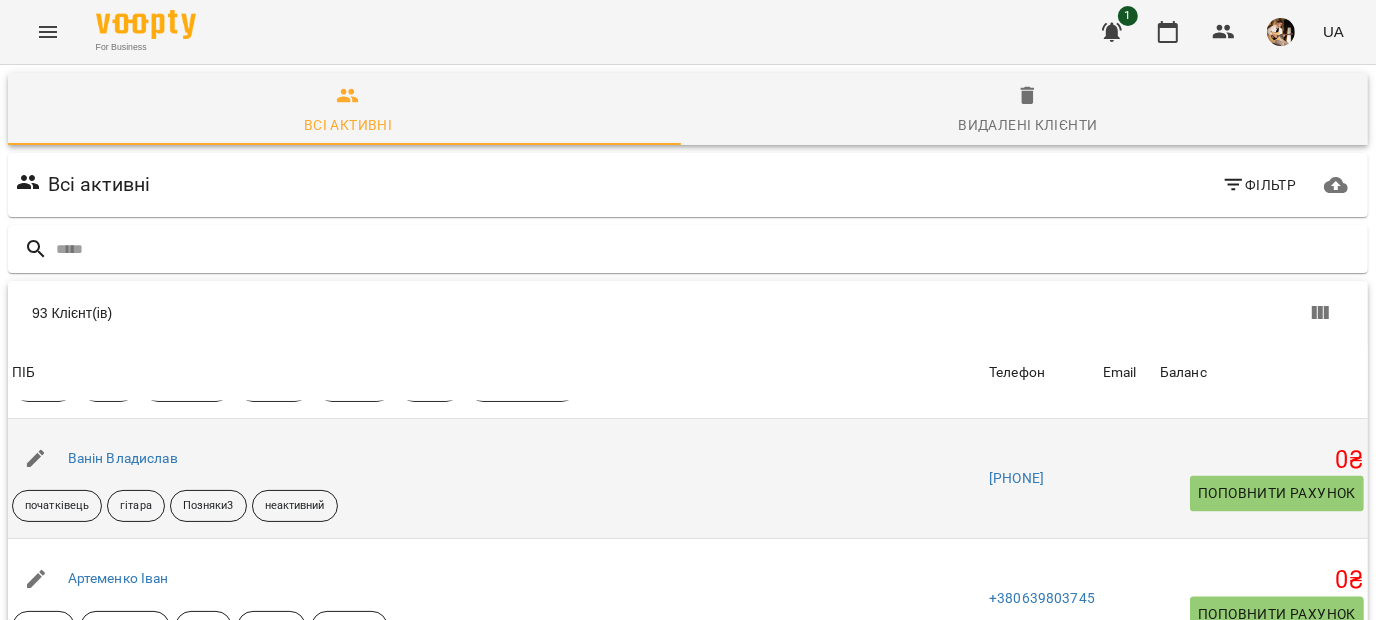 click 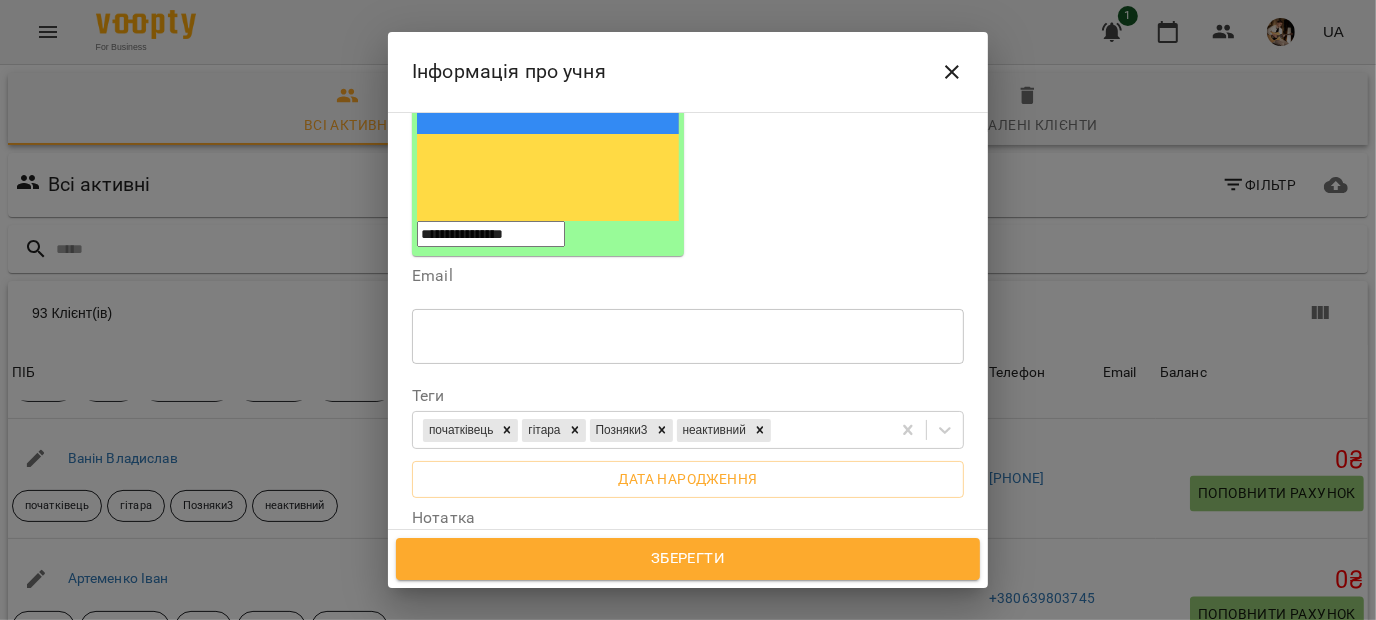scroll, scrollTop: 325, scrollLeft: 0, axis: vertical 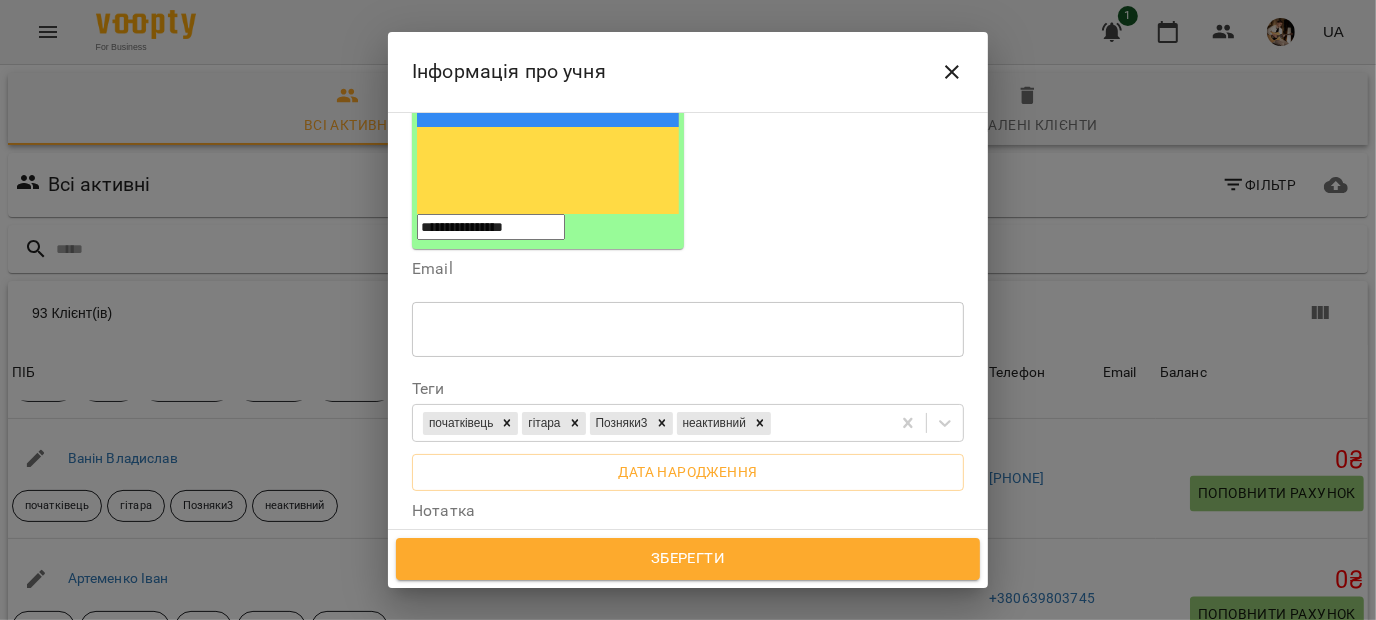 click on "**********" at bounding box center [680, 570] 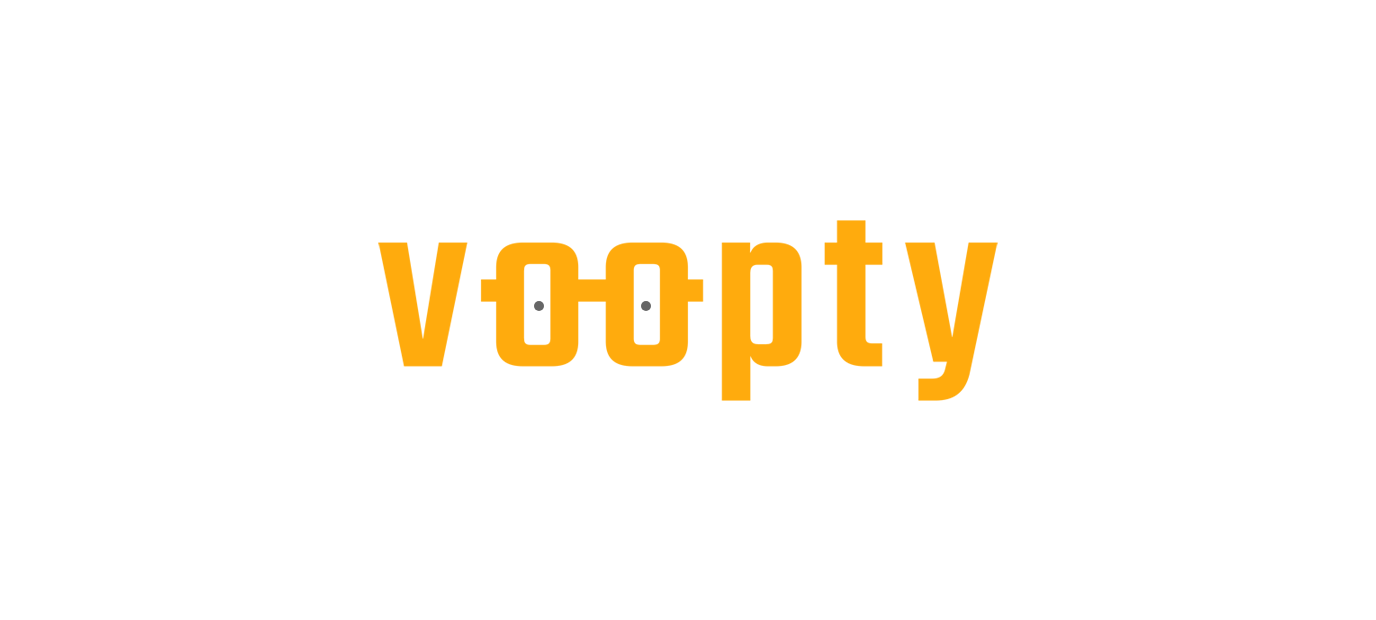 scroll, scrollTop: 0, scrollLeft: 0, axis: both 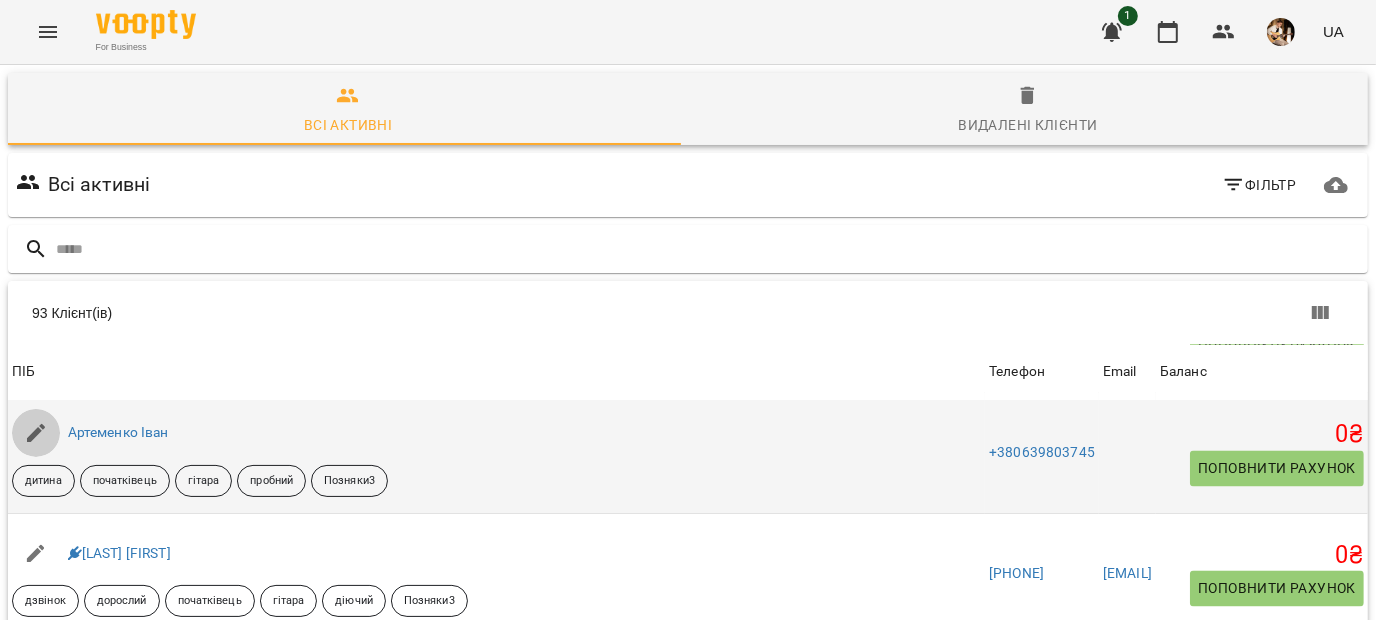 click 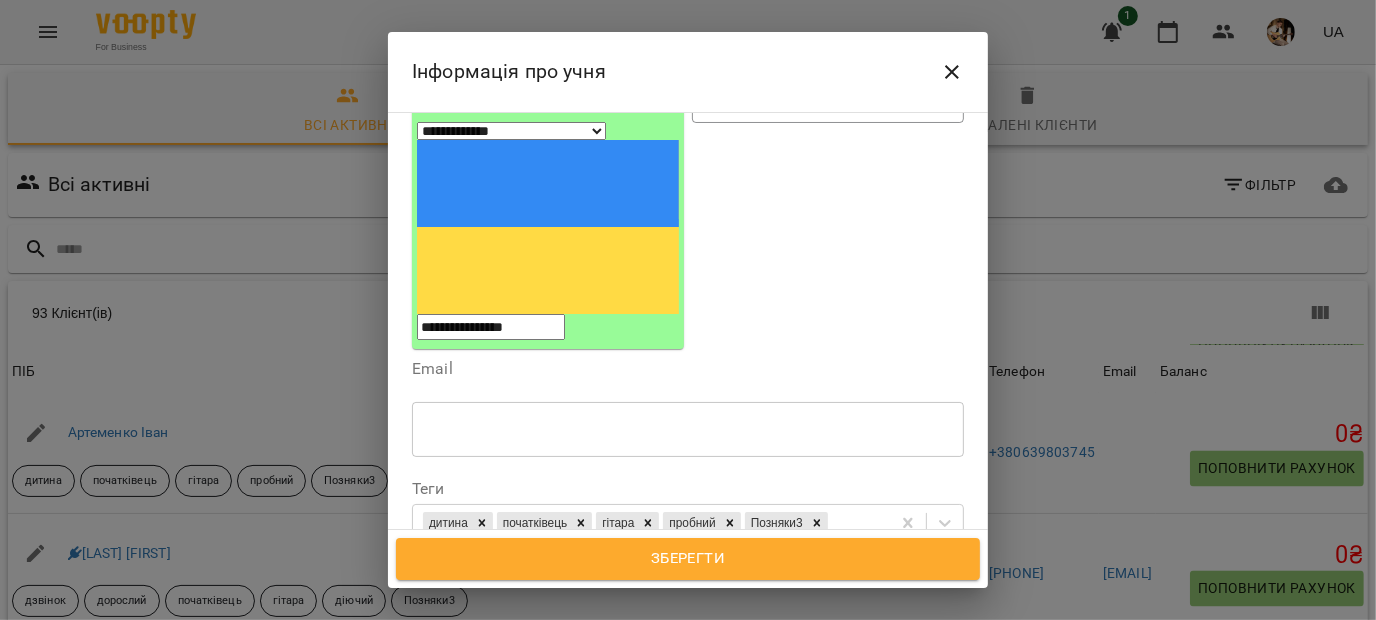 scroll, scrollTop: 0, scrollLeft: 0, axis: both 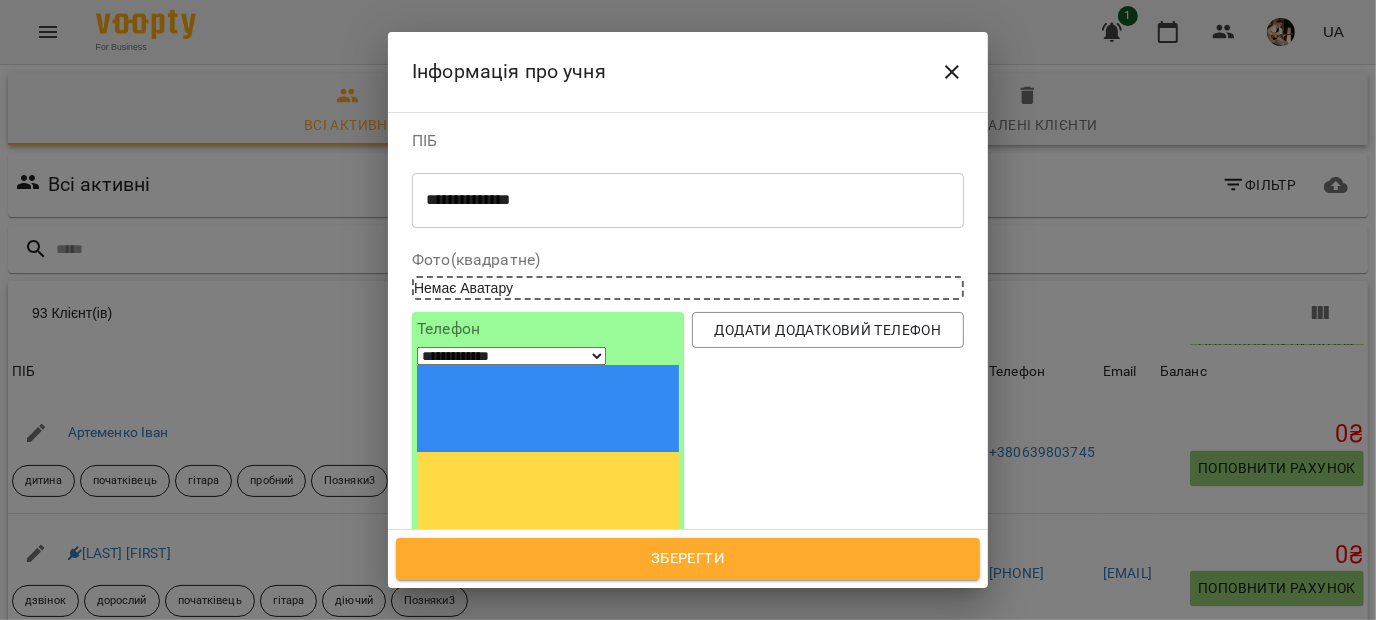 click 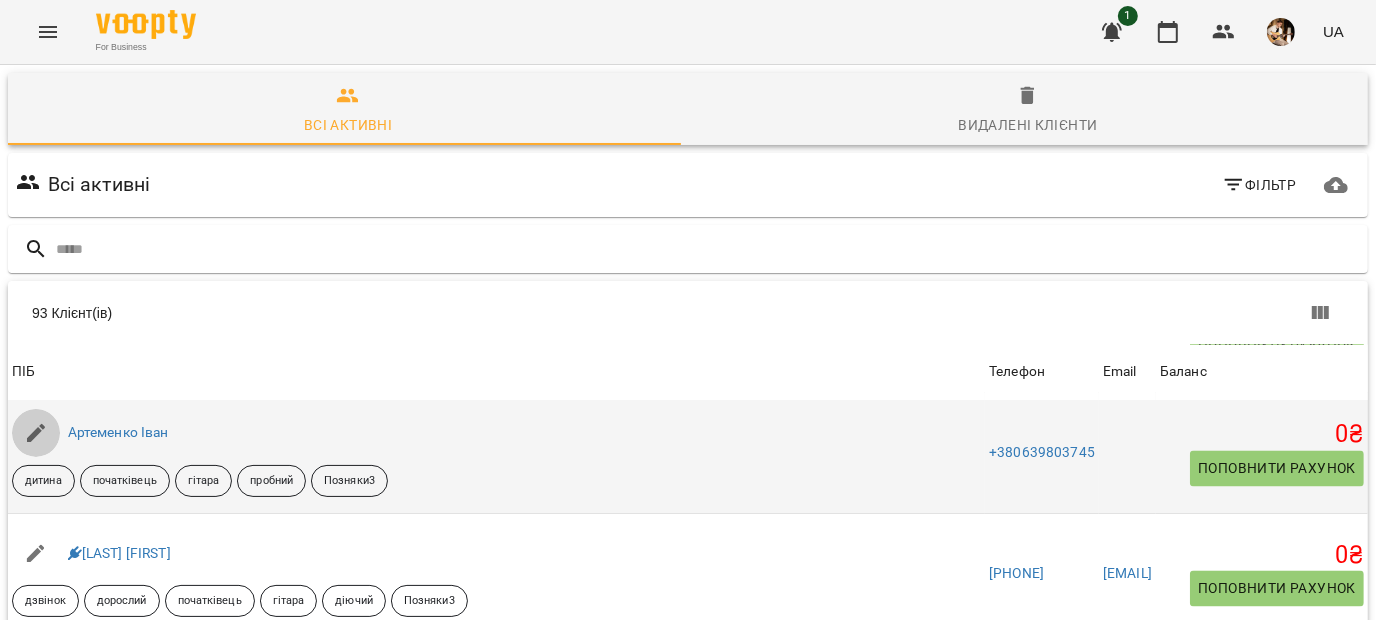 click 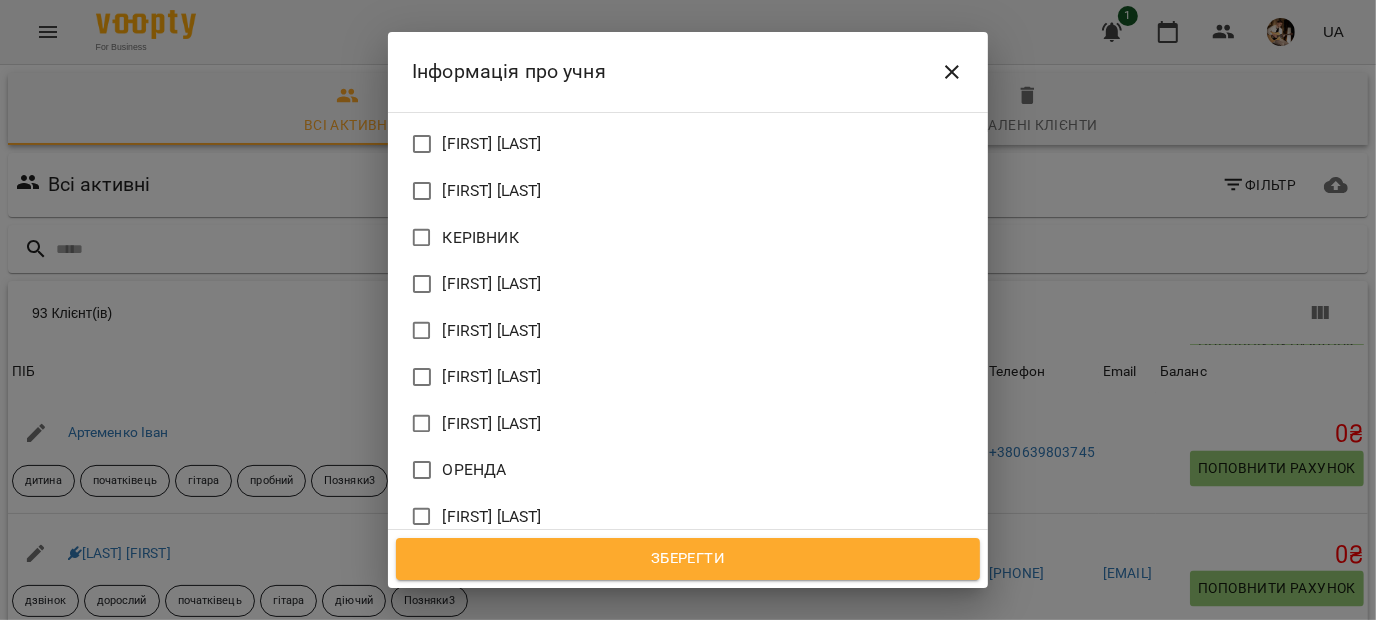 scroll, scrollTop: 0, scrollLeft: 0, axis: both 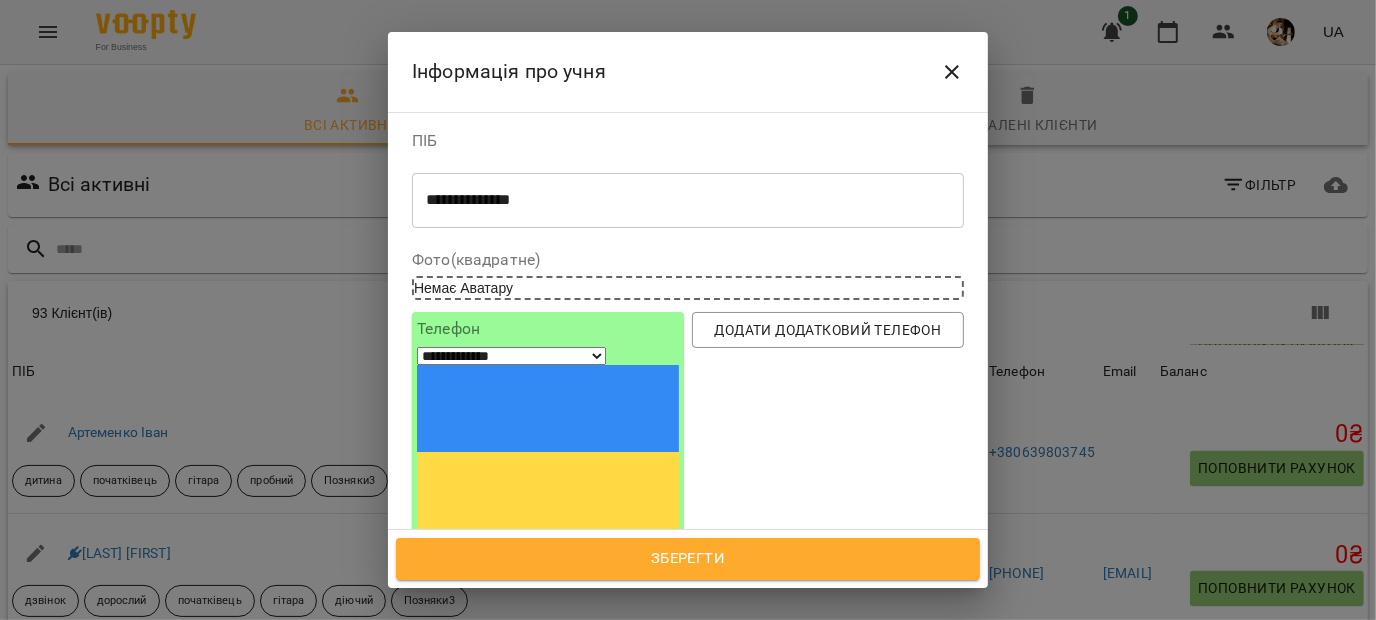 click 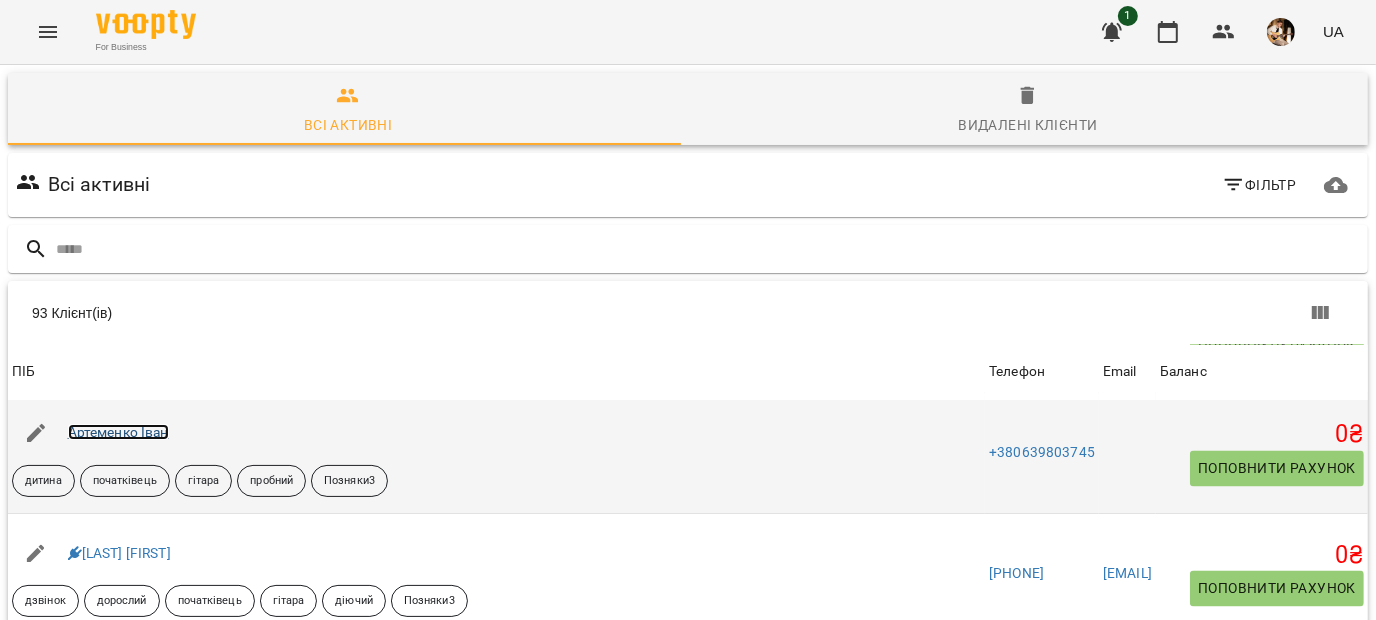 click on "Артеменко Іван" at bounding box center (118, 432) 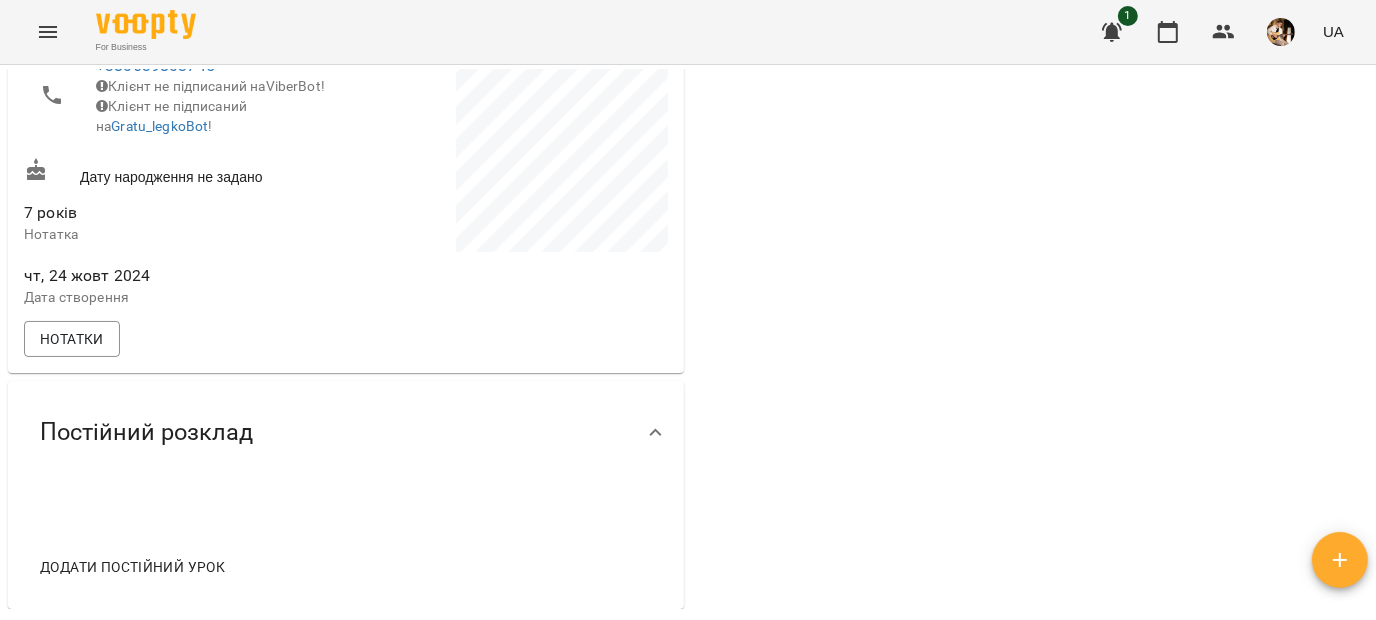 scroll, scrollTop: 468, scrollLeft: 0, axis: vertical 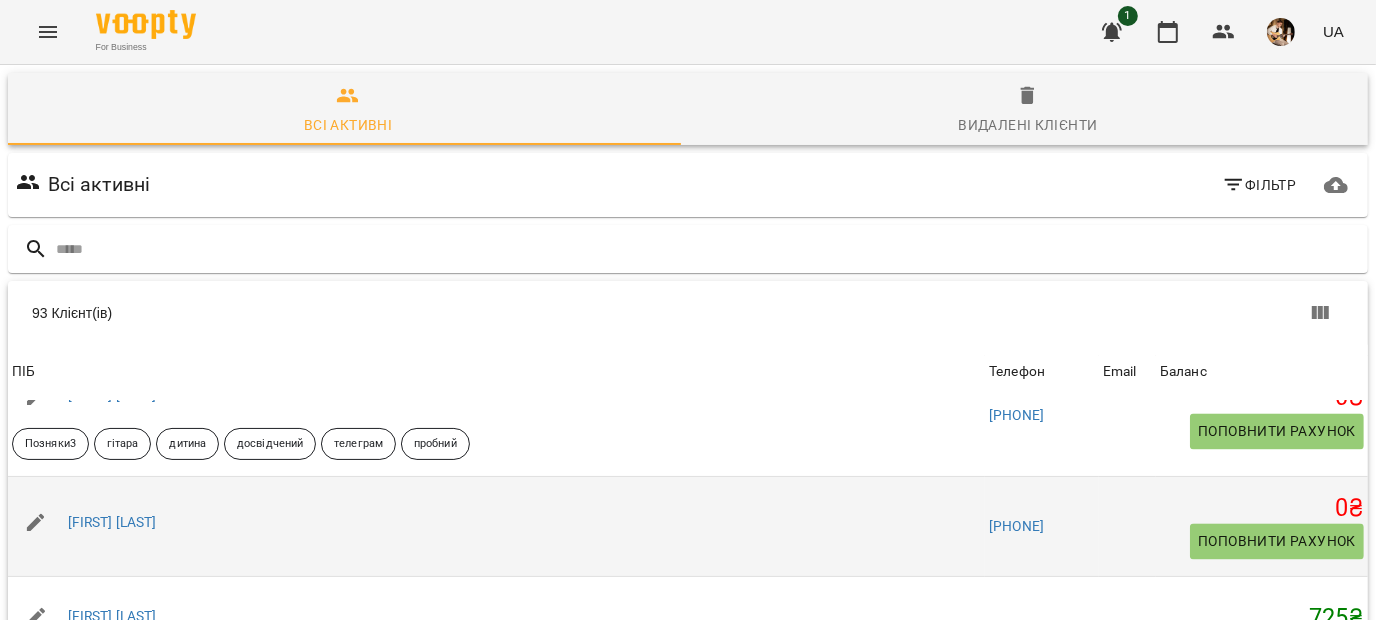 click 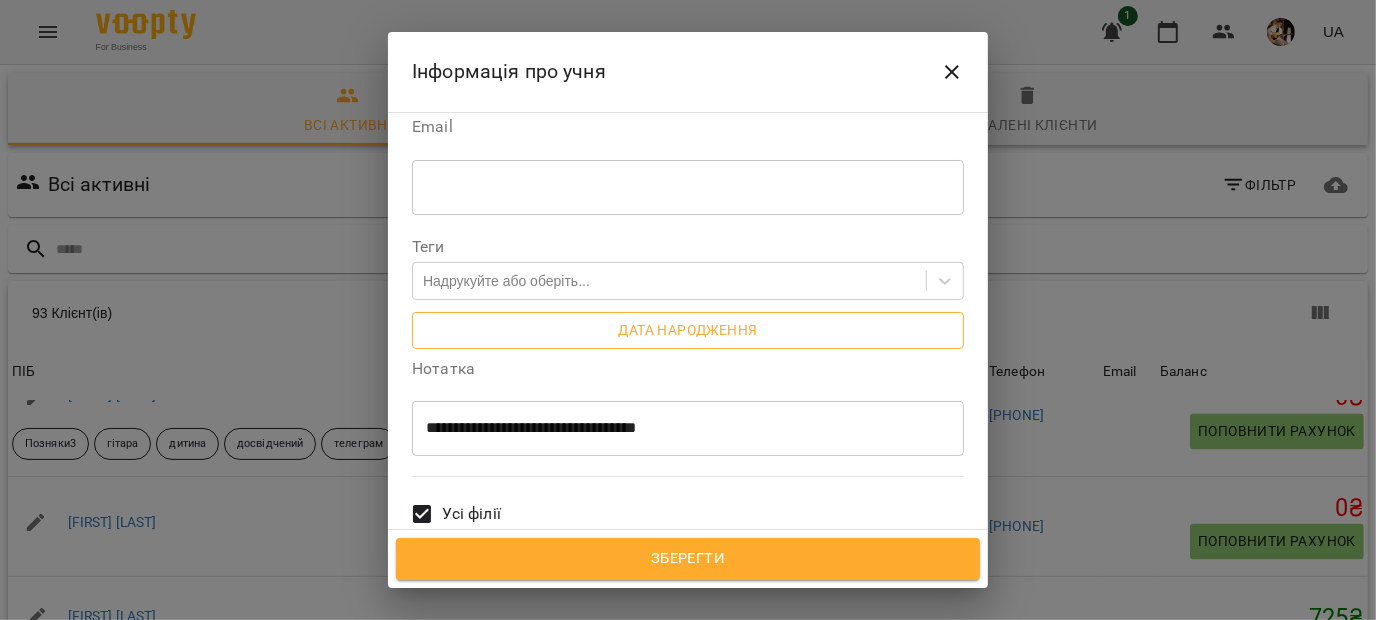scroll, scrollTop: 472, scrollLeft: 0, axis: vertical 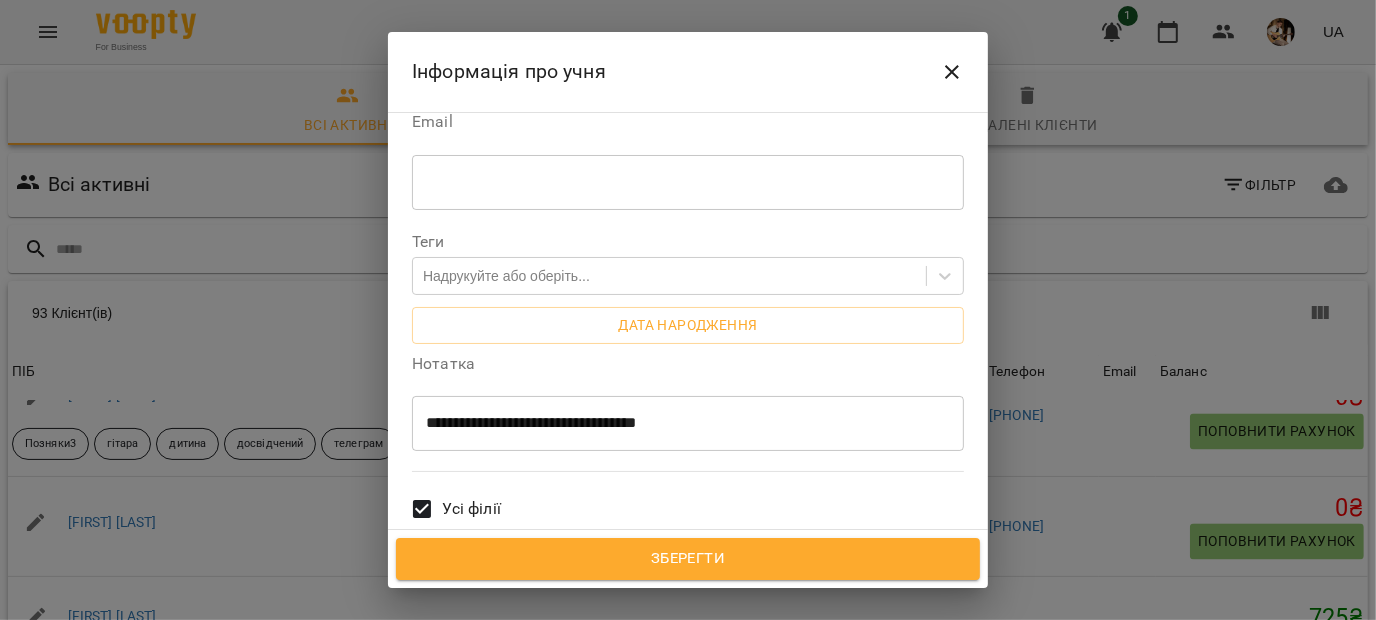 click 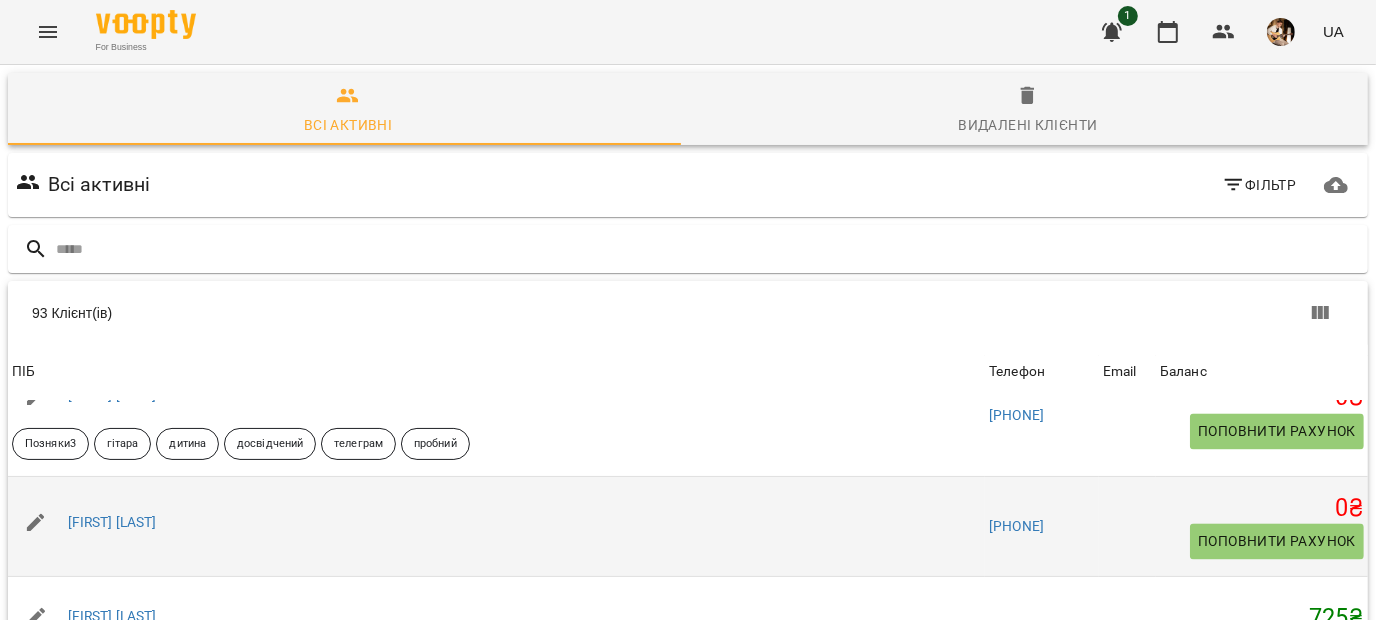 click 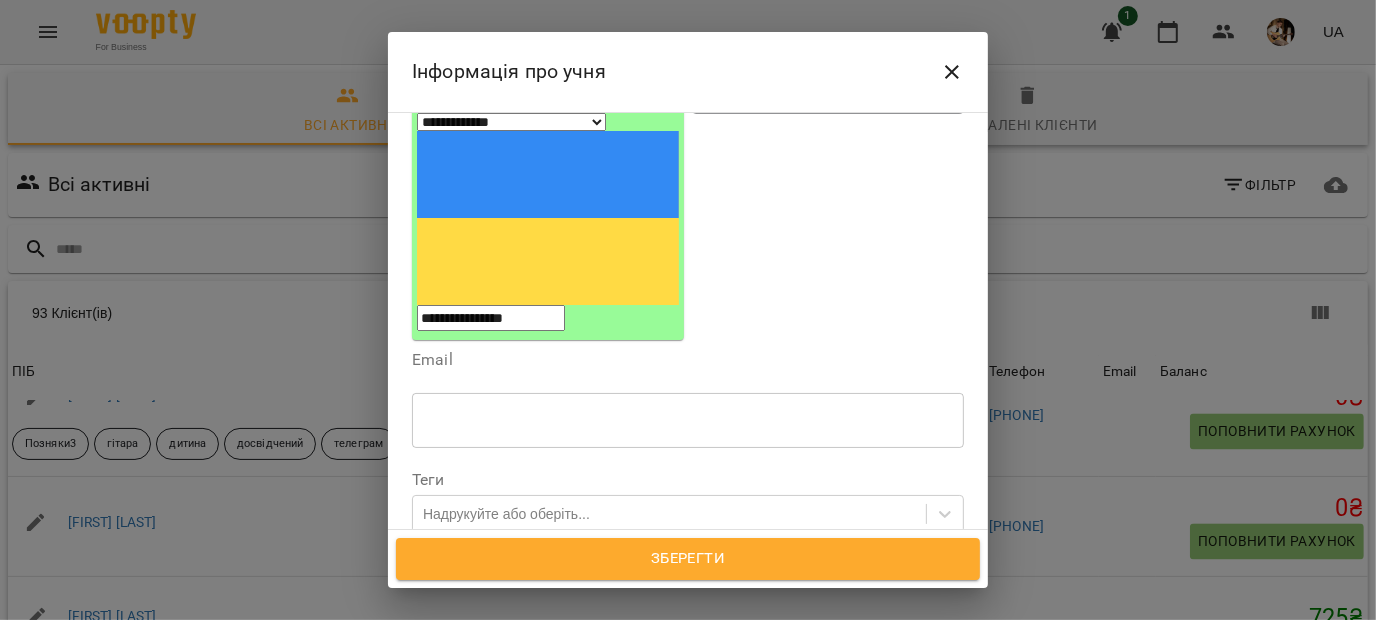 scroll, scrollTop: 262, scrollLeft: 0, axis: vertical 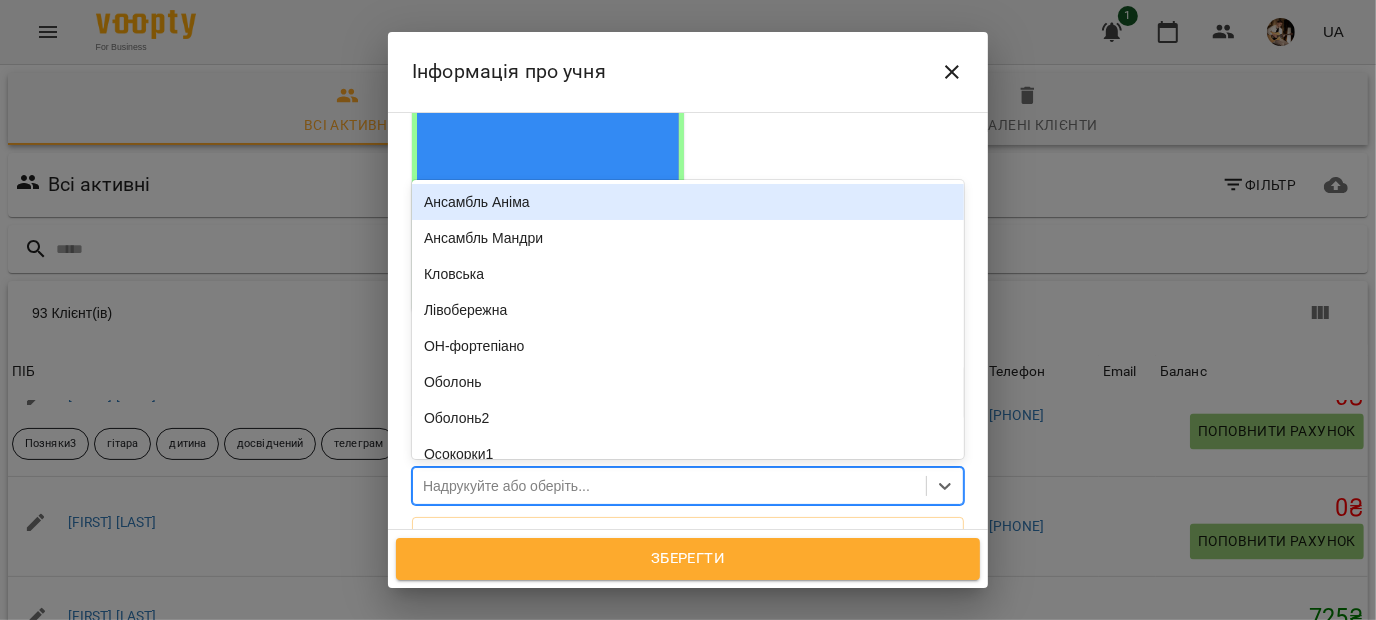 click on "Надрукуйте або оберіть..." at bounding box center [669, 486] 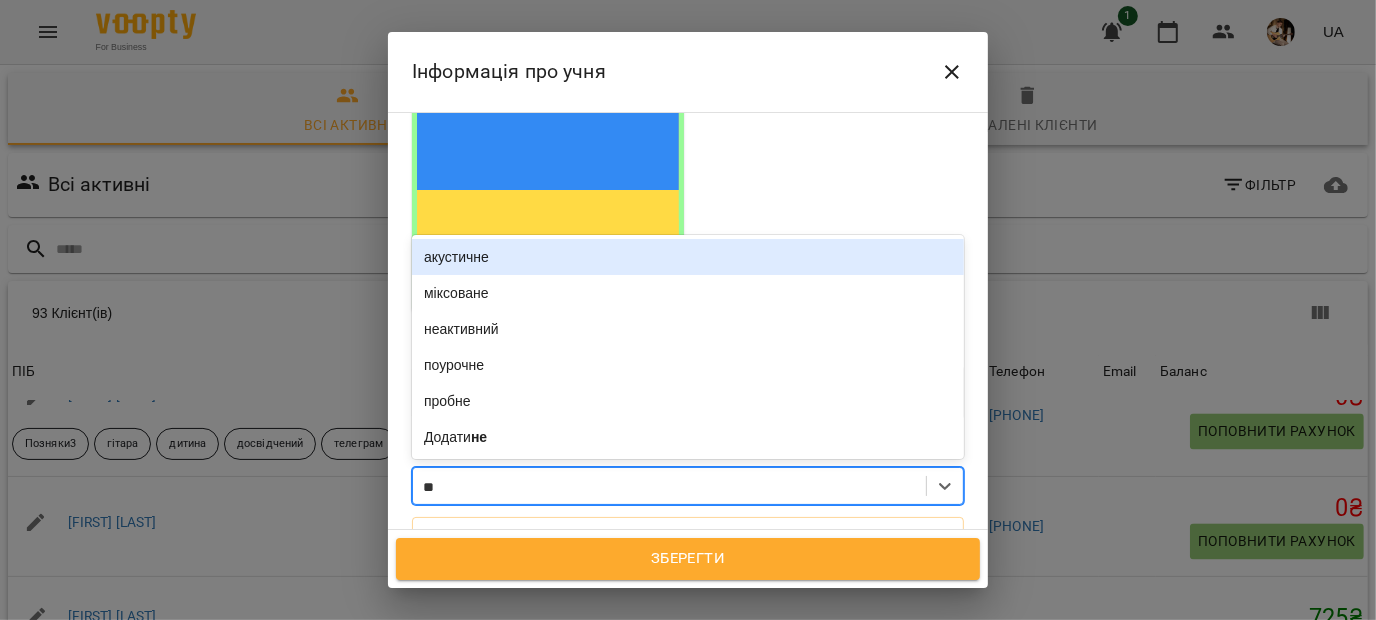 type on "***" 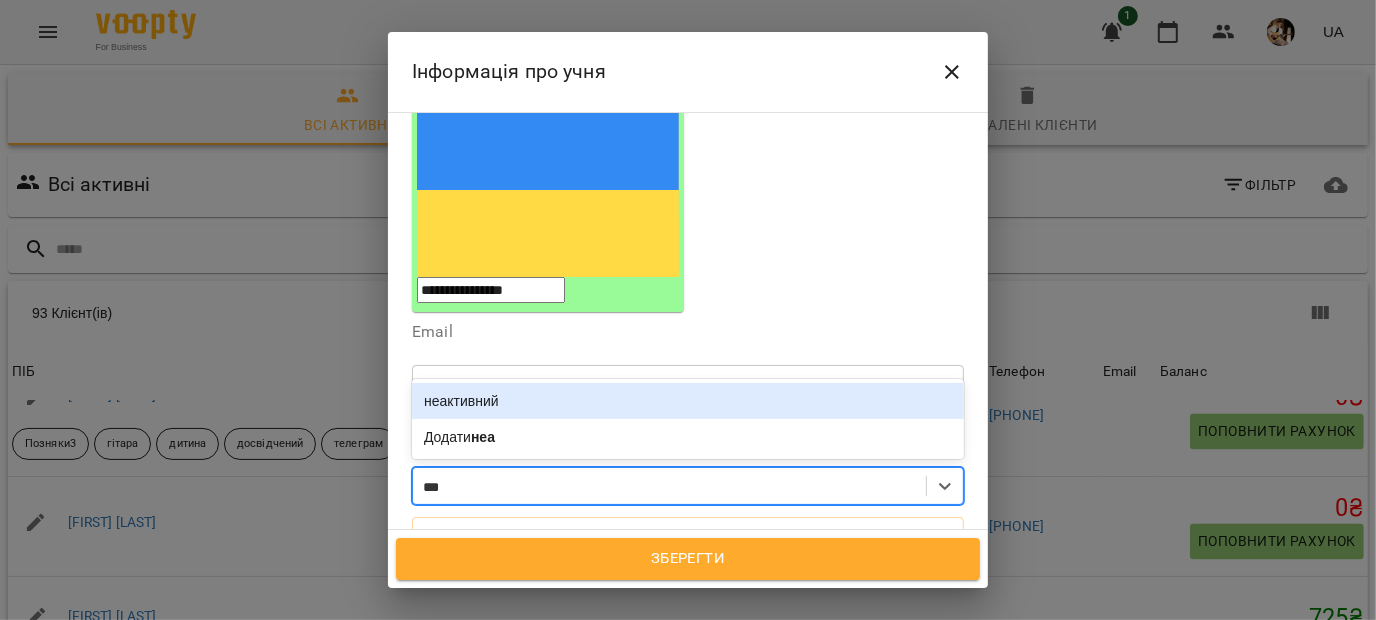 click on "неактивний" at bounding box center [688, 401] 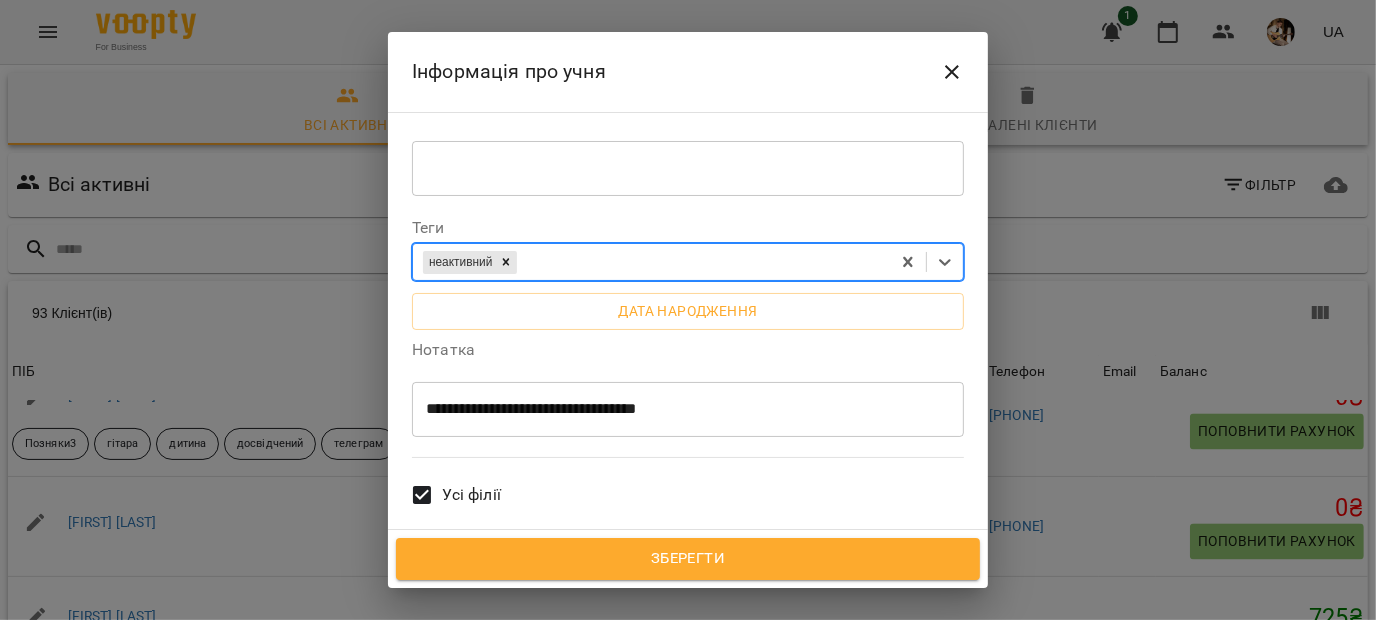 scroll, scrollTop: 199, scrollLeft: 0, axis: vertical 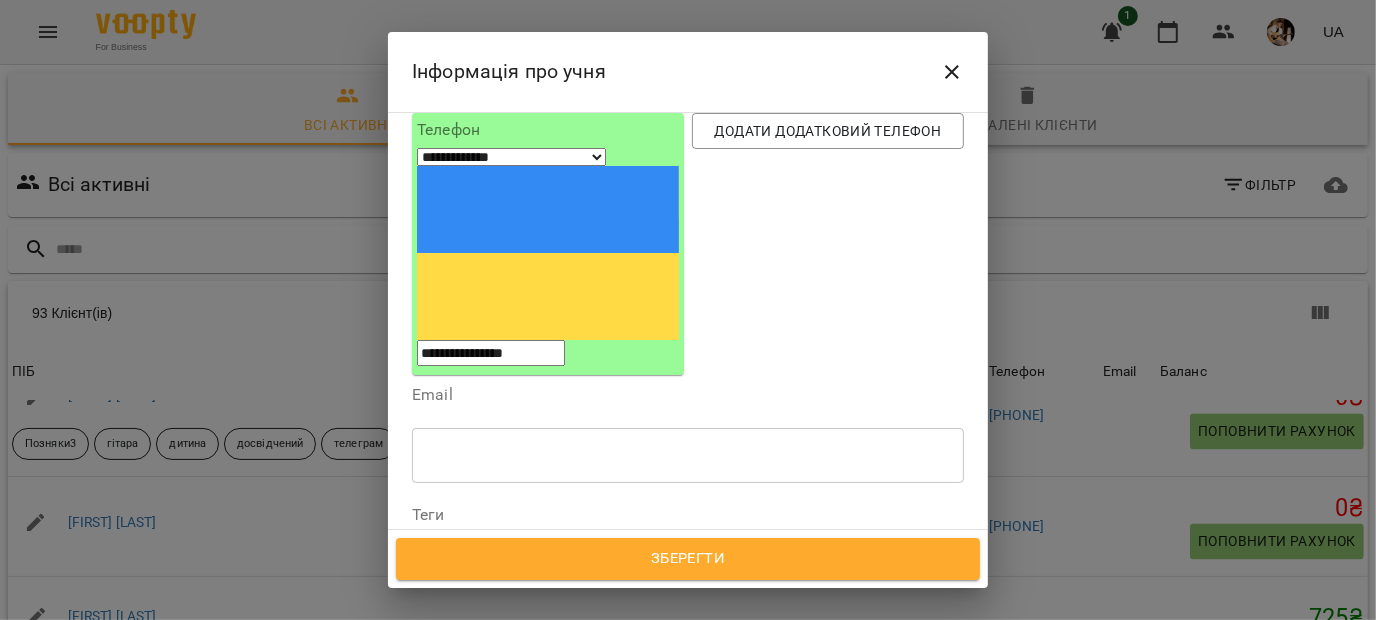 click on "Зберегти" at bounding box center [688, 559] 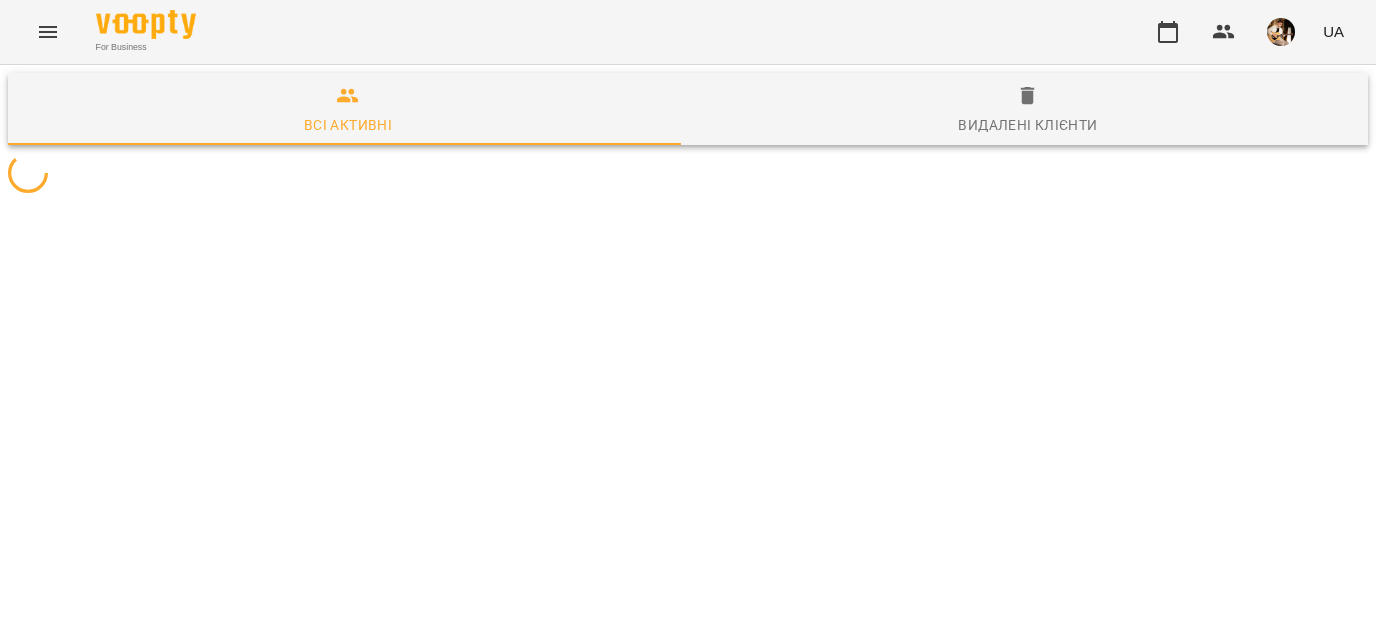 scroll, scrollTop: 0, scrollLeft: 0, axis: both 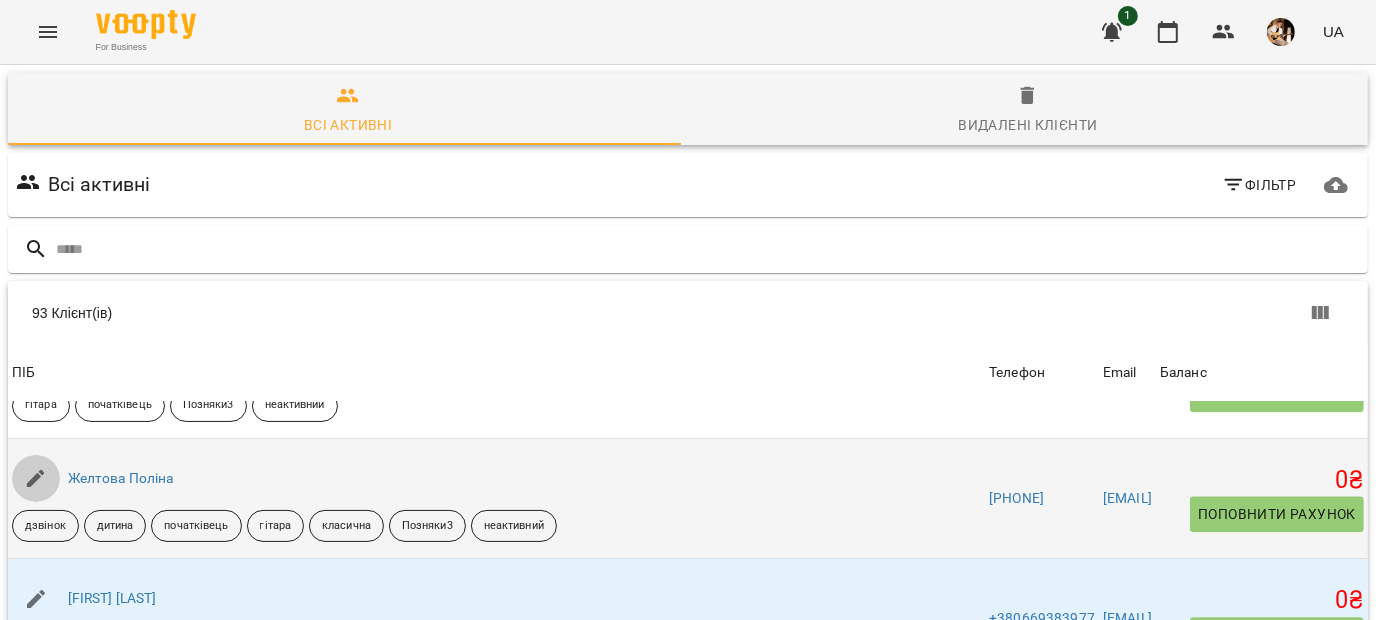 click 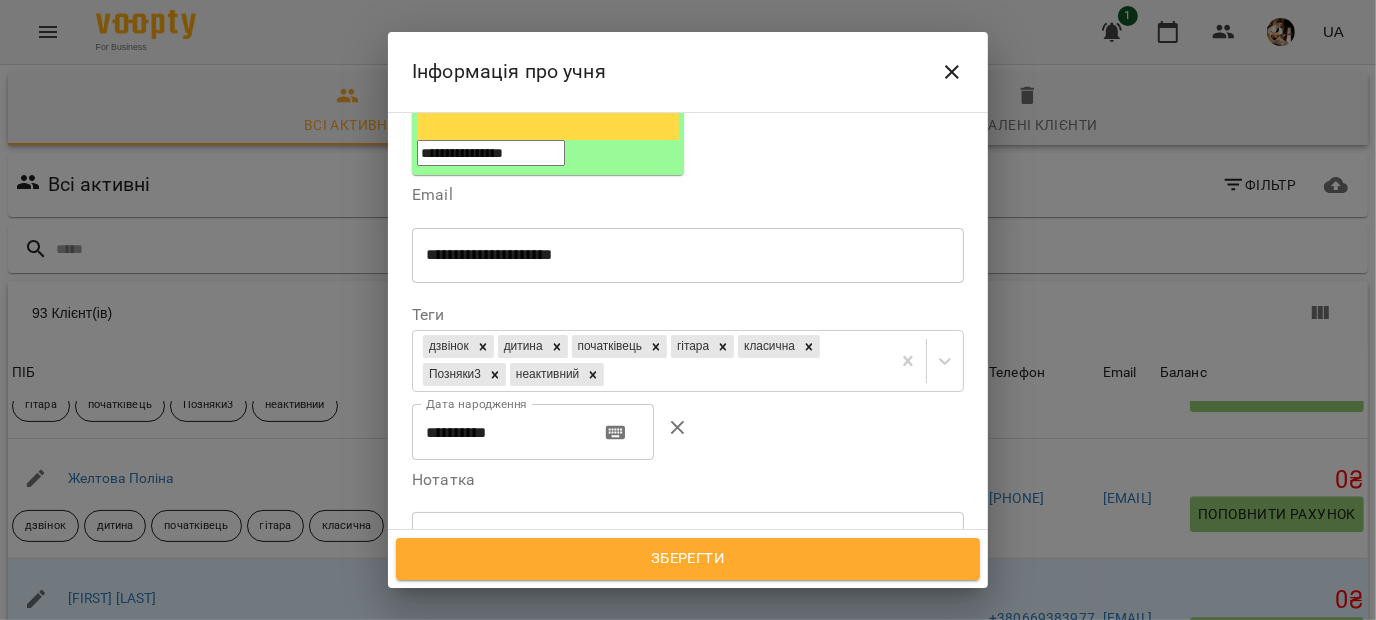 scroll, scrollTop: 409, scrollLeft: 0, axis: vertical 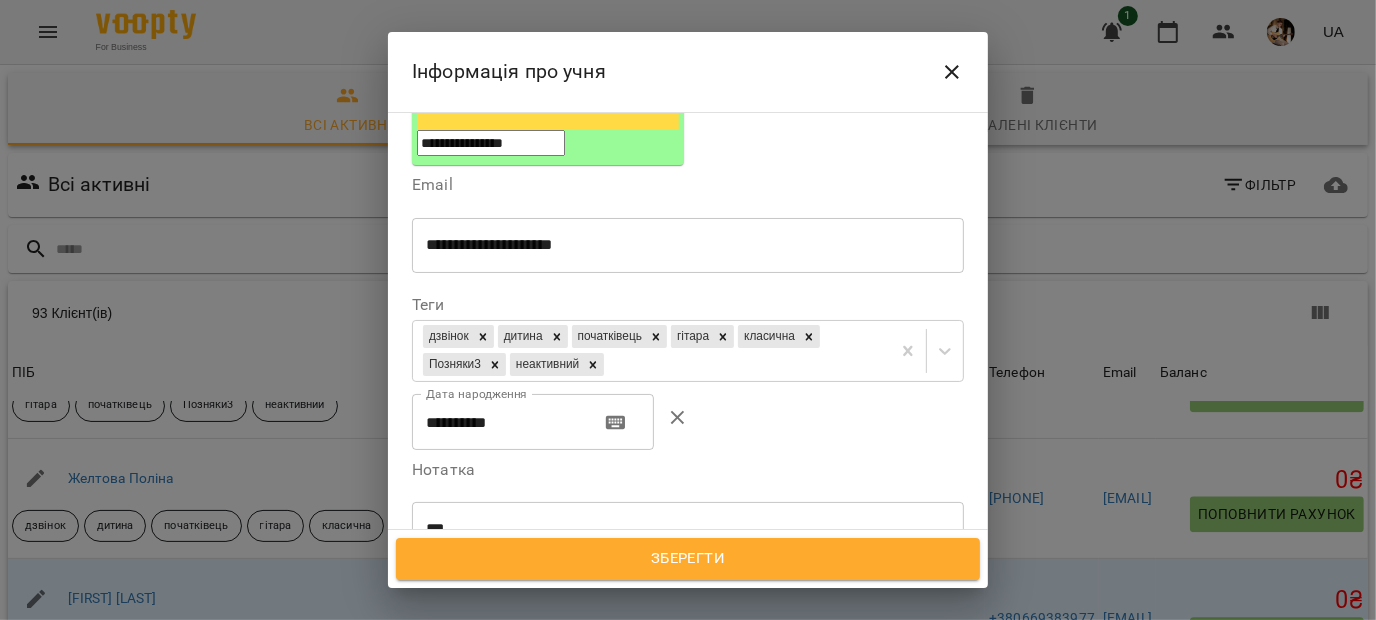click on "Інформація про учня" at bounding box center (688, 72) 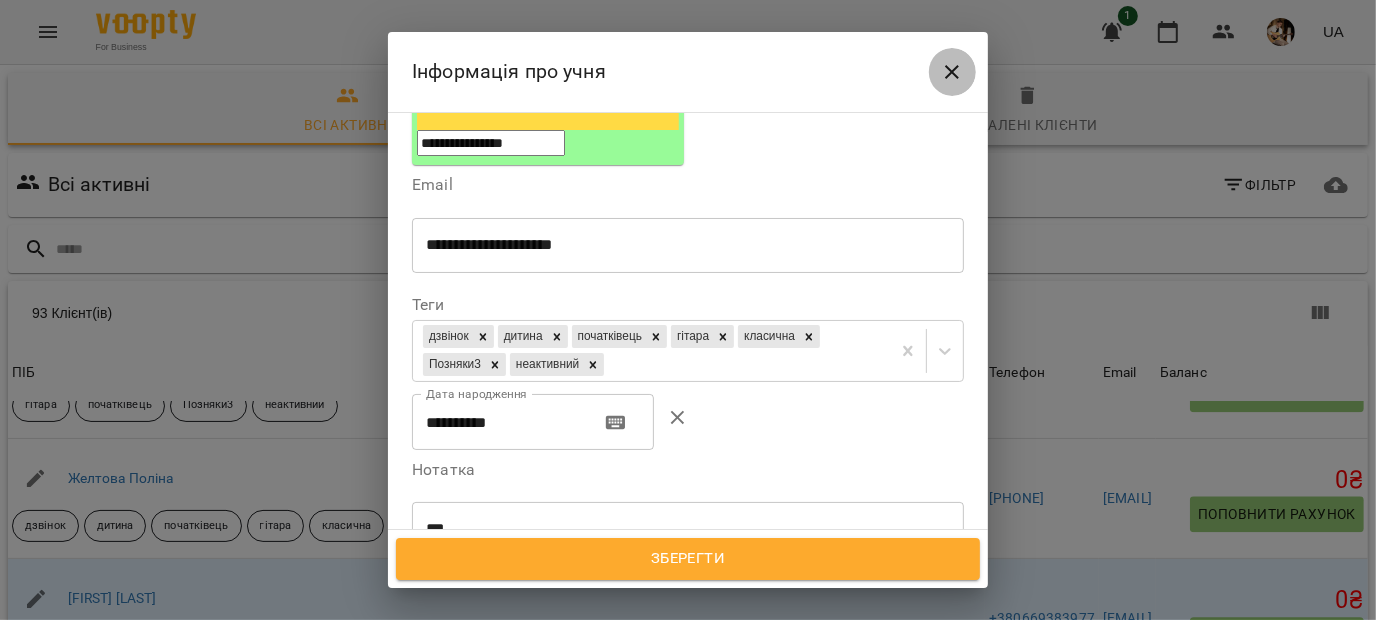 click 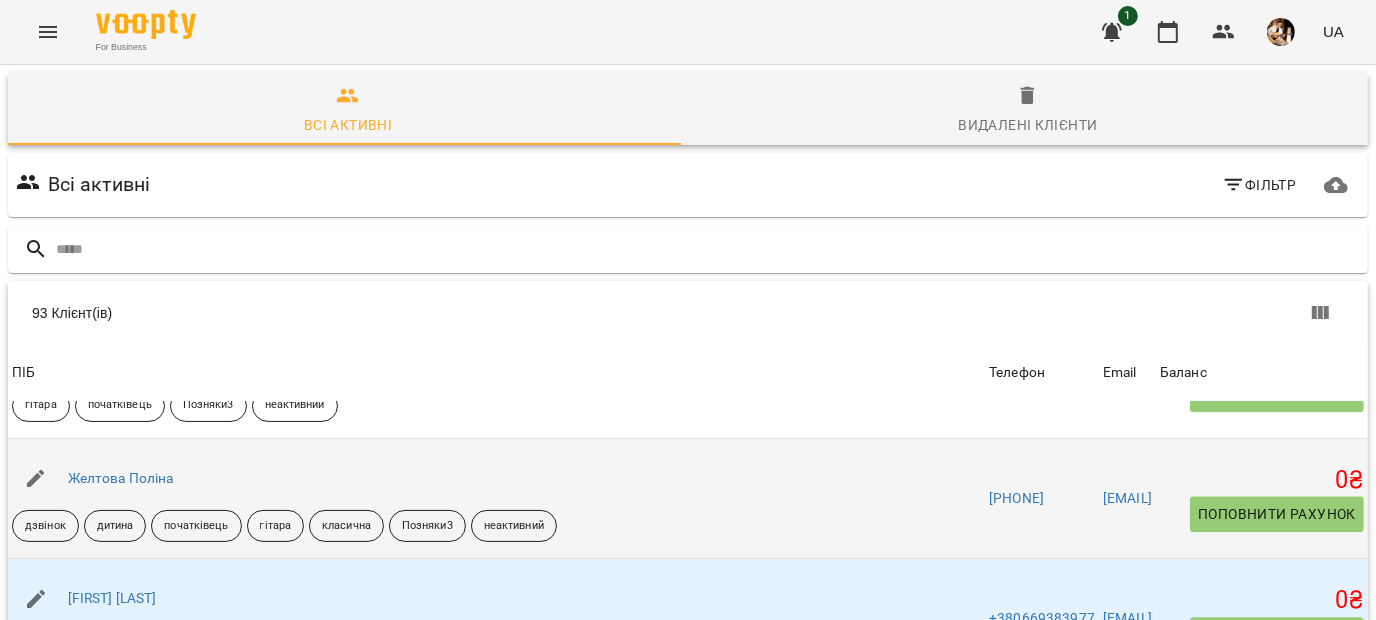scroll, scrollTop: 3549, scrollLeft: 0, axis: vertical 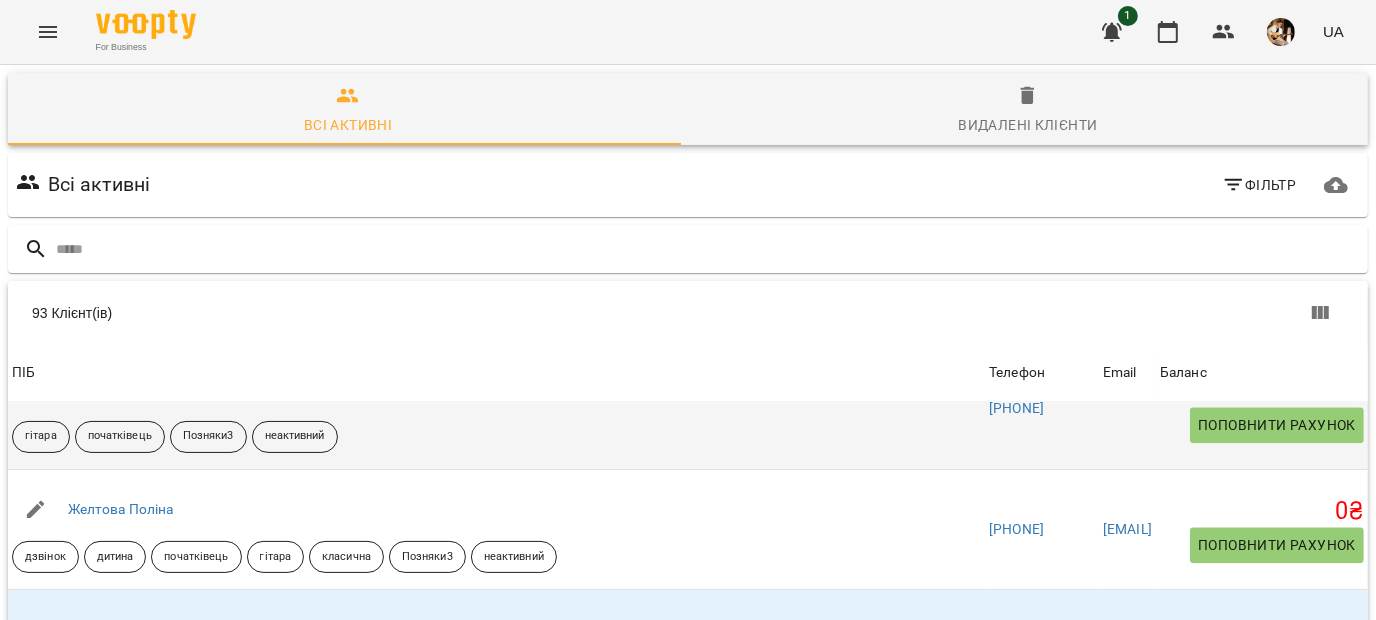 click 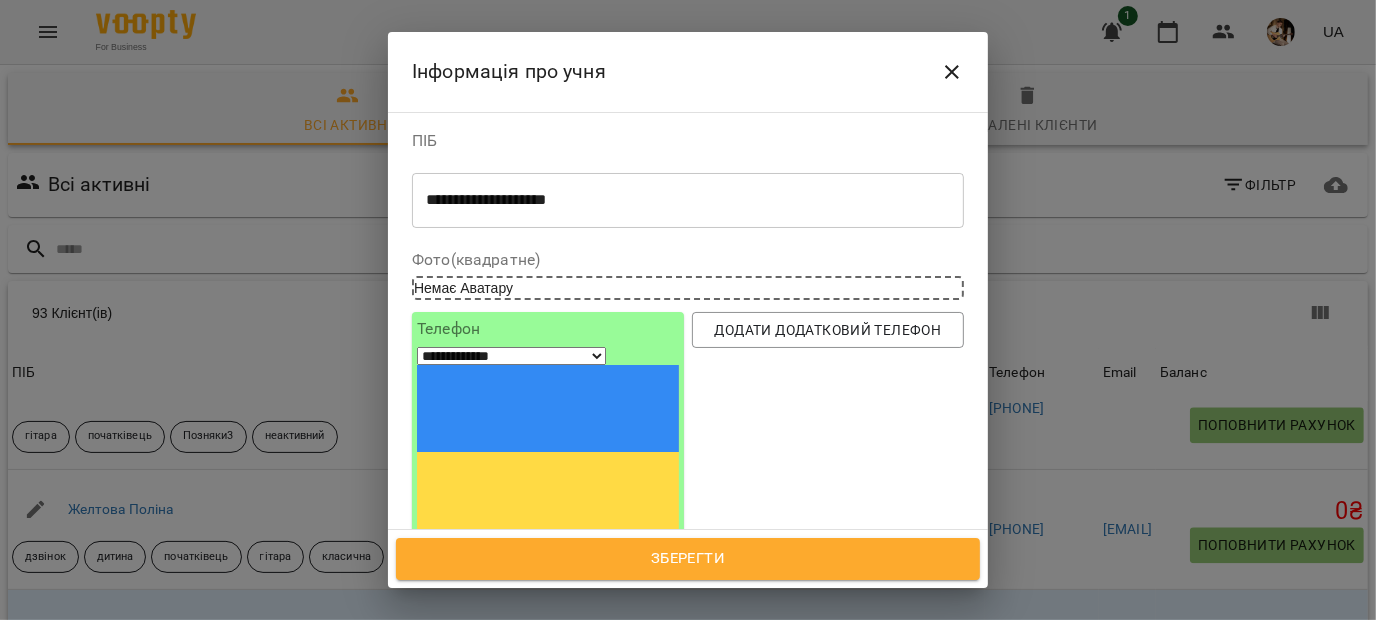 scroll, scrollTop: 293, scrollLeft: 0, axis: vertical 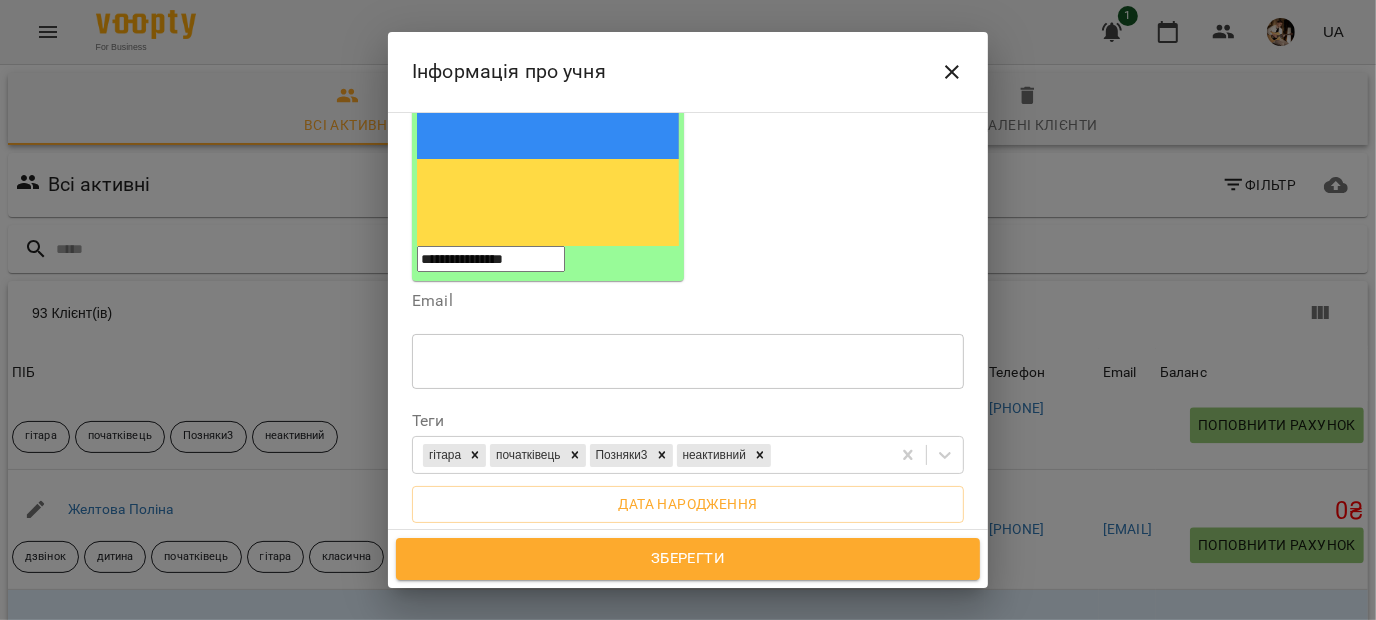 click on "**********" at bounding box center (680, 602) 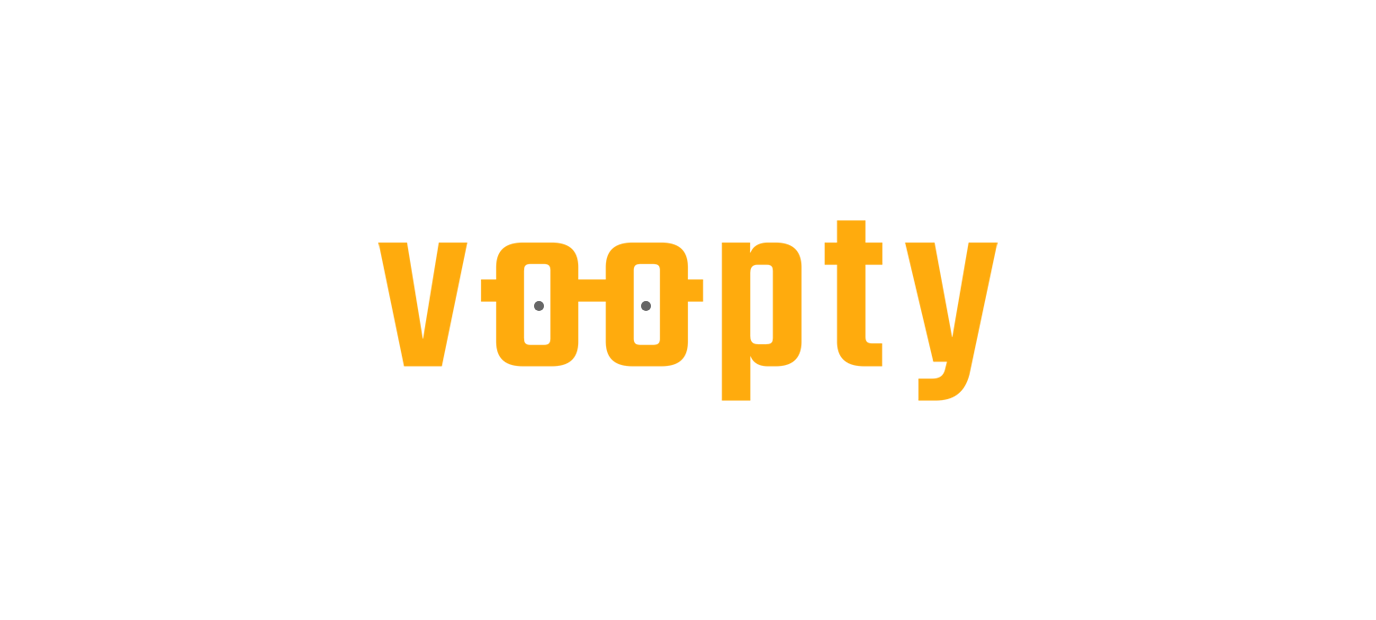 scroll, scrollTop: 0, scrollLeft: 0, axis: both 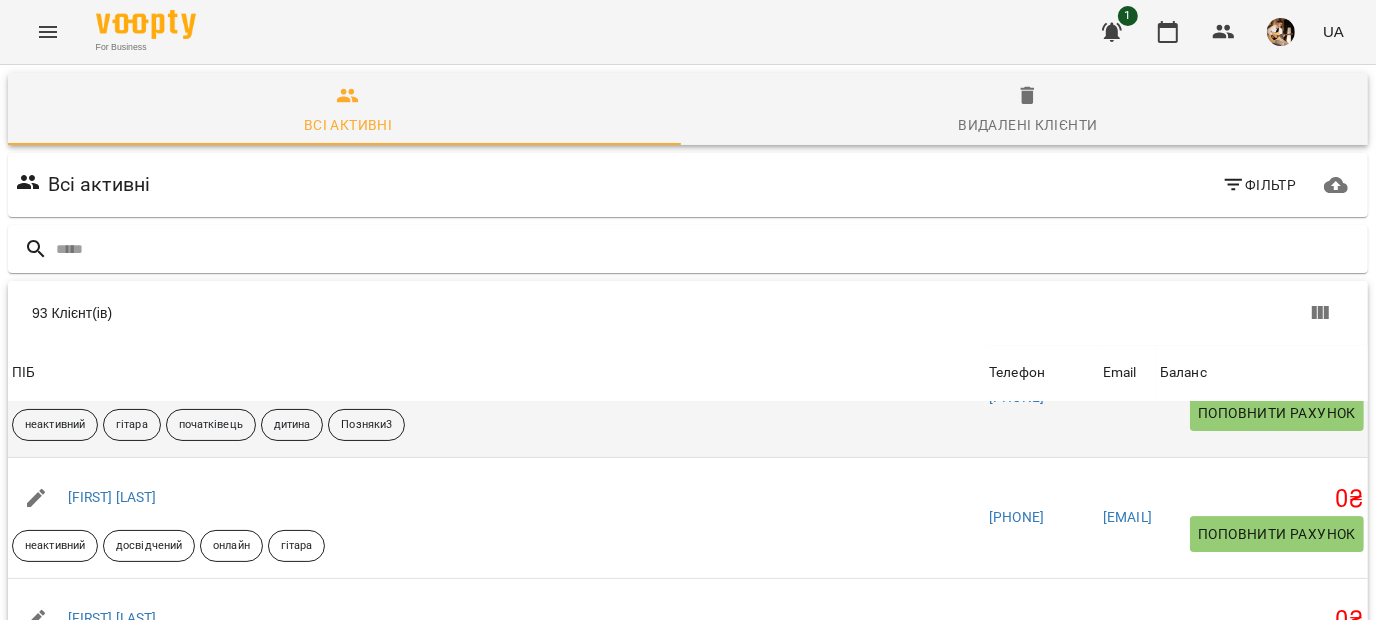 click at bounding box center [36, 378] 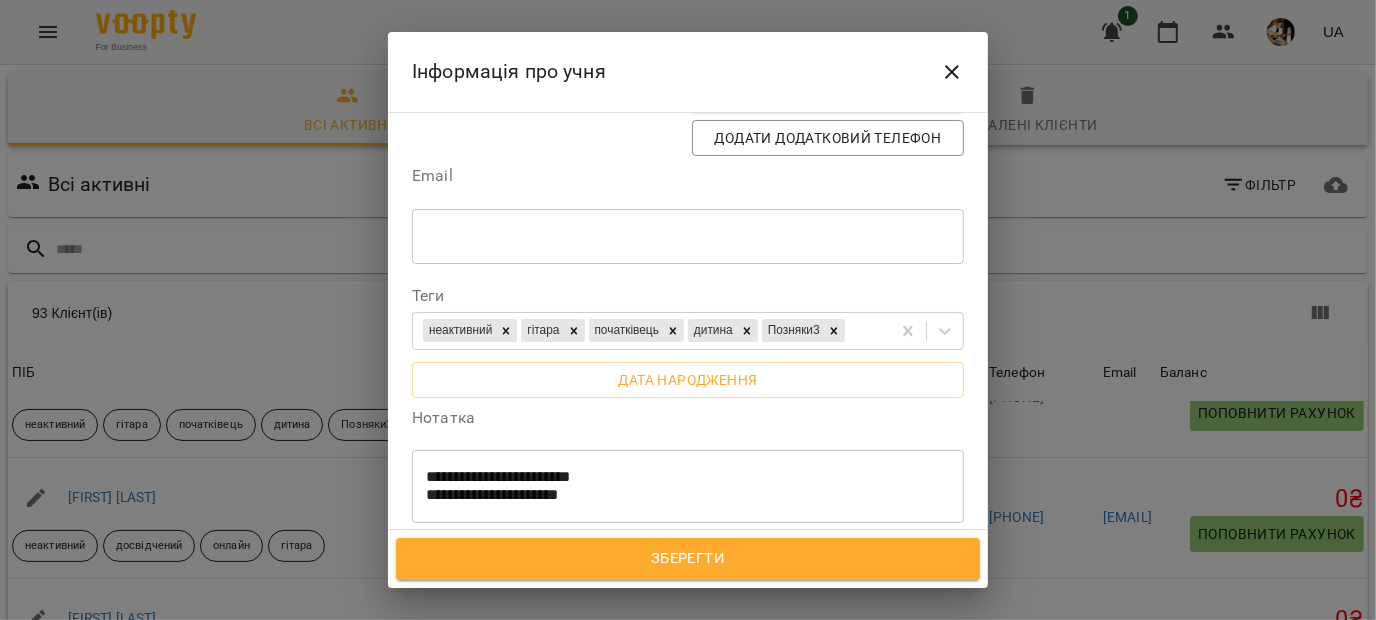 scroll, scrollTop: 575, scrollLeft: 0, axis: vertical 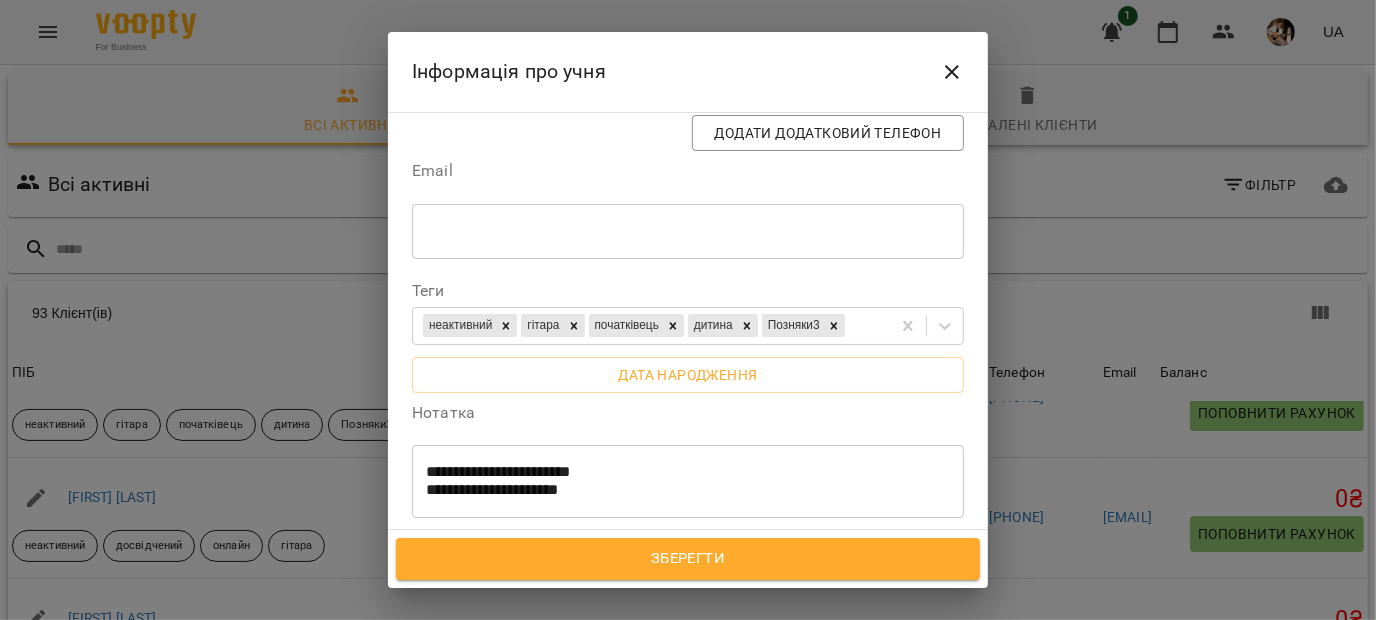 click 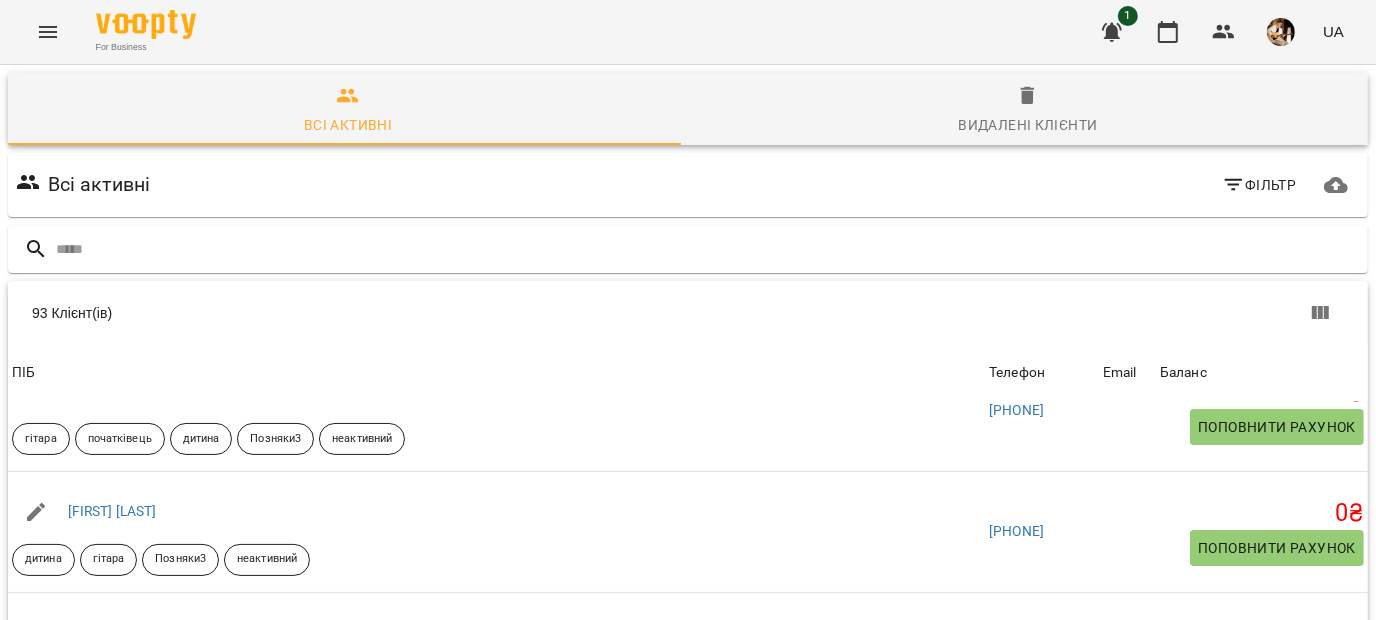 scroll, scrollTop: 5358, scrollLeft: 0, axis: vertical 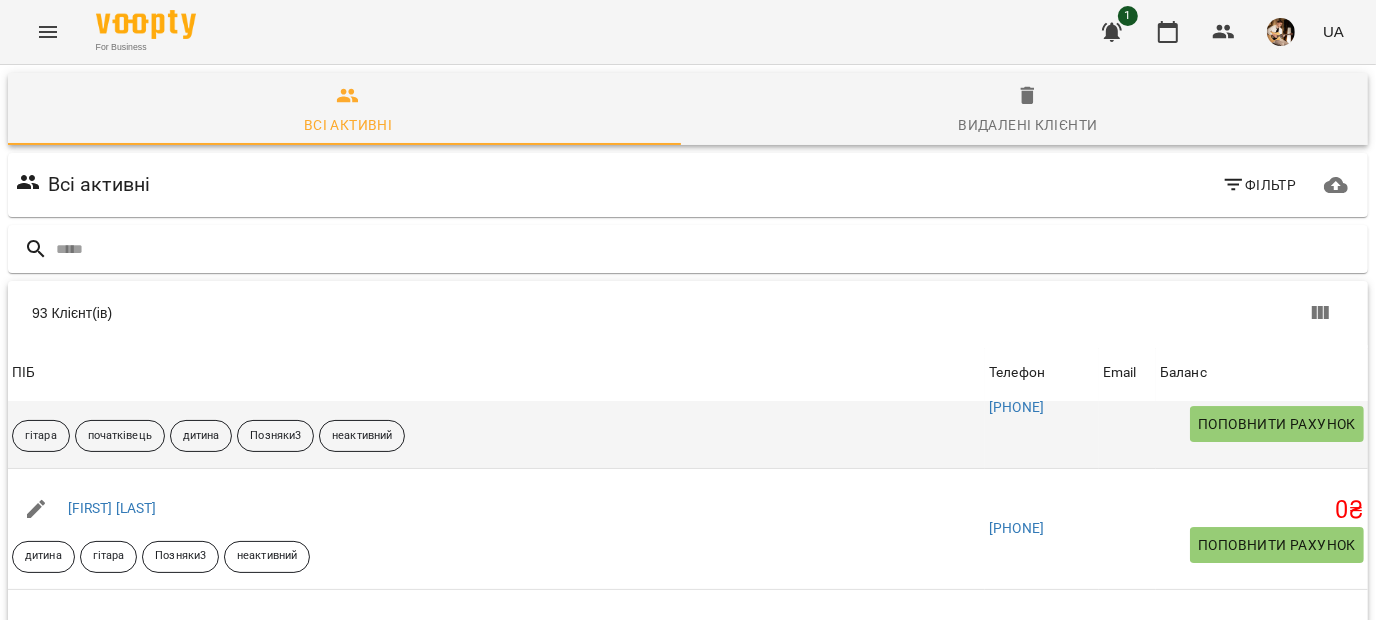 click 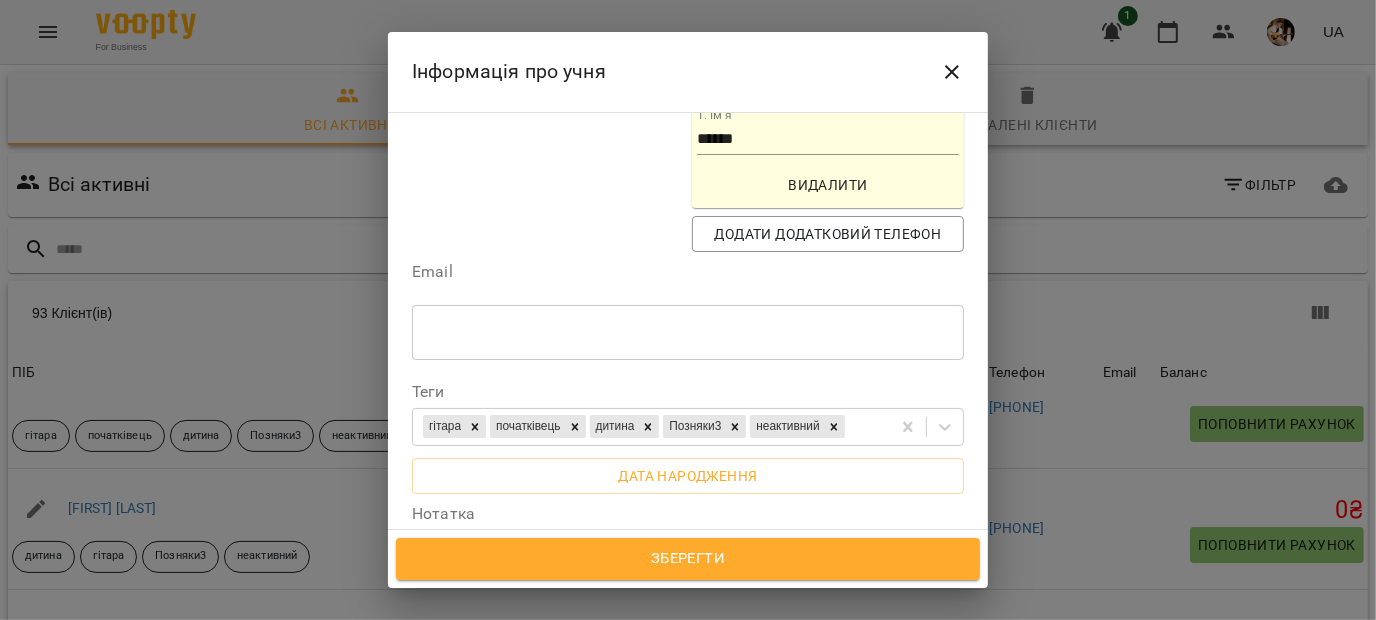 scroll, scrollTop: 477, scrollLeft: 0, axis: vertical 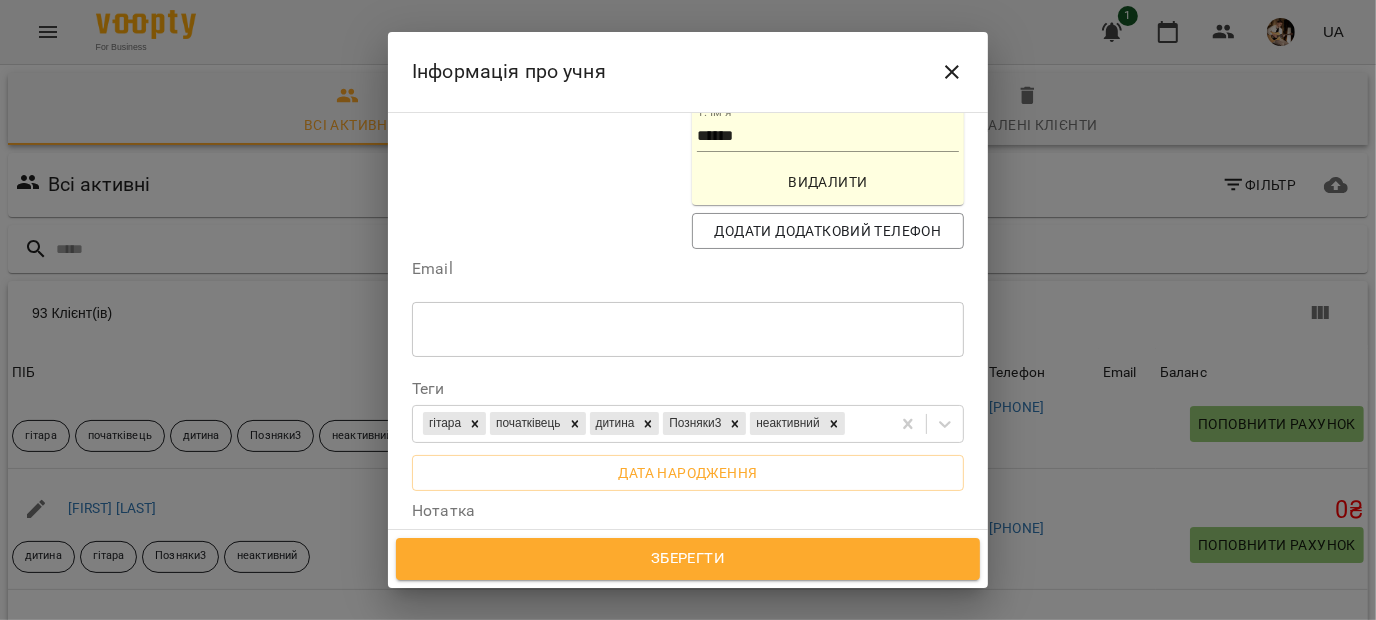 click 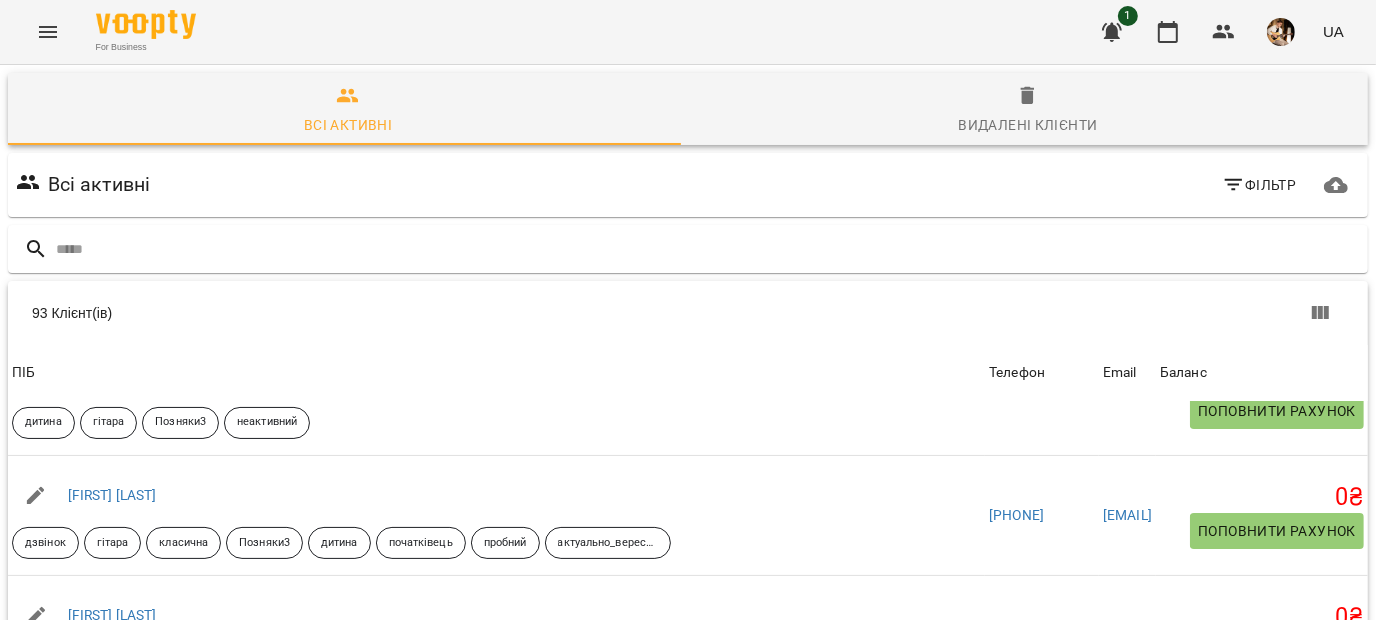 scroll, scrollTop: 5494, scrollLeft: 0, axis: vertical 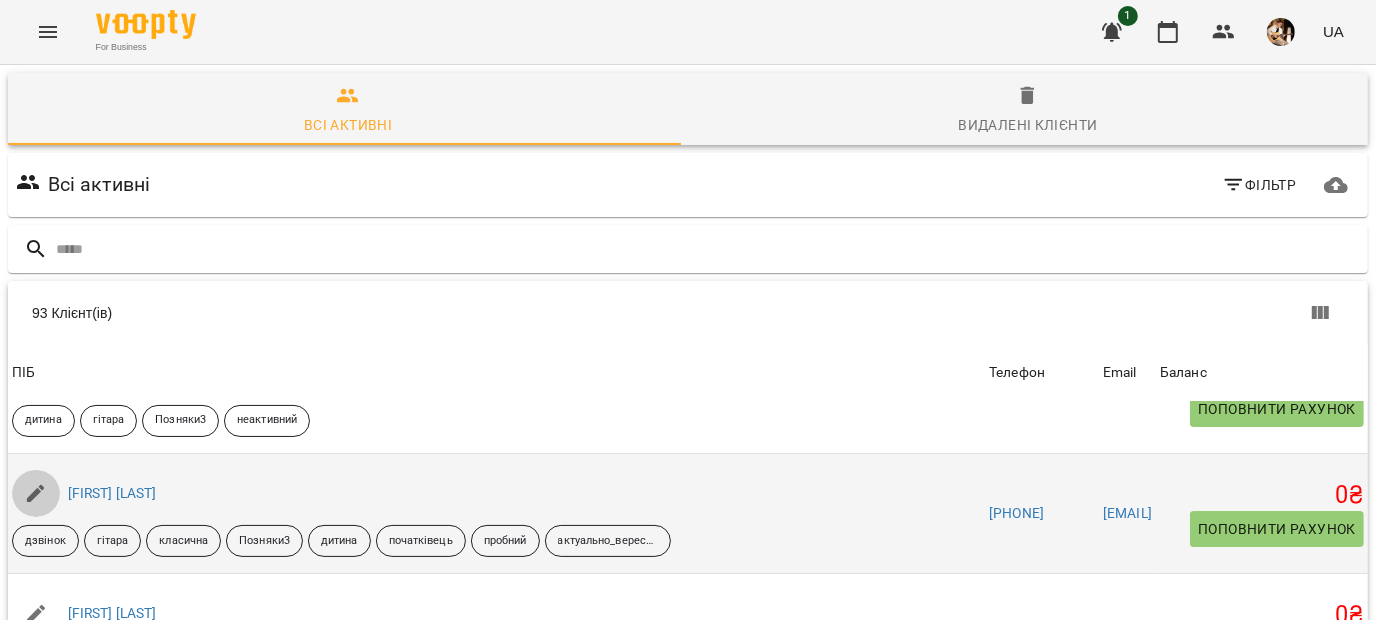 click 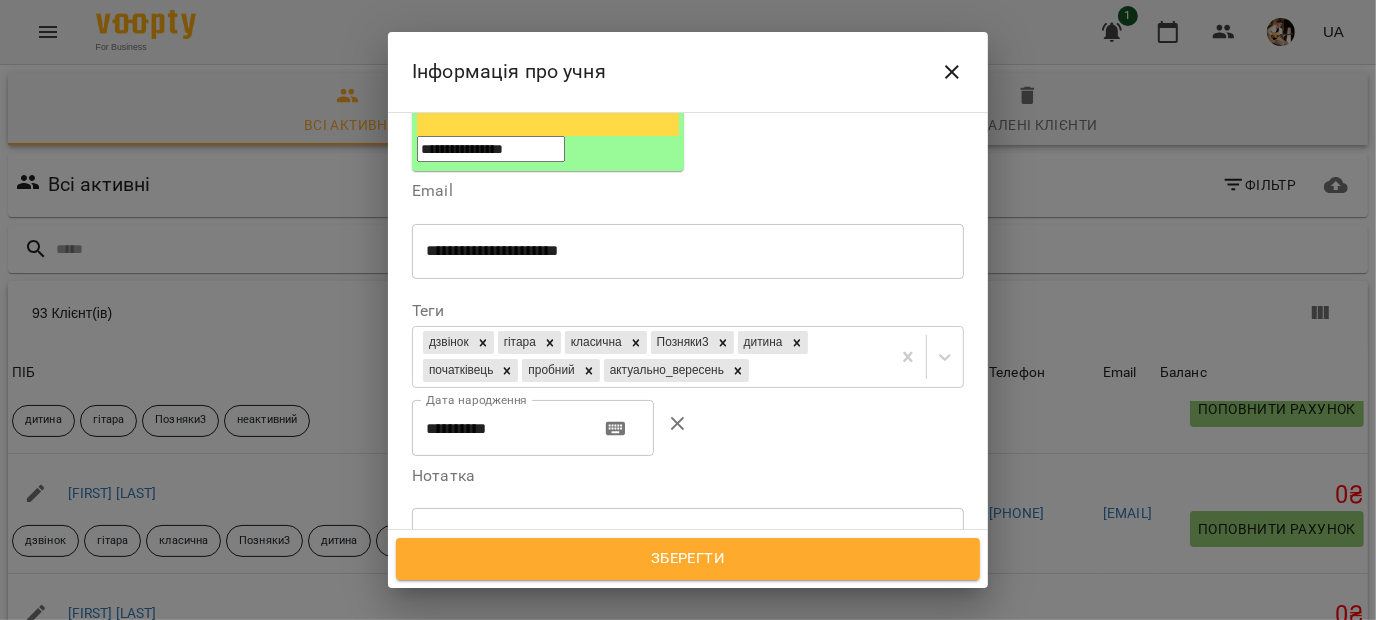 scroll, scrollTop: 404, scrollLeft: 0, axis: vertical 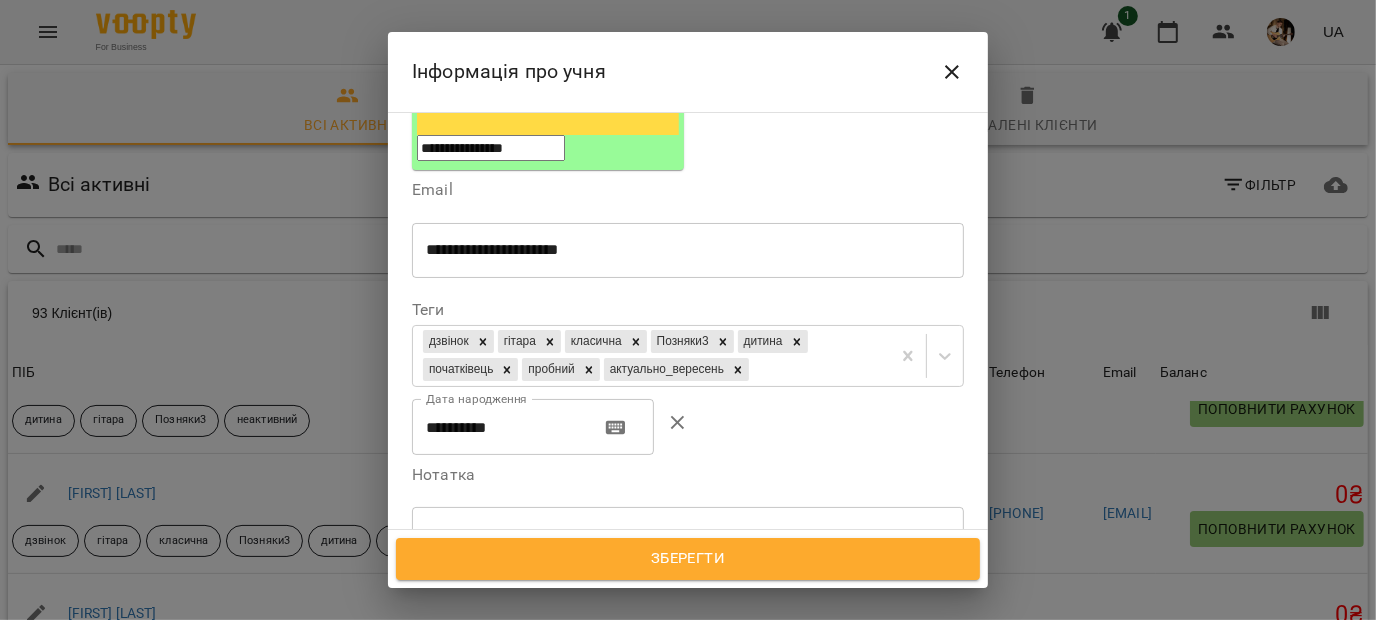 click on "**********" at bounding box center [688, 572] 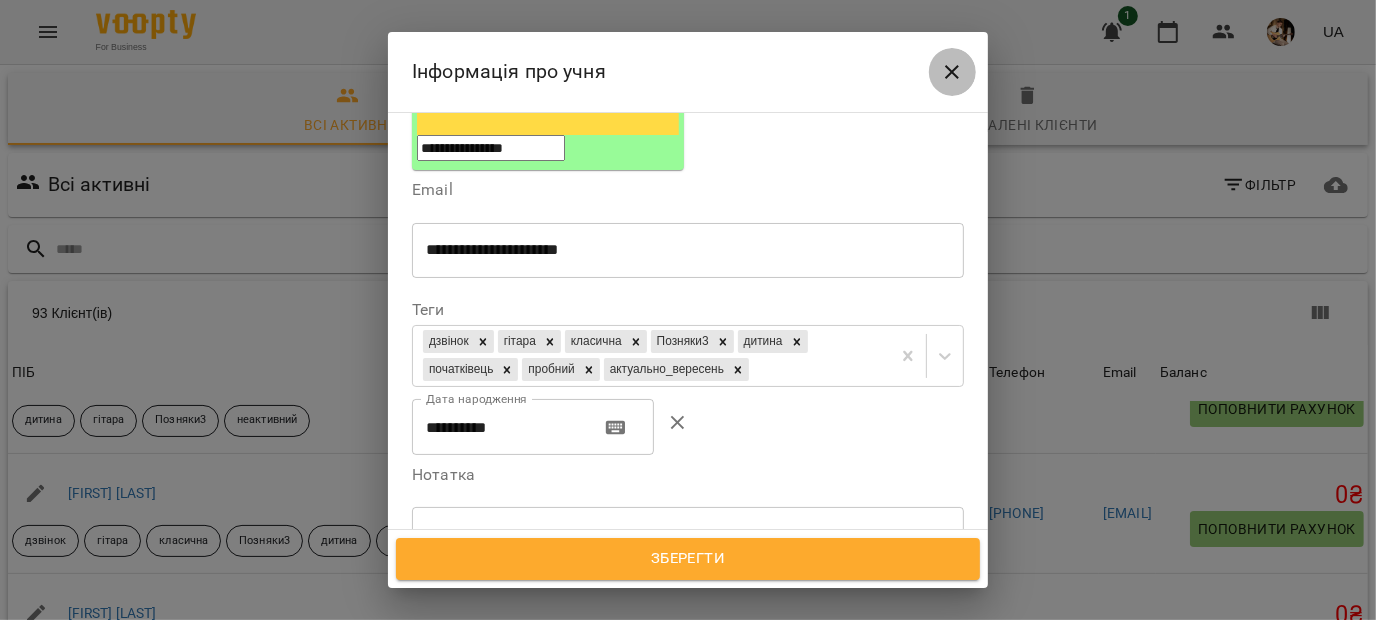 click 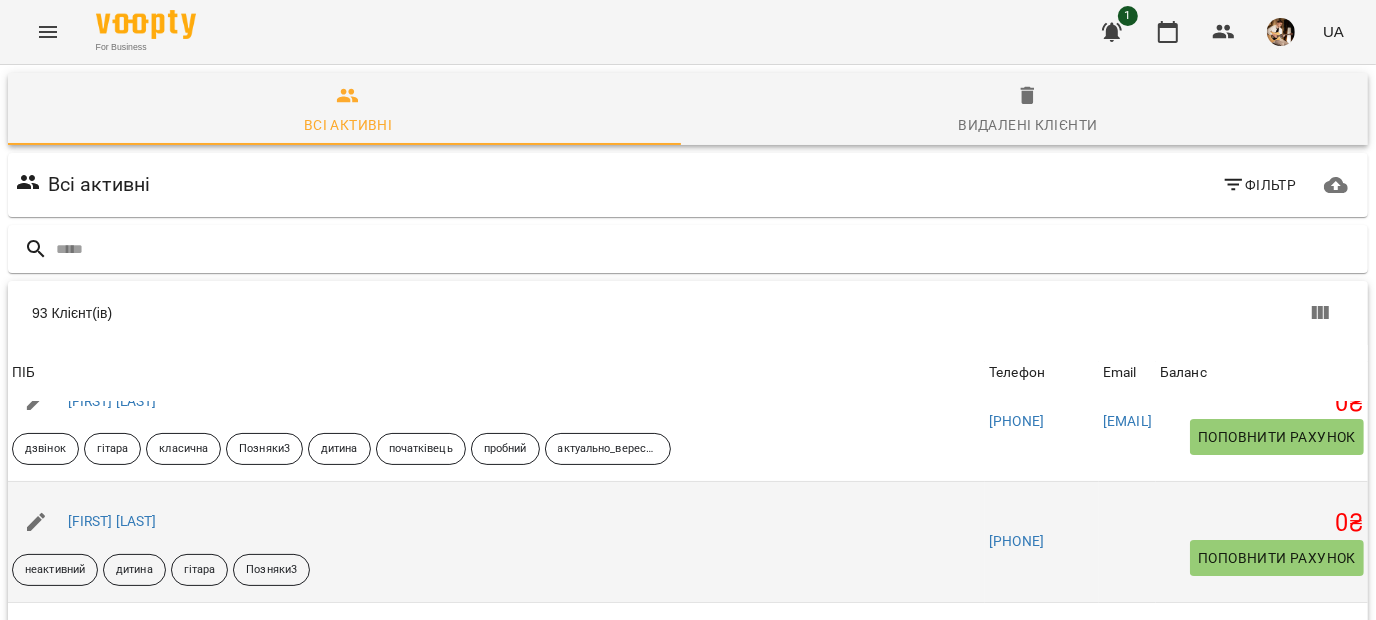 scroll, scrollTop: 5770, scrollLeft: 0, axis: vertical 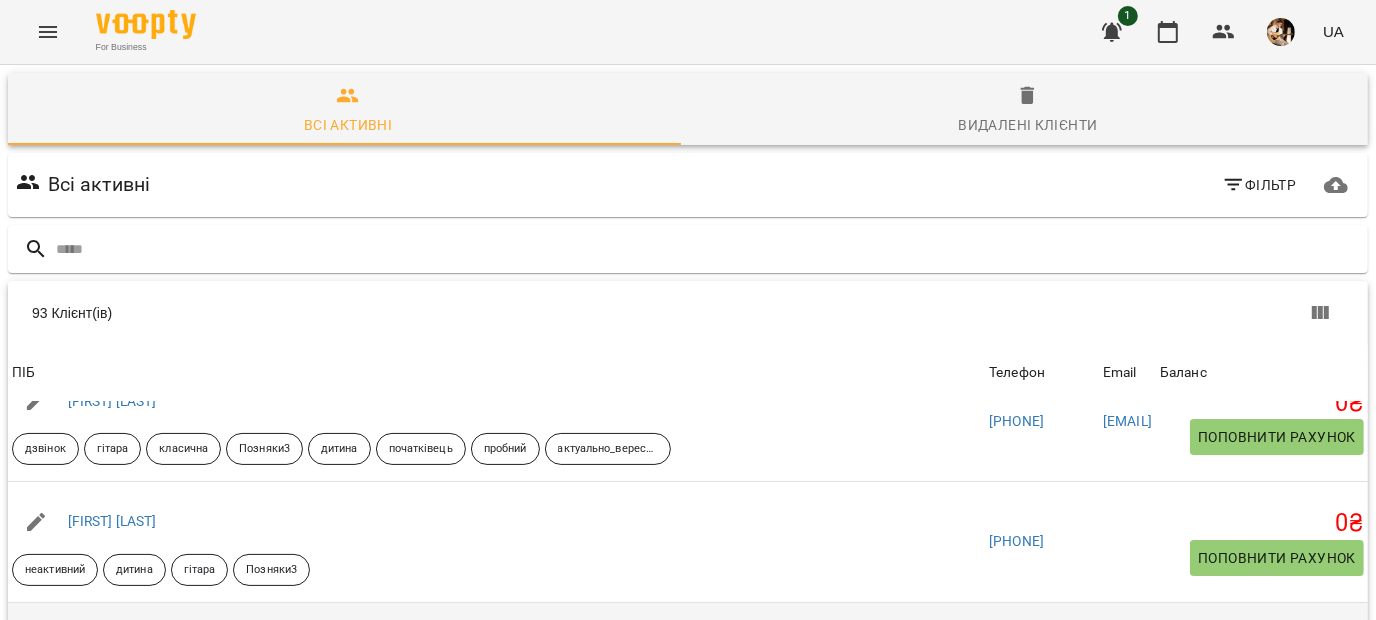click 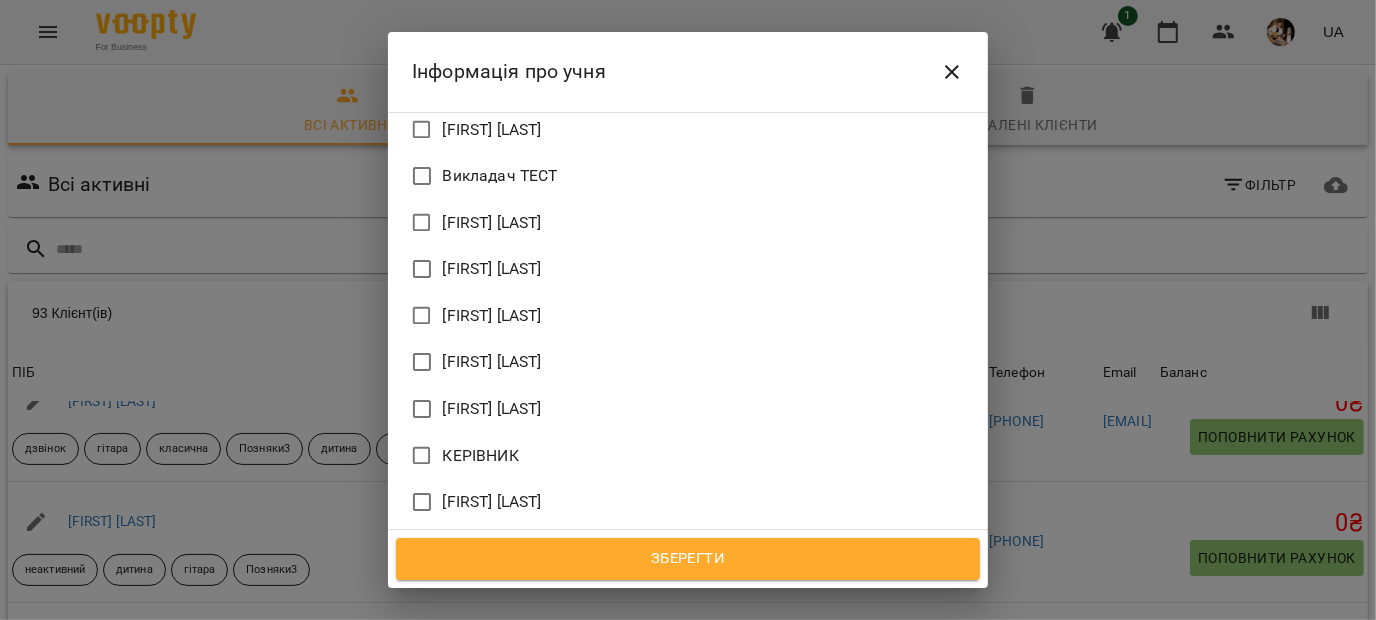 scroll, scrollTop: 1252, scrollLeft: 0, axis: vertical 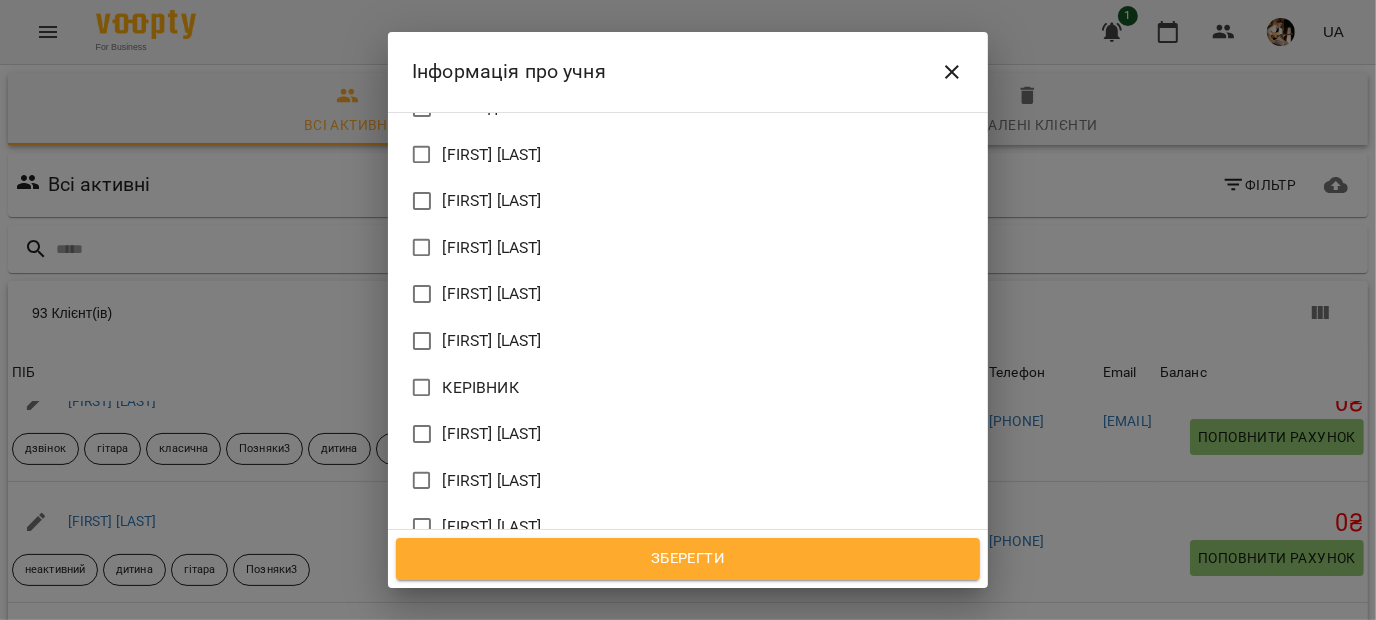 click 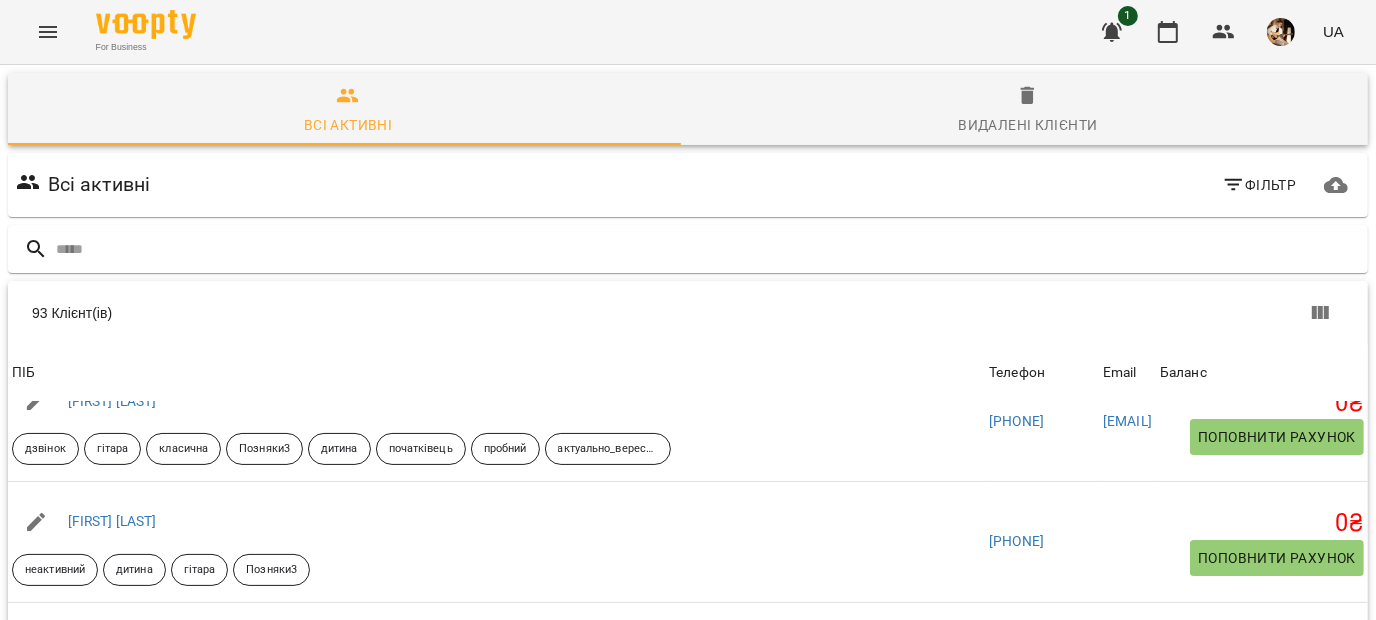 click on "Rows per page: 50 ** 1-50 of 93" at bounding box center (688, 870) 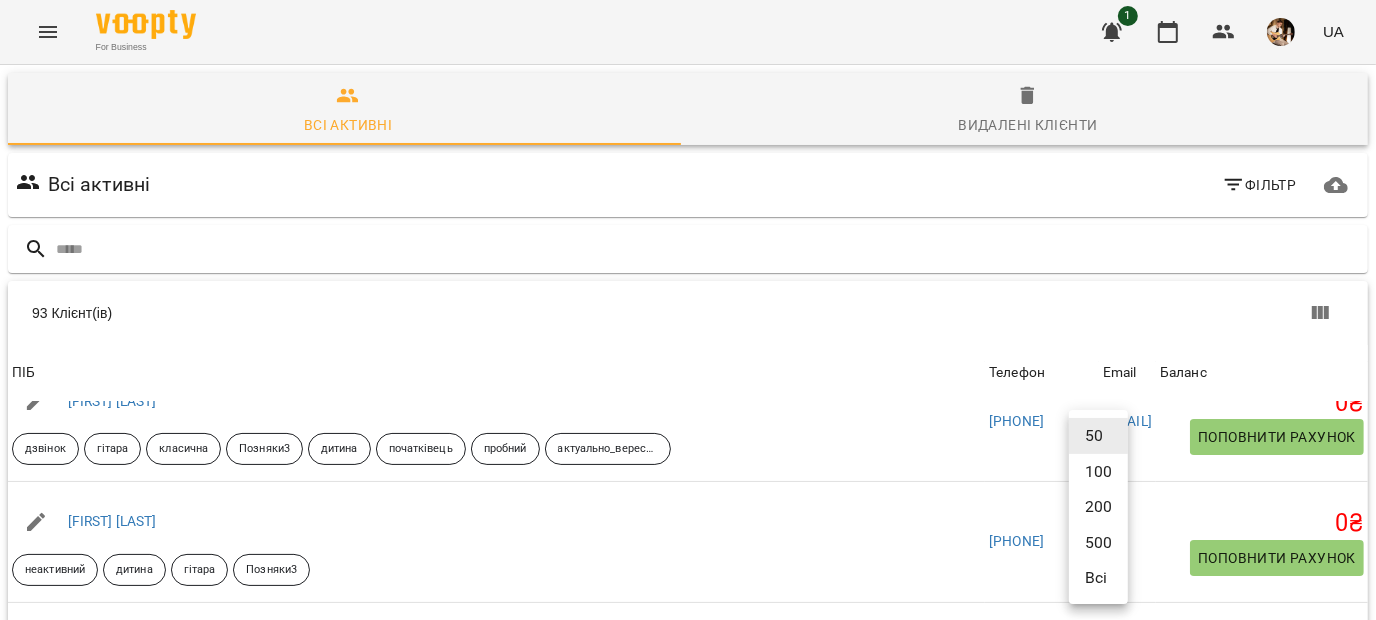click on "100" at bounding box center [1098, 472] 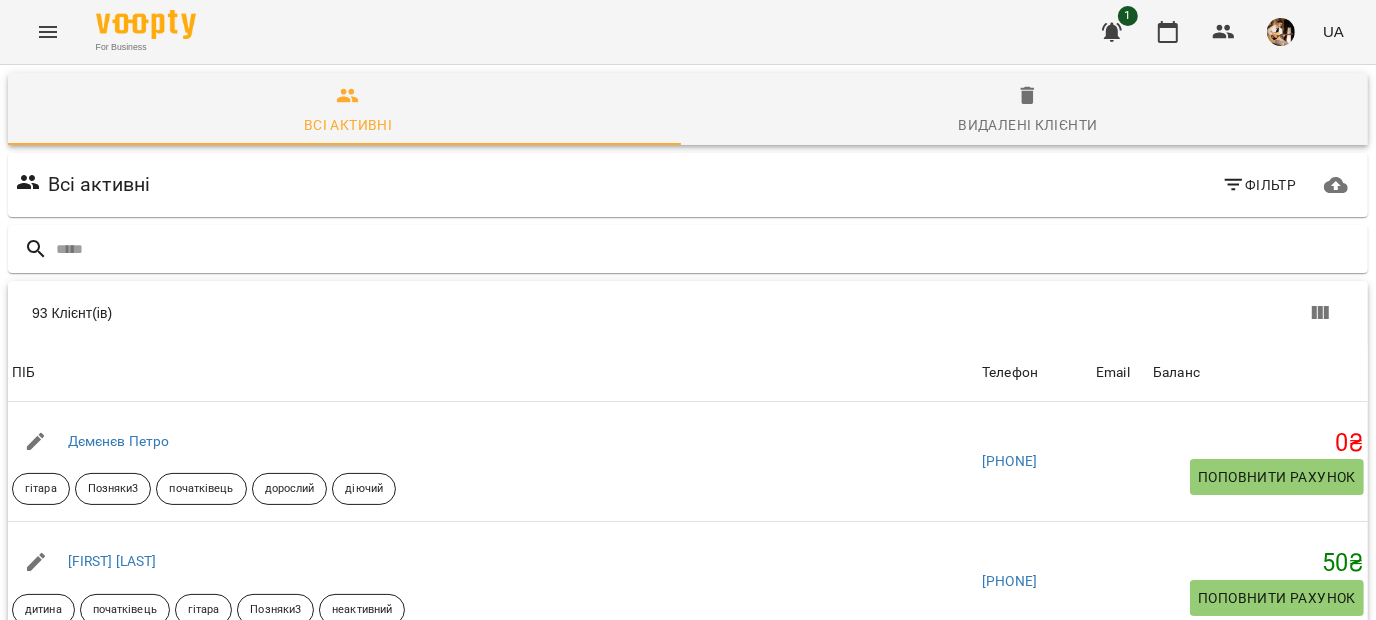 scroll, scrollTop: 346, scrollLeft: 0, axis: vertical 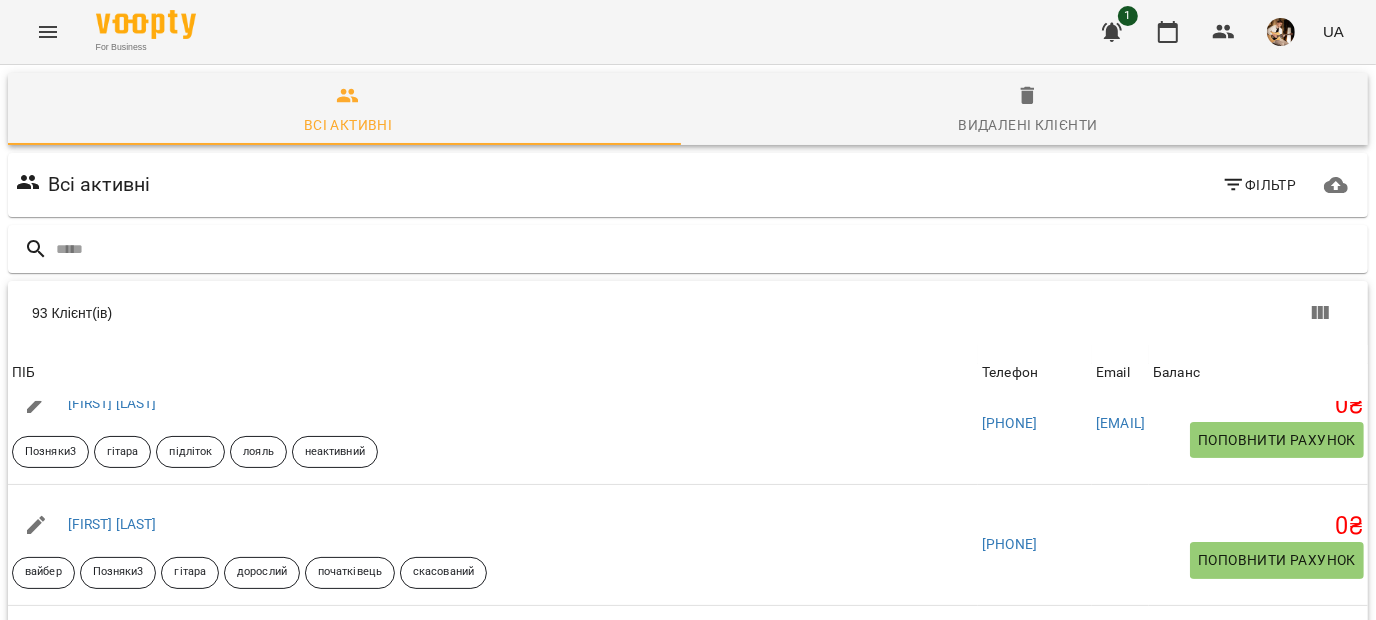 click 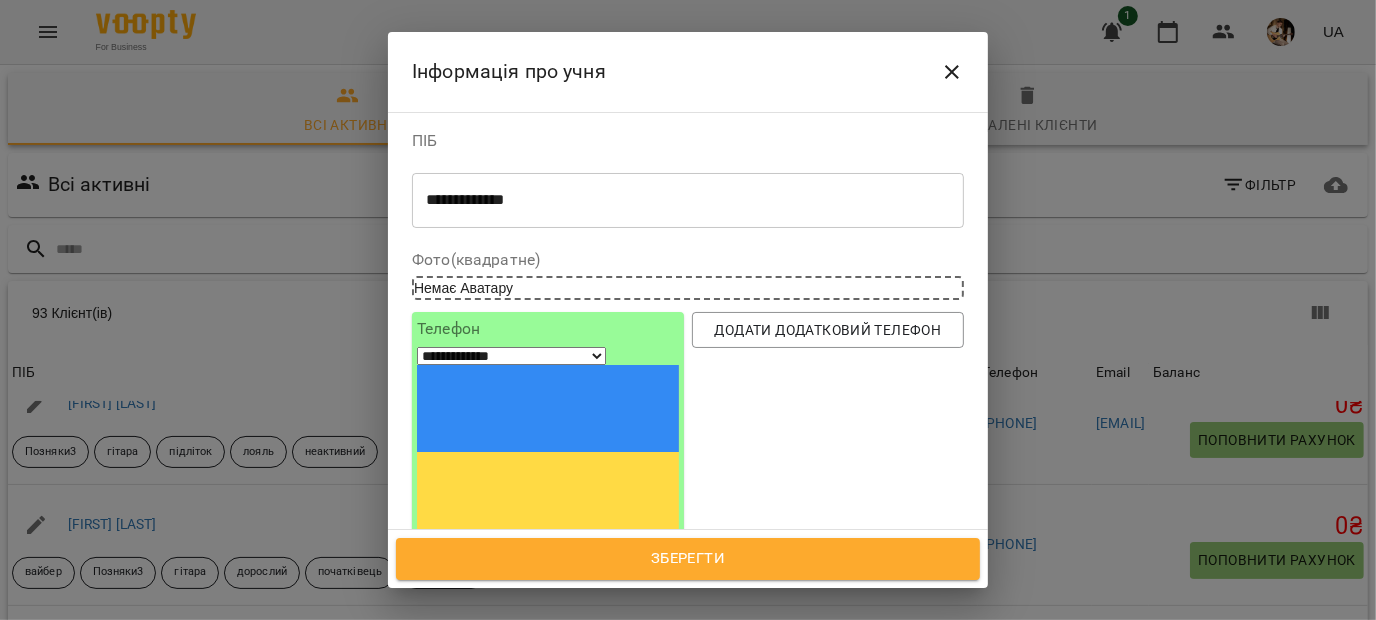 scroll, scrollTop: 490, scrollLeft: 0, axis: vertical 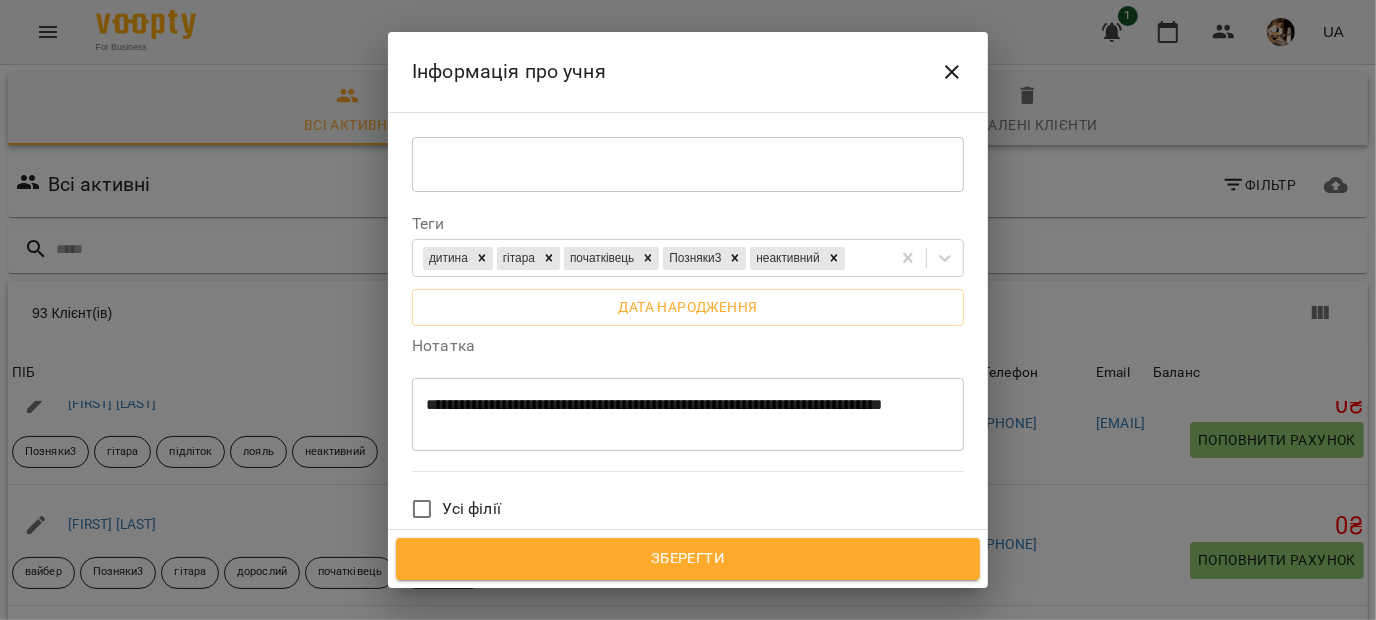 click 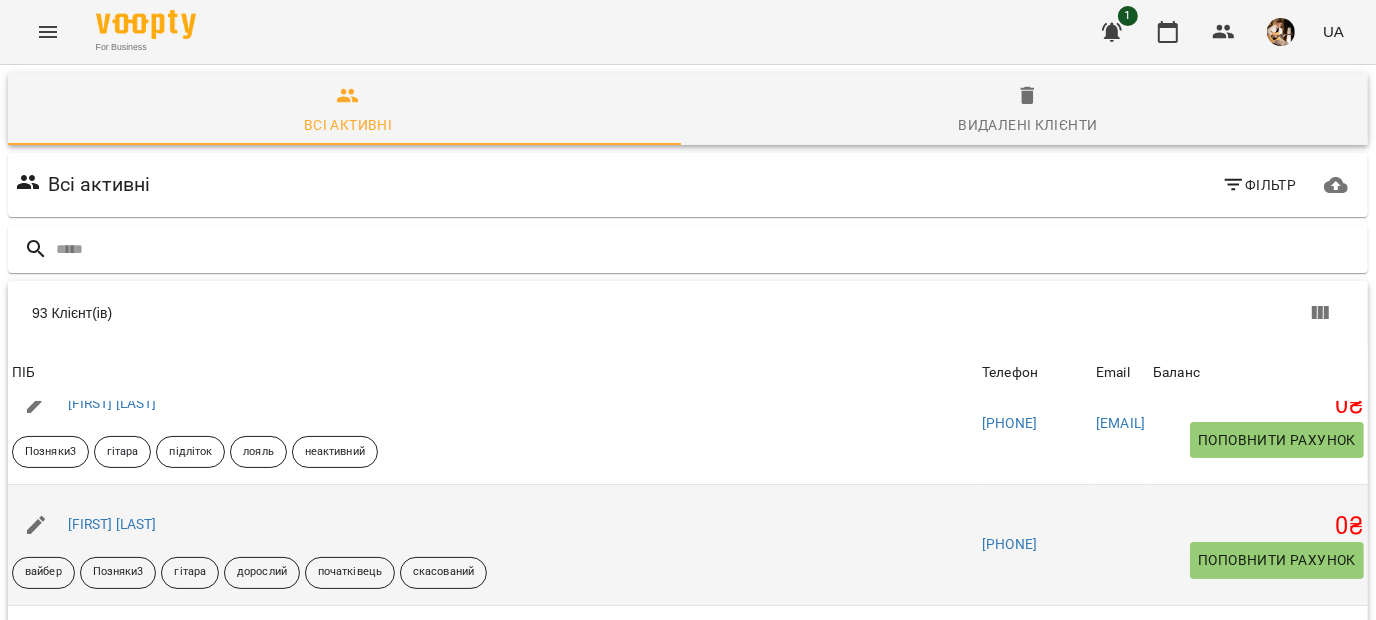 click 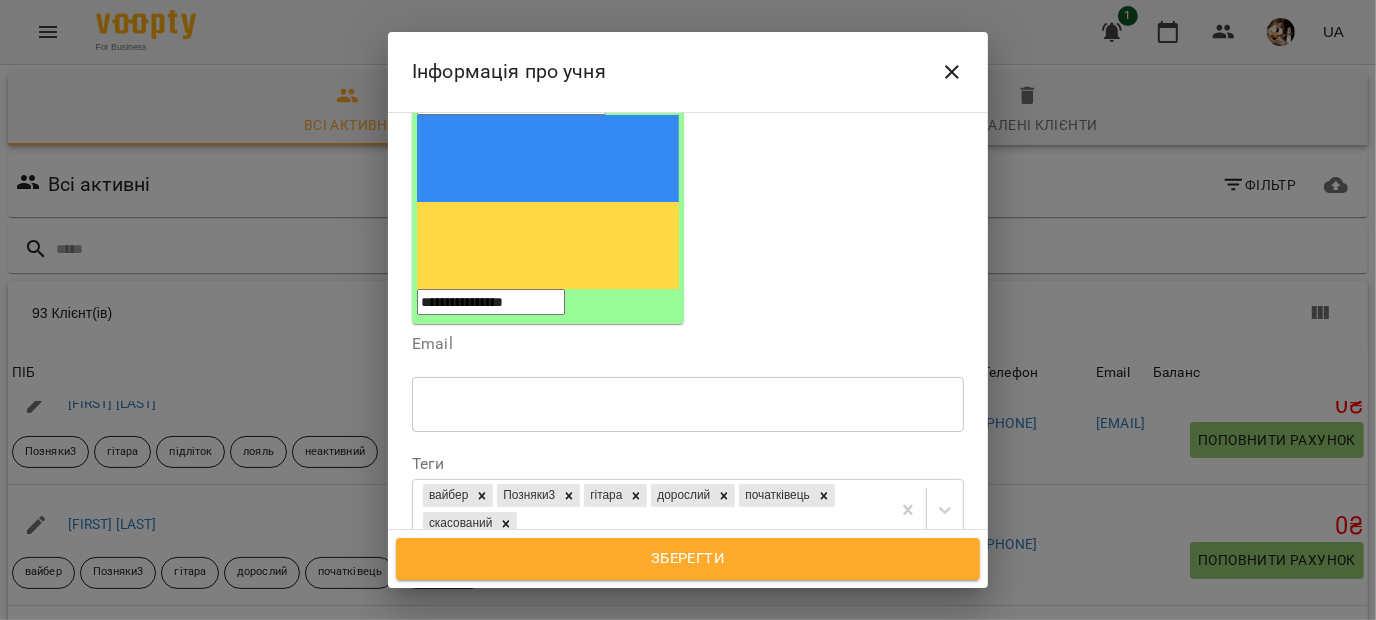 scroll, scrollTop: 250, scrollLeft: 0, axis: vertical 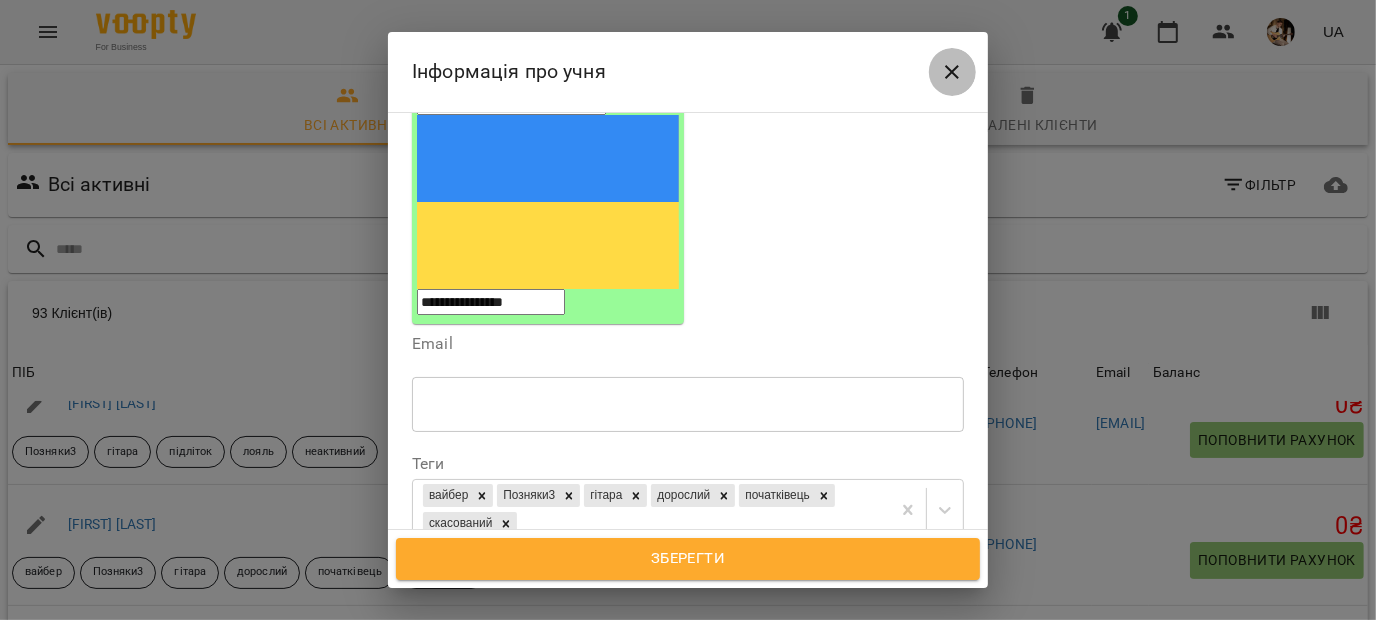 click 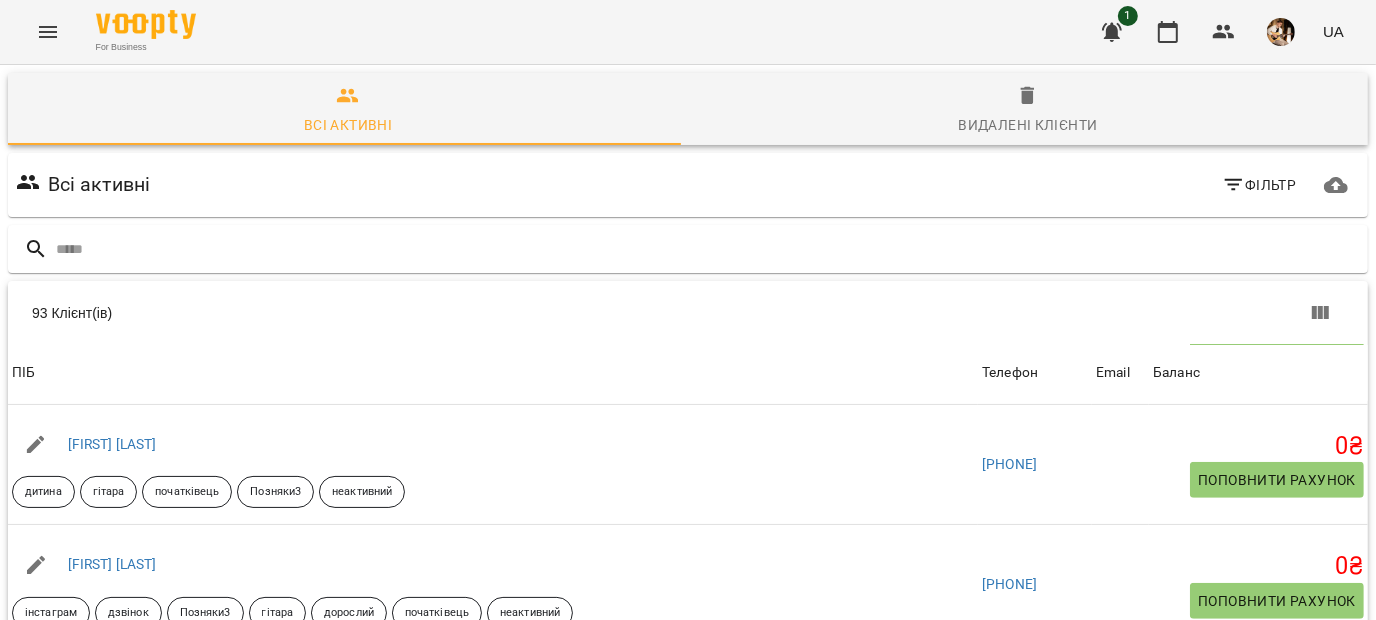 scroll, scrollTop: 6879, scrollLeft: 0, axis: vertical 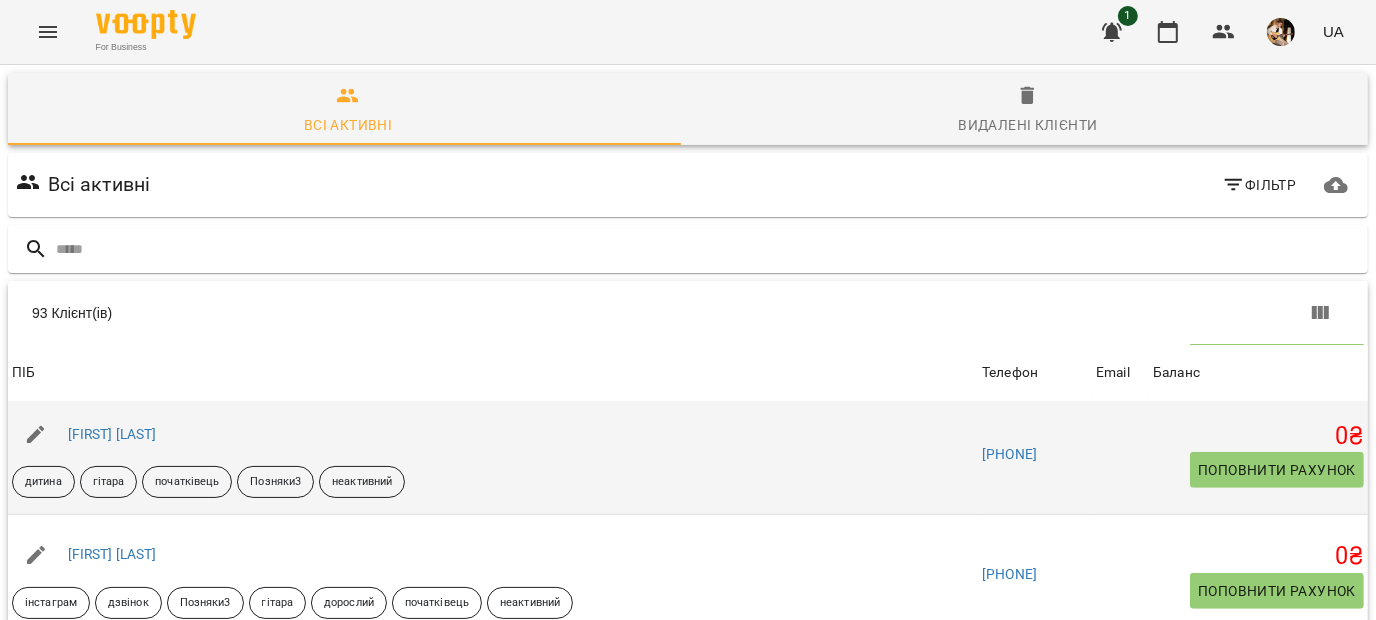 click 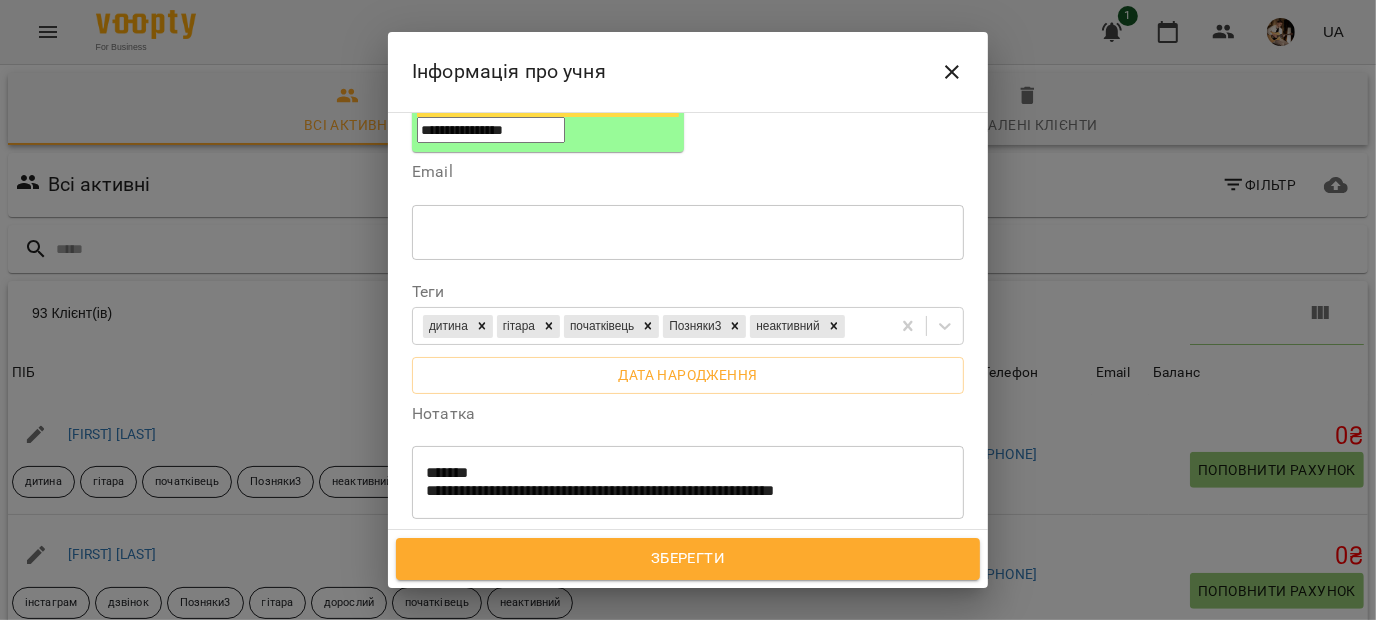scroll, scrollTop: 424, scrollLeft: 0, axis: vertical 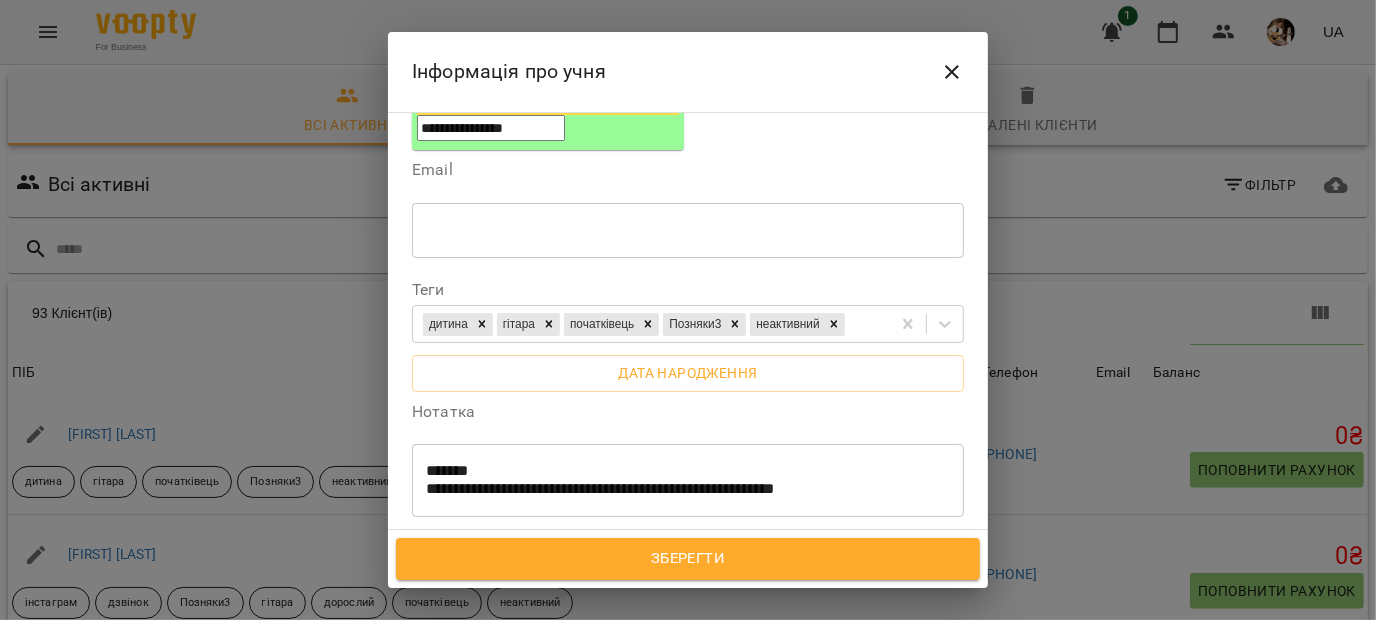 click 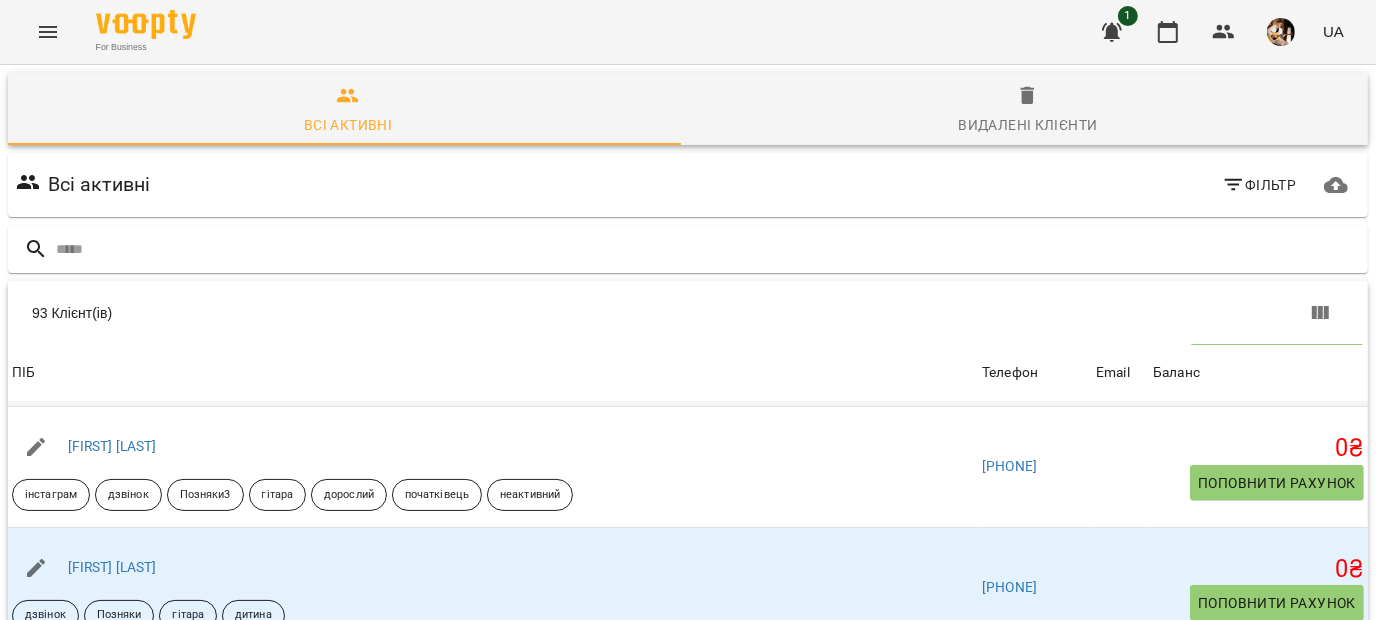 scroll, scrollTop: 6995, scrollLeft: 0, axis: vertical 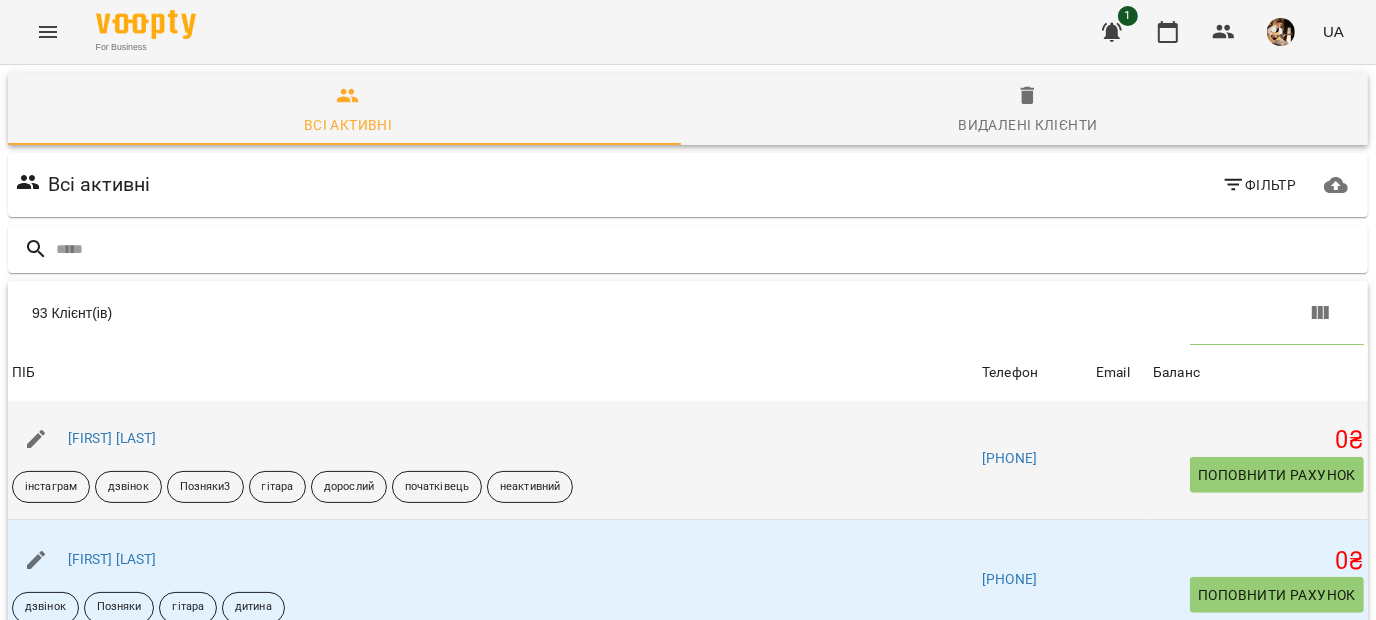 click 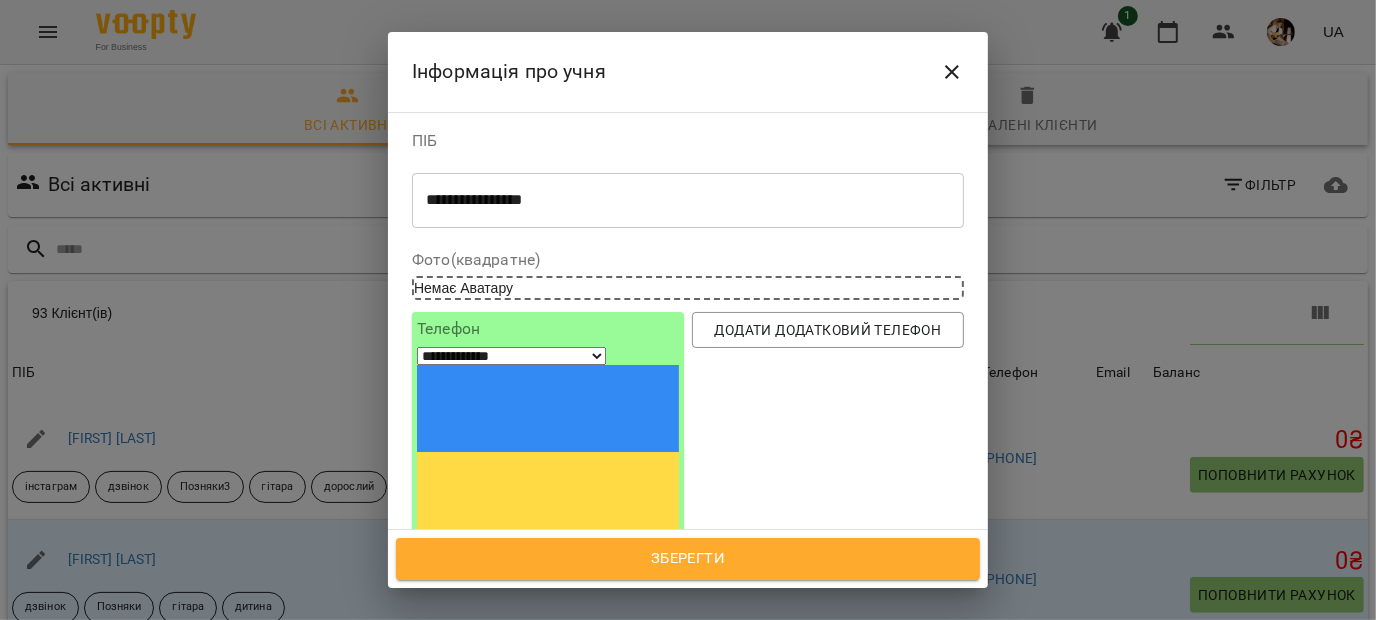 scroll, scrollTop: 366, scrollLeft: 0, axis: vertical 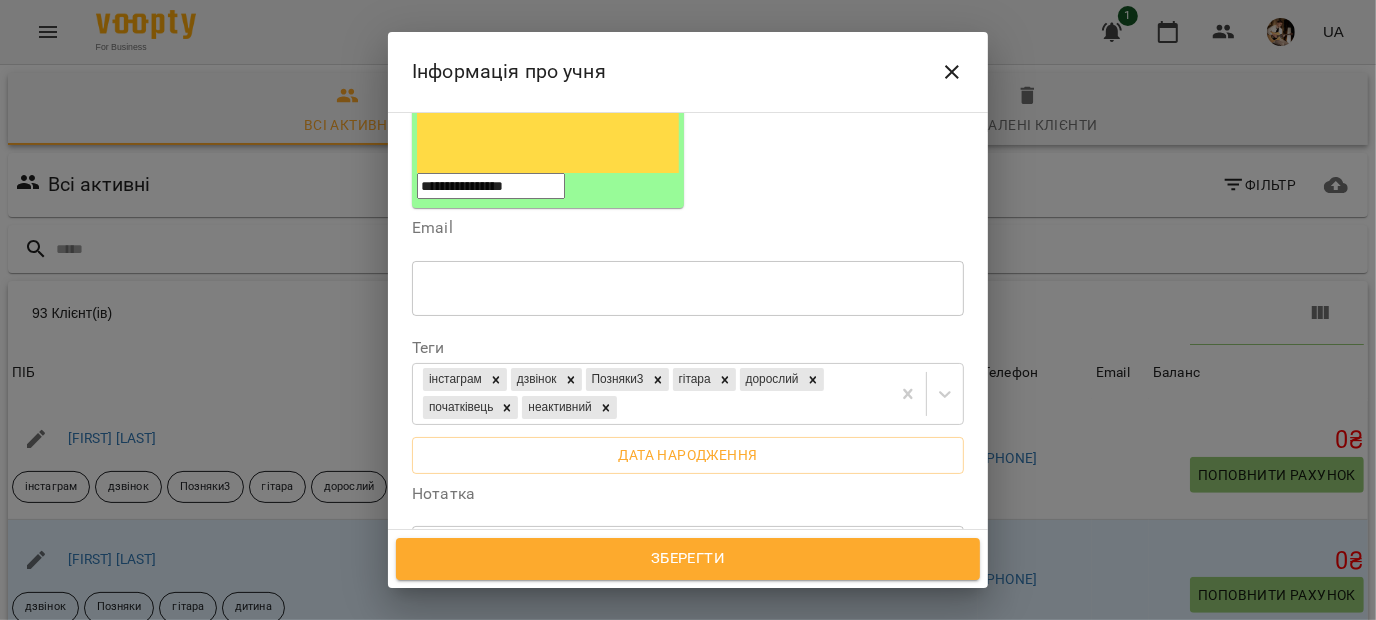 click 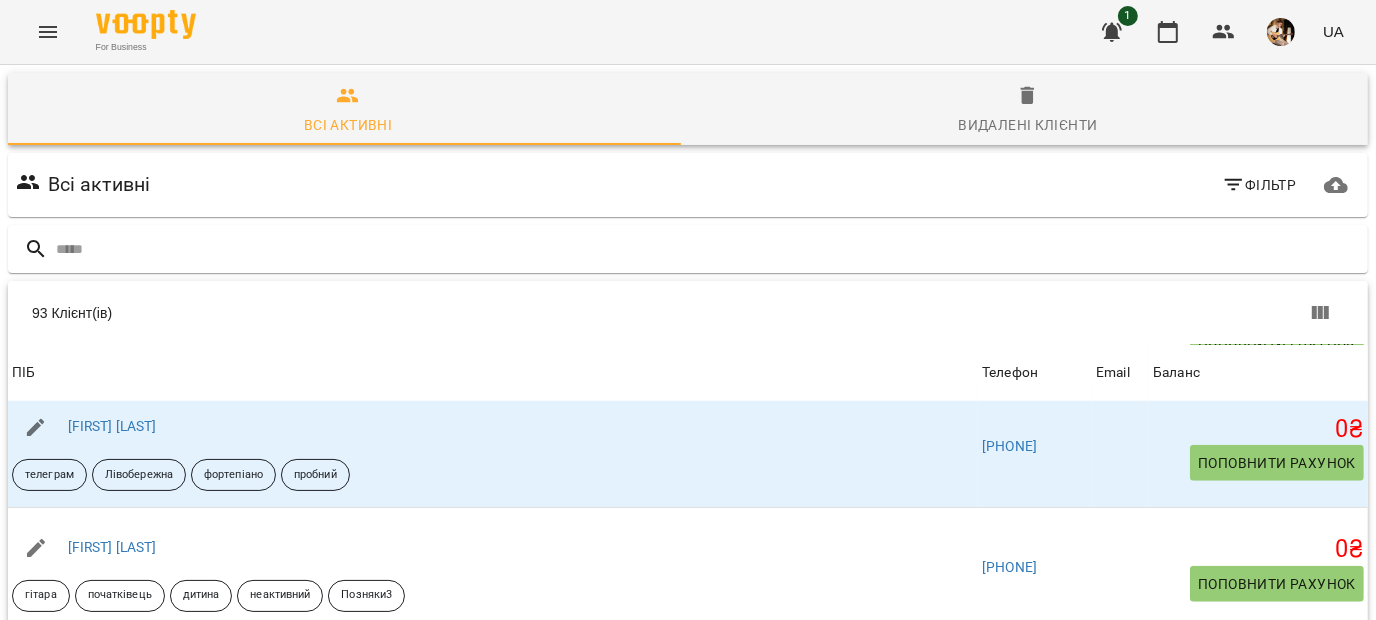 scroll, scrollTop: 7268, scrollLeft: 0, axis: vertical 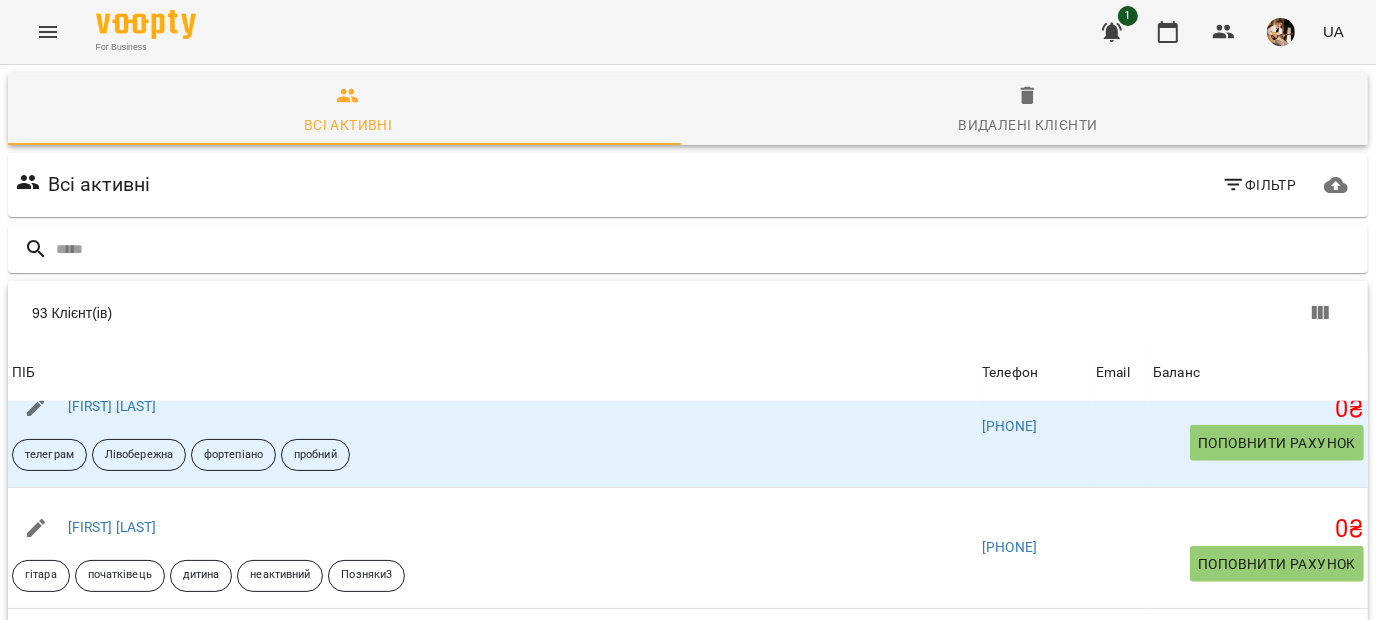 click 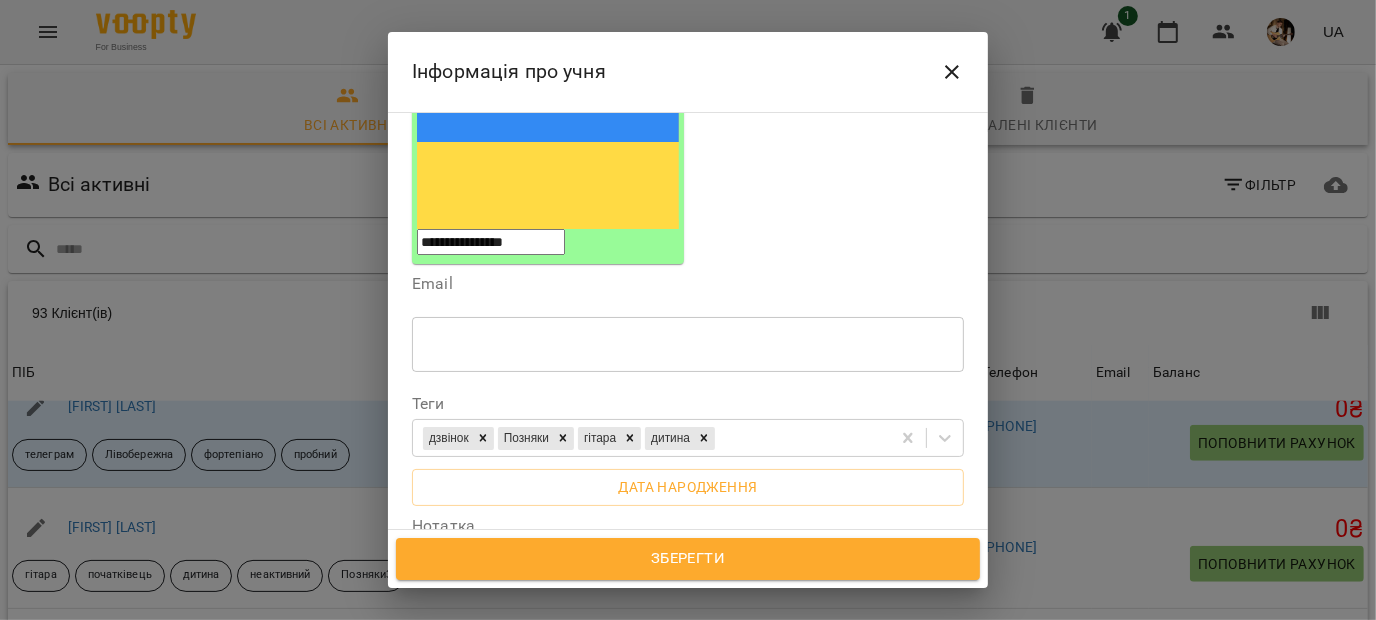 scroll, scrollTop: 0, scrollLeft: 0, axis: both 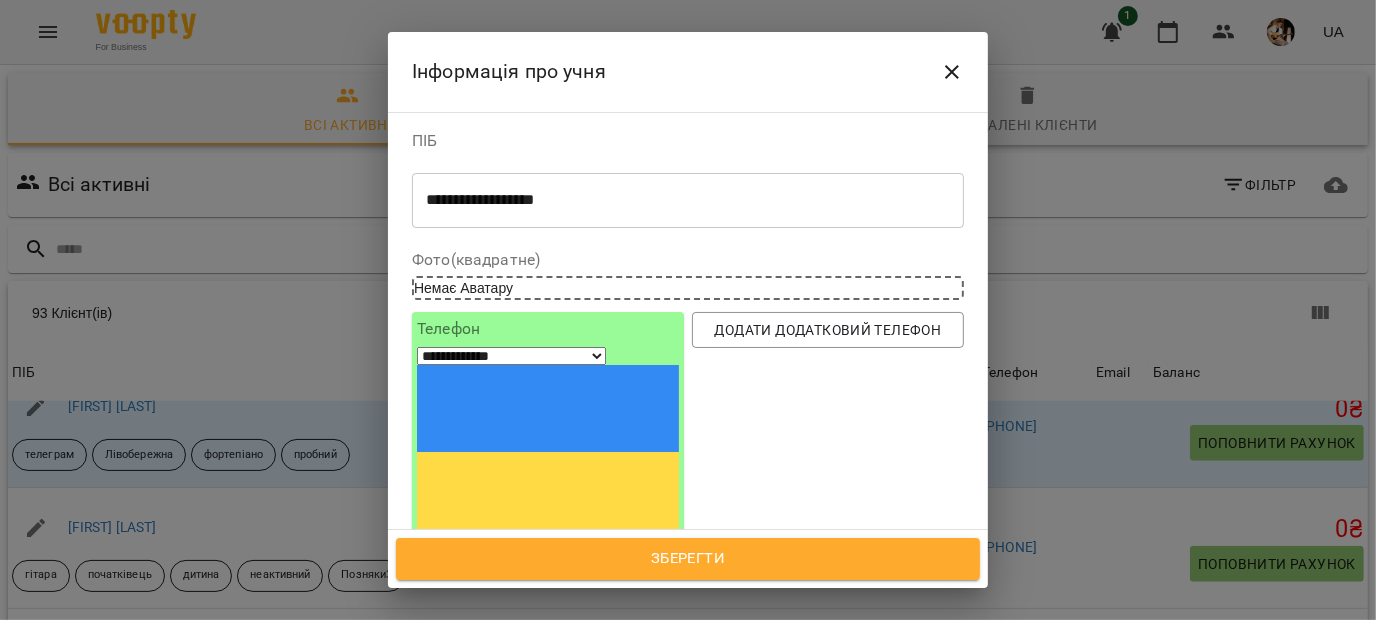 click 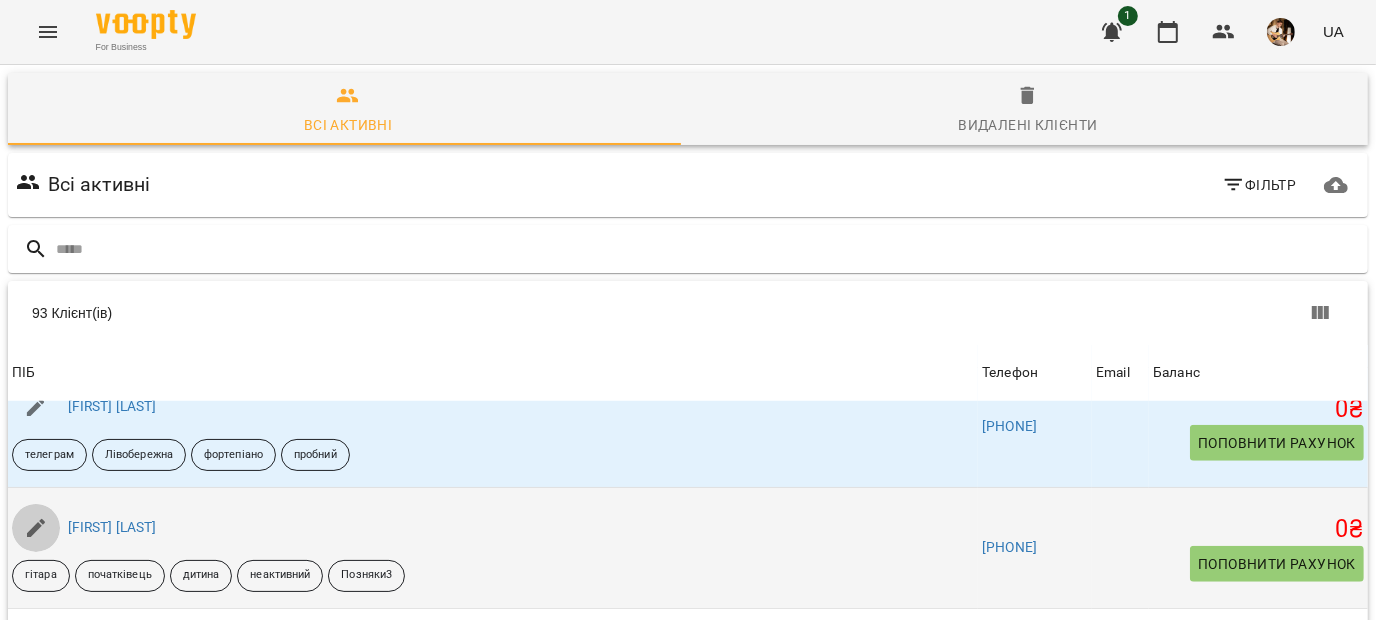 click 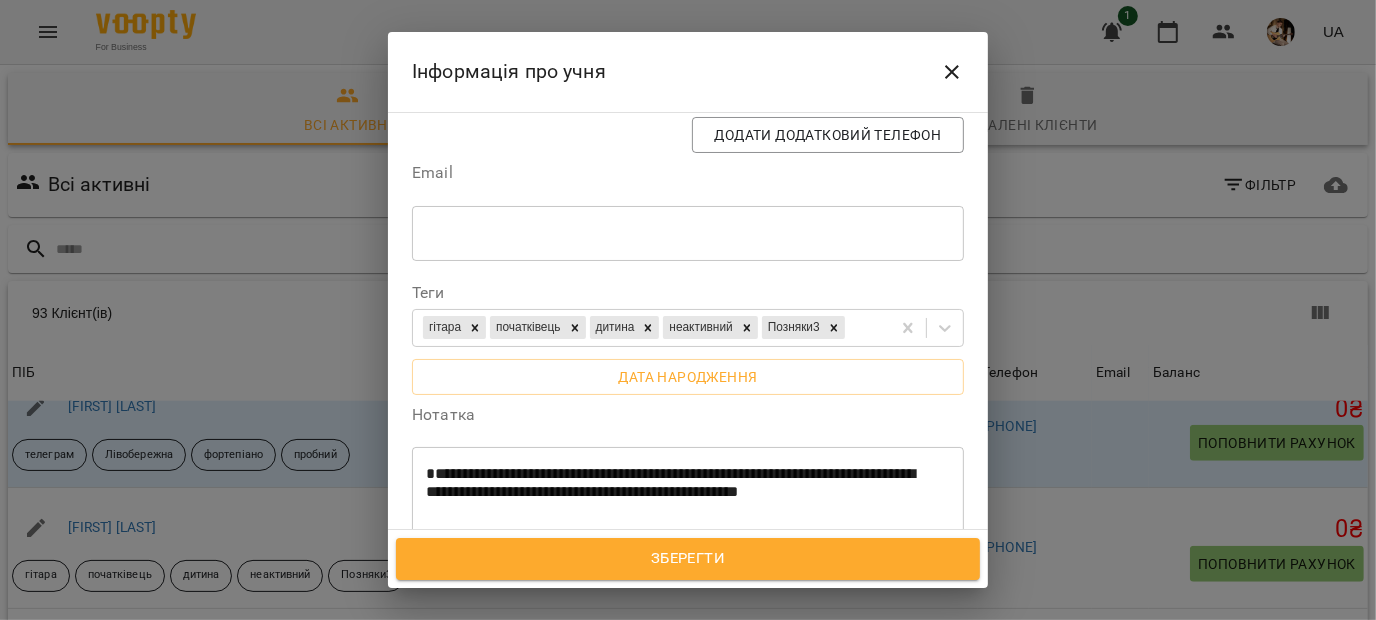scroll, scrollTop: 581, scrollLeft: 0, axis: vertical 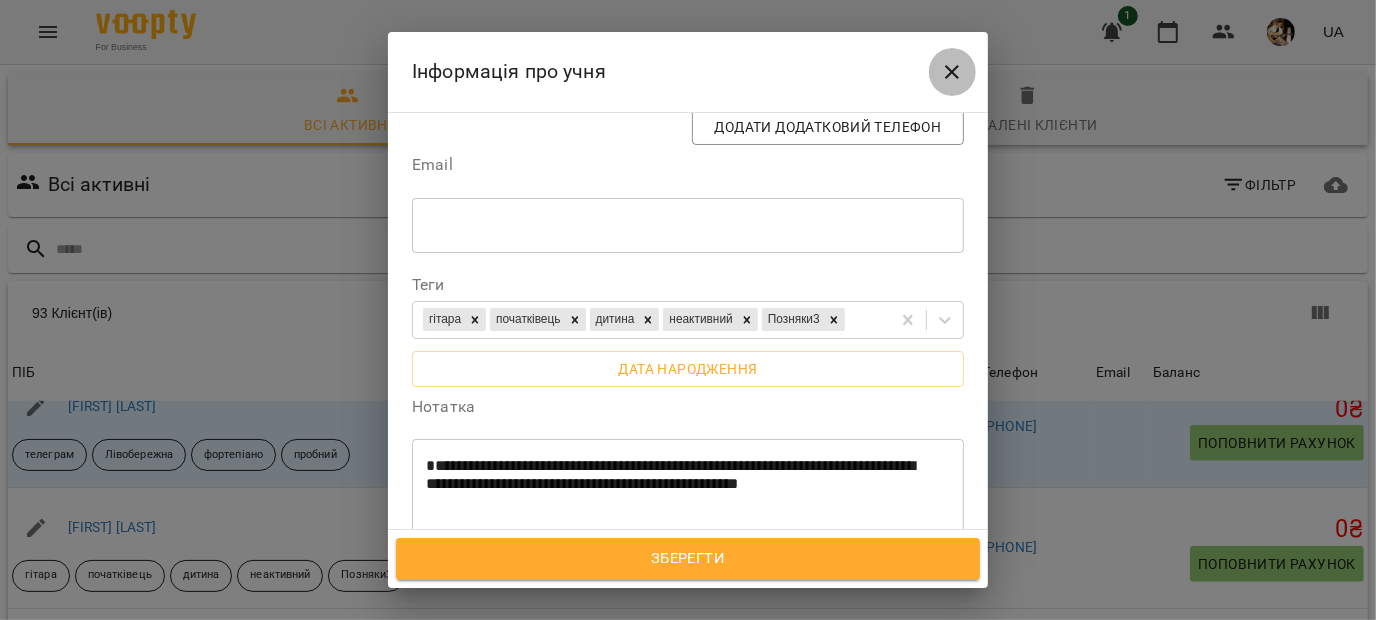 click 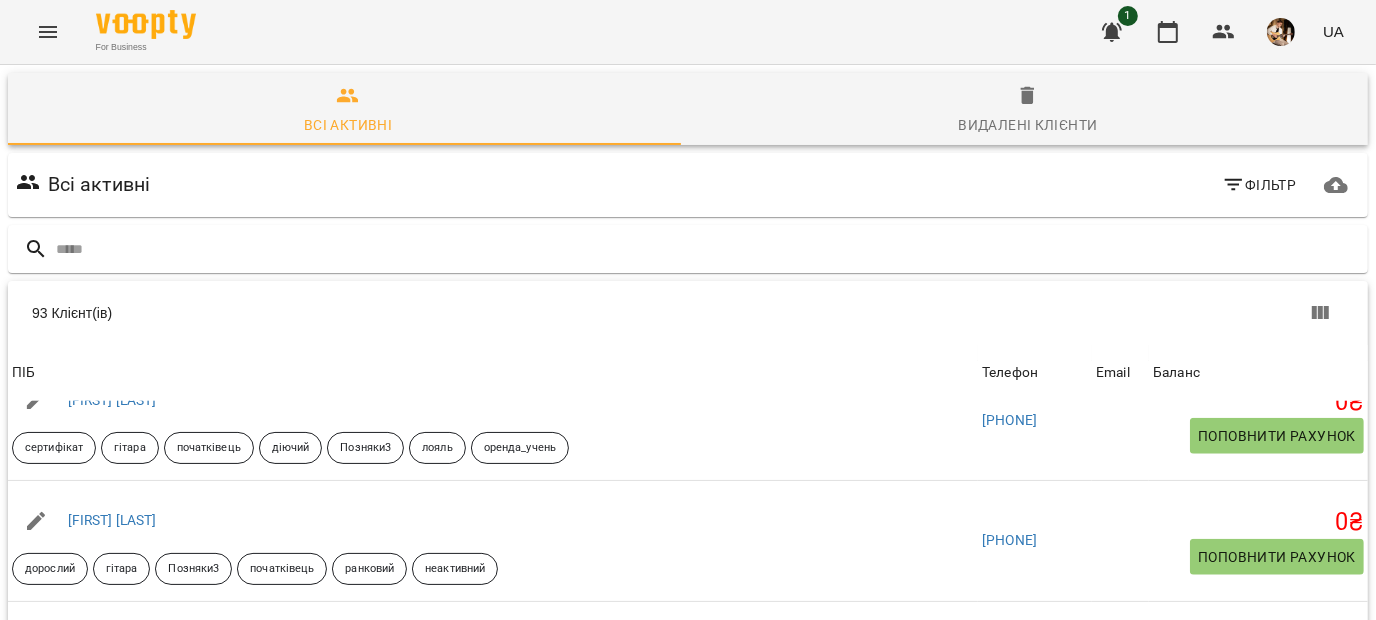 scroll, scrollTop: 7515, scrollLeft: 0, axis: vertical 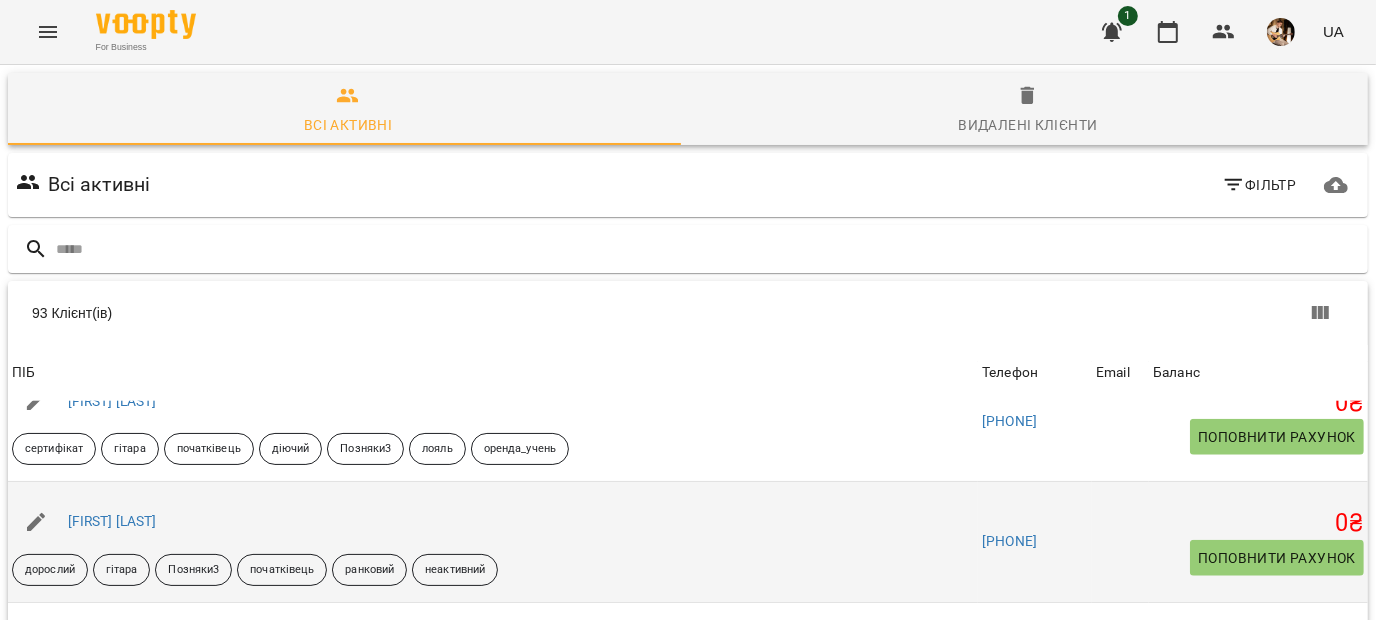 click 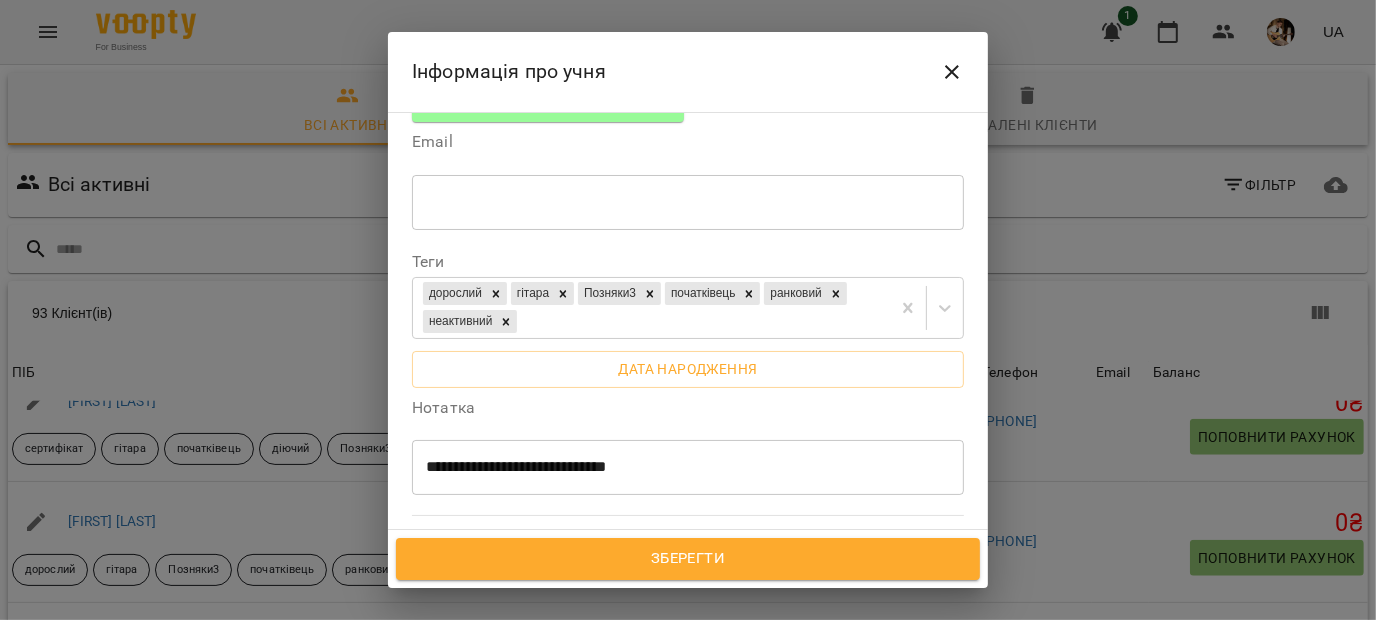 scroll, scrollTop: 460, scrollLeft: 0, axis: vertical 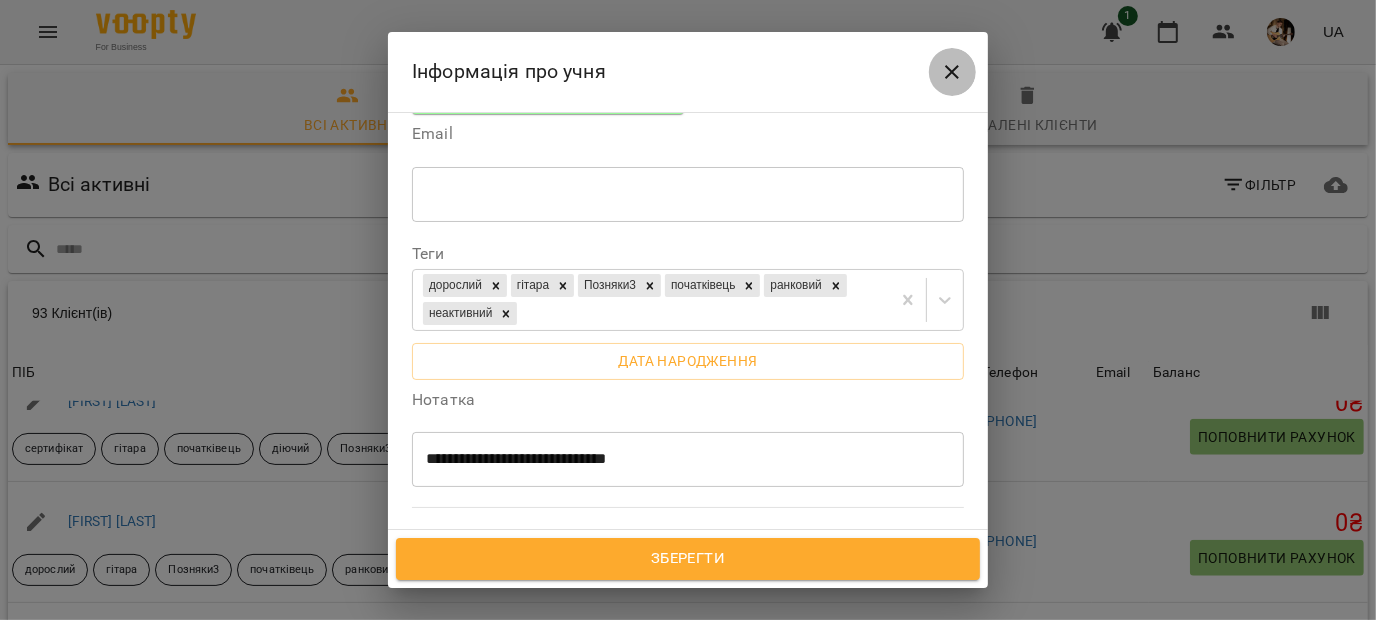 click 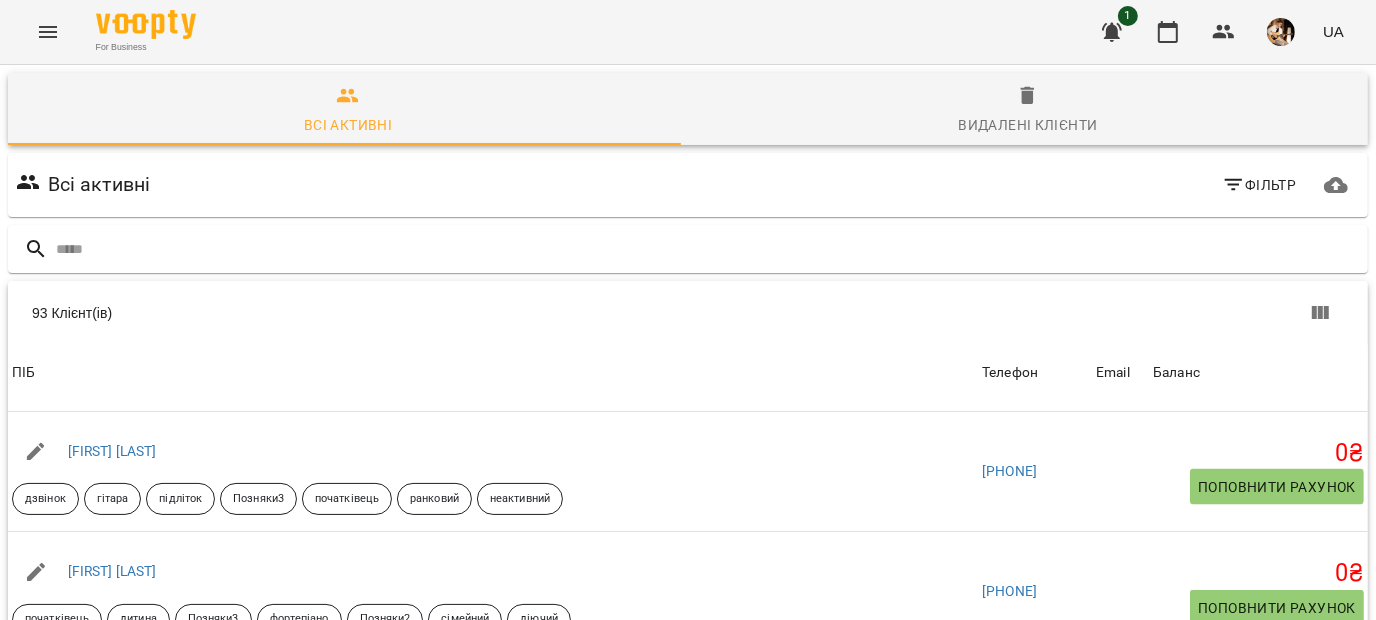 scroll, scrollTop: 8316, scrollLeft: 0, axis: vertical 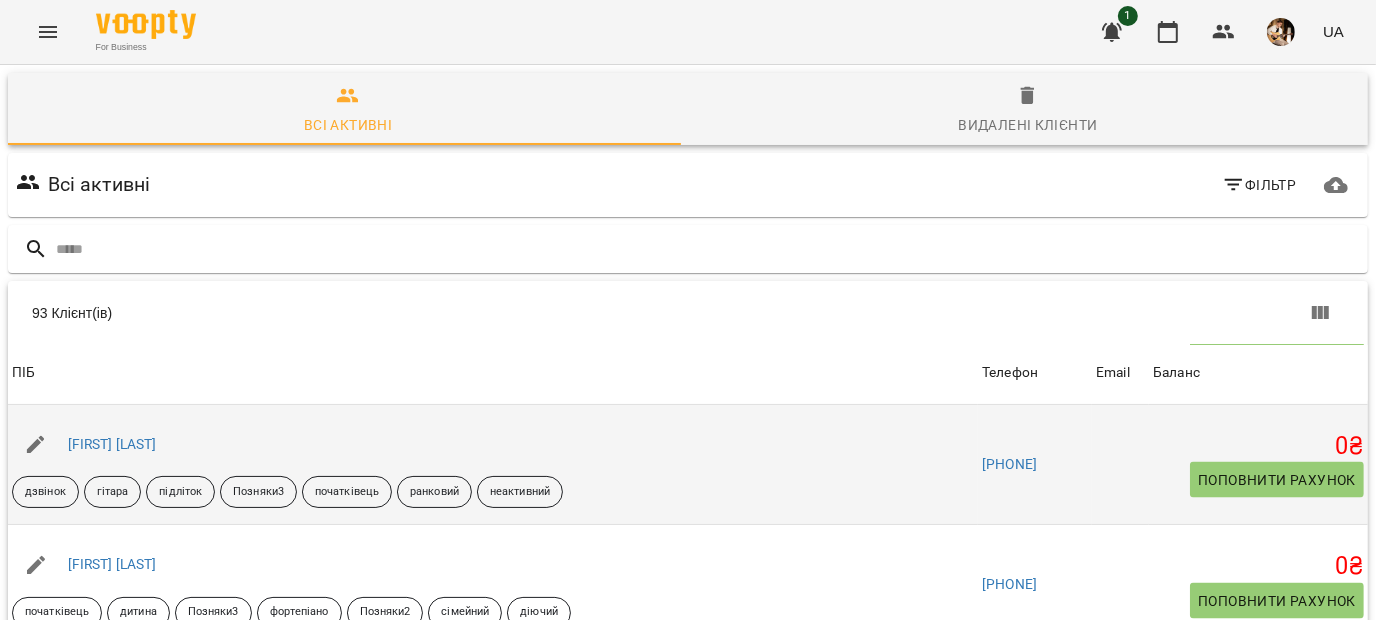 click 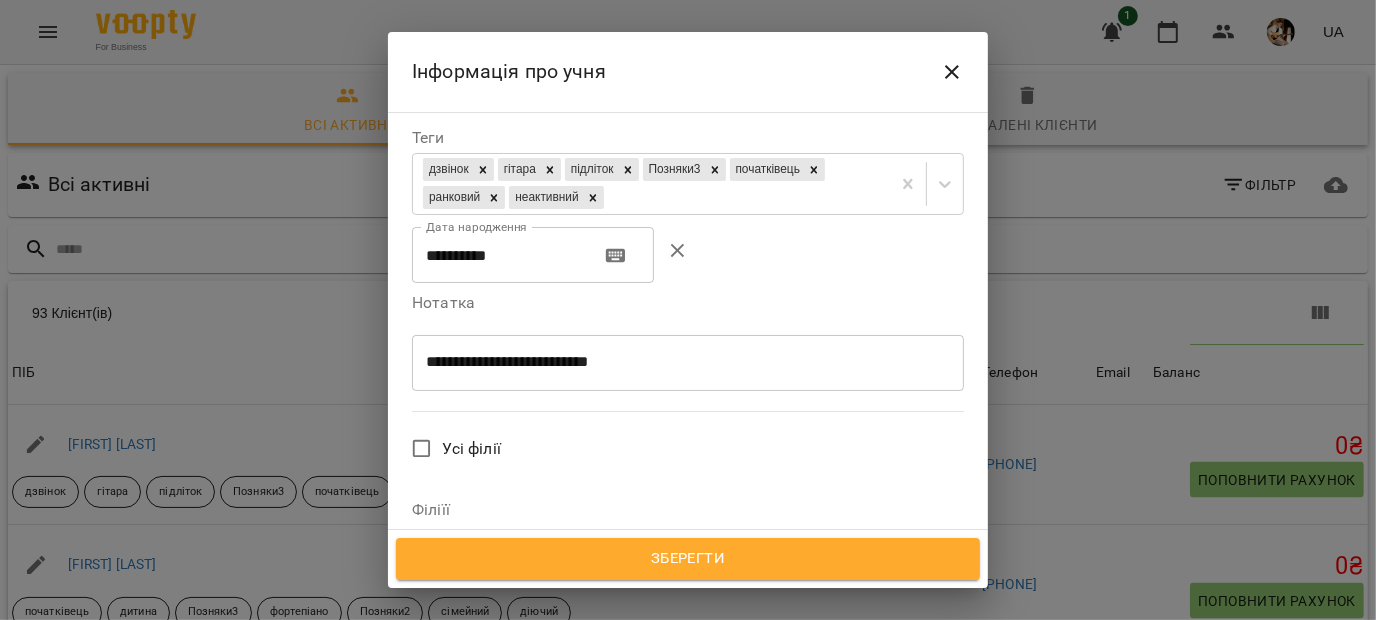 scroll, scrollTop: 583, scrollLeft: 0, axis: vertical 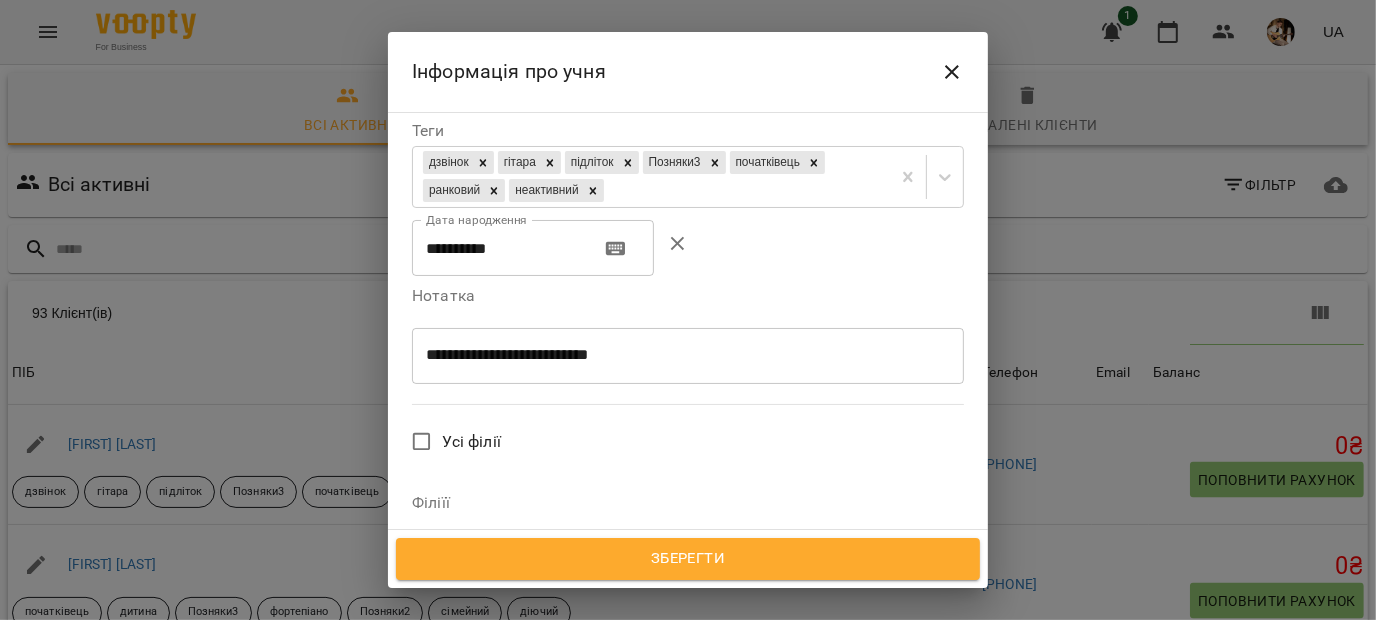 click 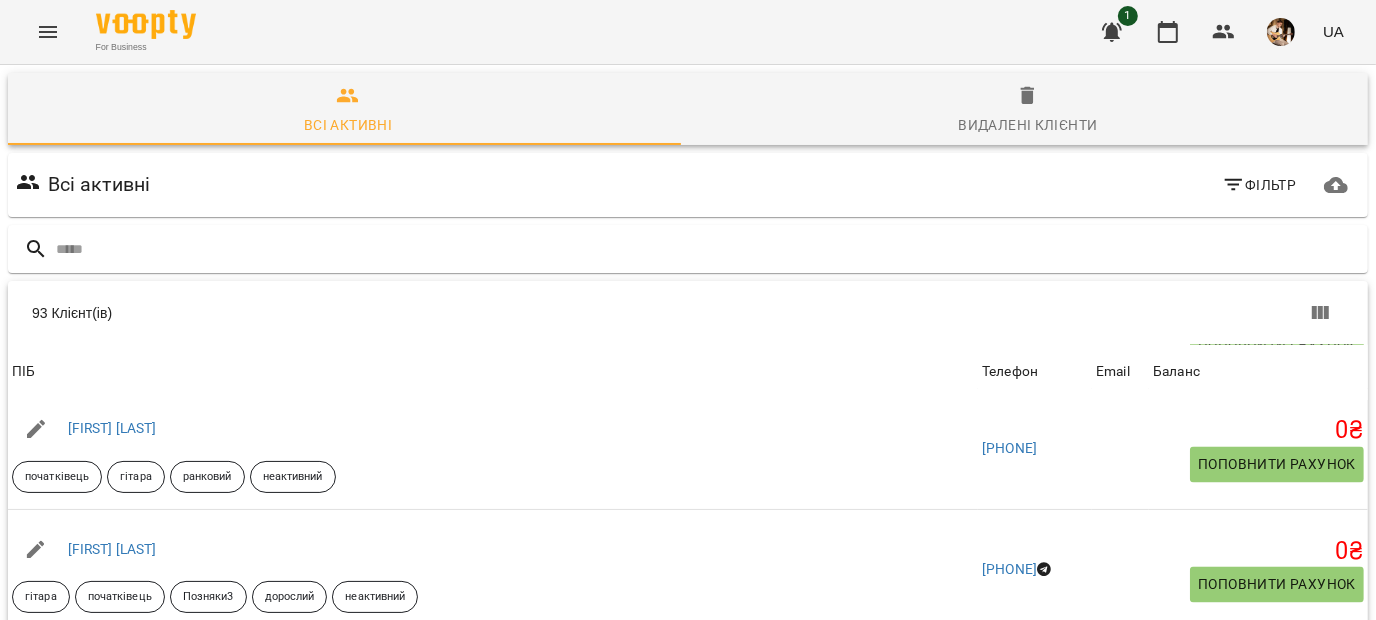 scroll, scrollTop: 8695, scrollLeft: 0, axis: vertical 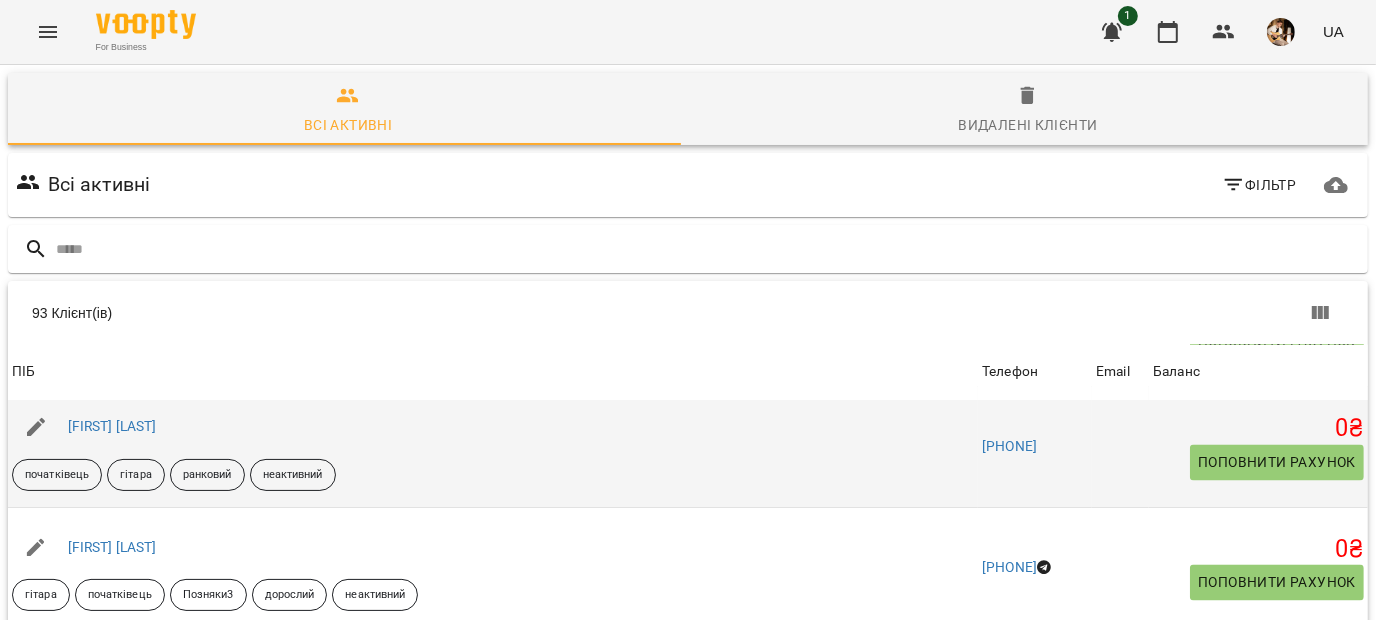 click 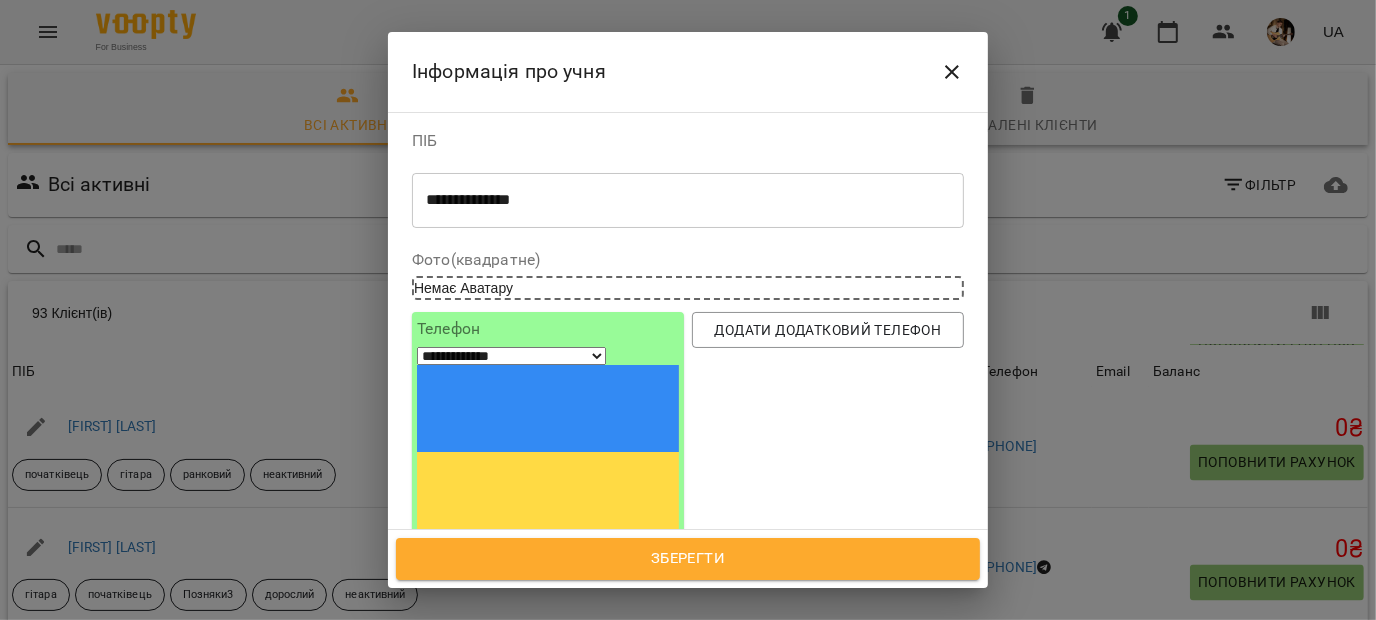 scroll, scrollTop: 442, scrollLeft: 0, axis: vertical 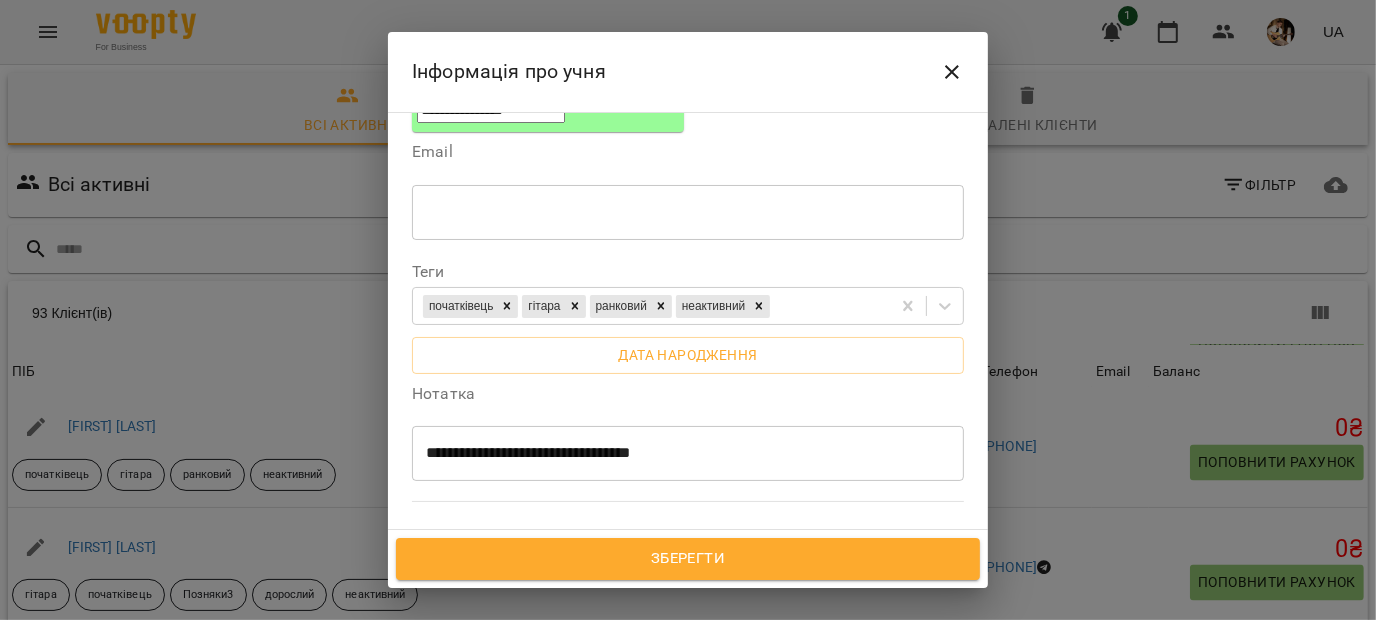 click 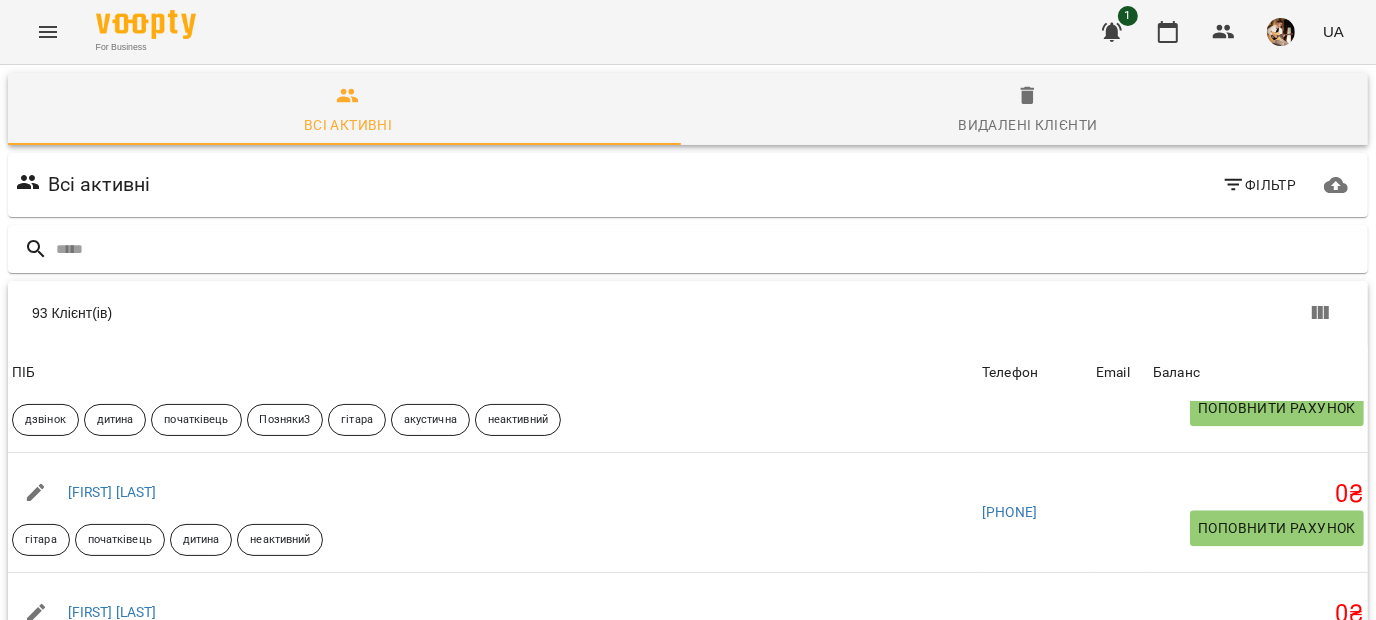 scroll, scrollTop: 9612, scrollLeft: 0, axis: vertical 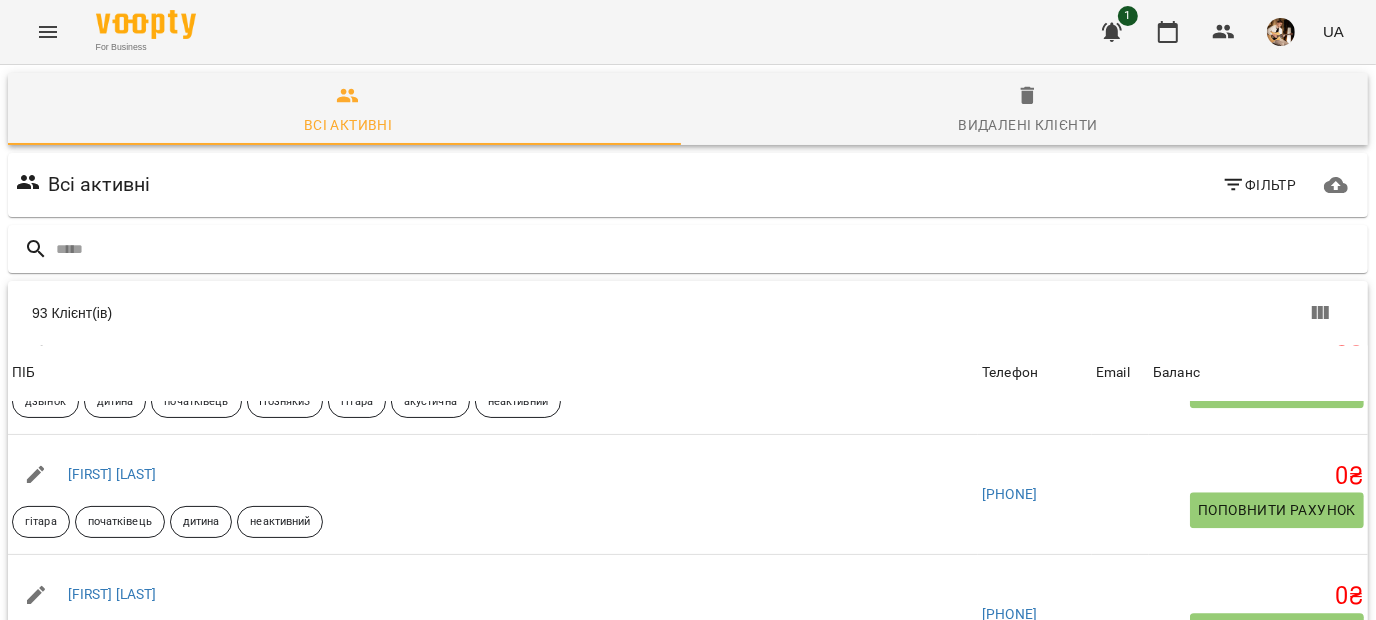 click 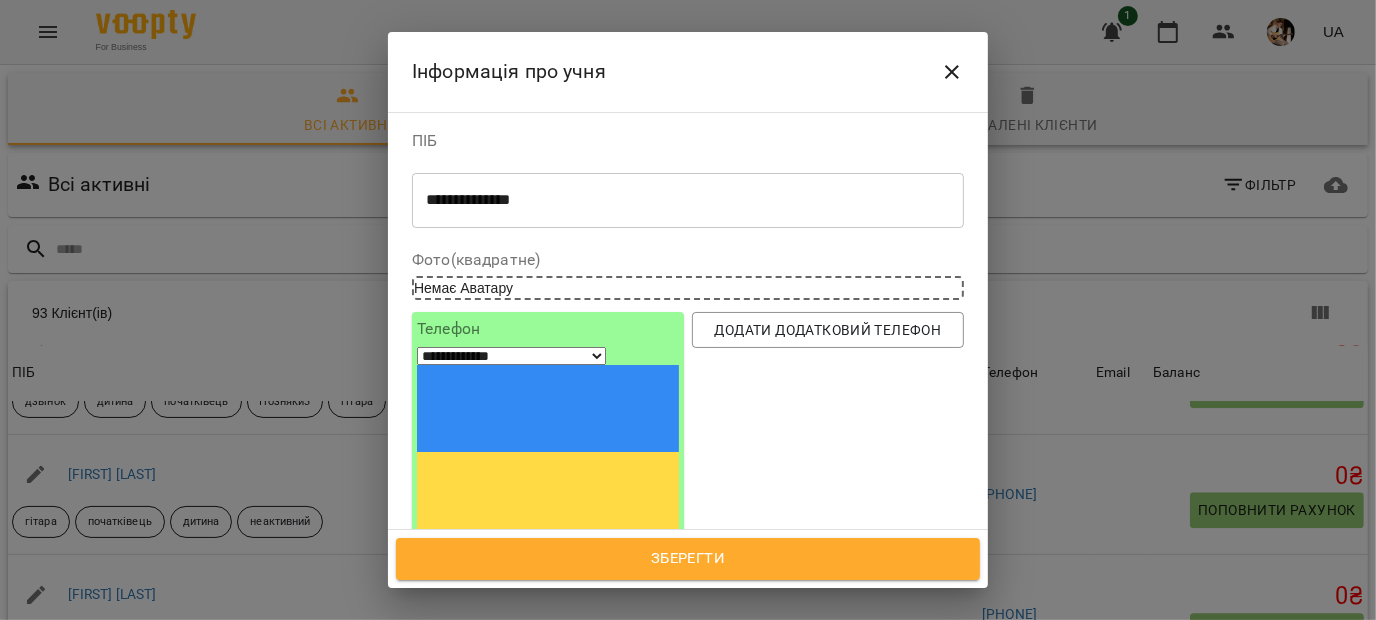 scroll, scrollTop: 391, scrollLeft: 0, axis: vertical 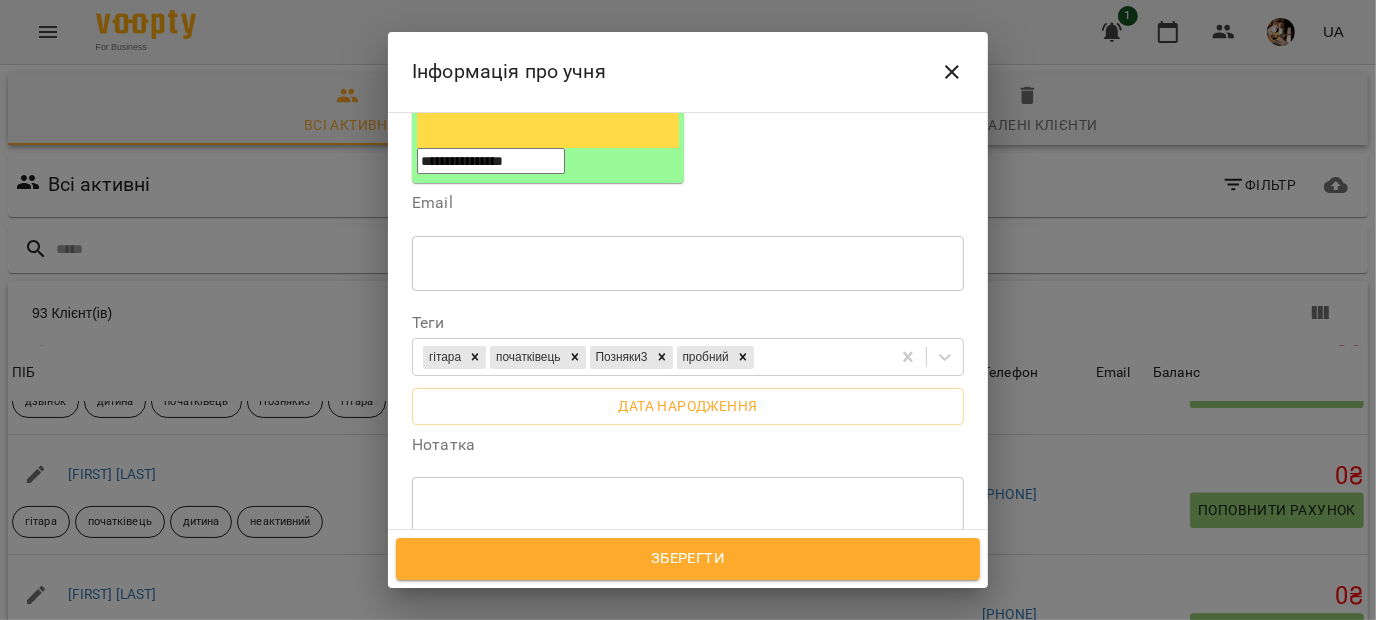 click at bounding box center (952, 72) 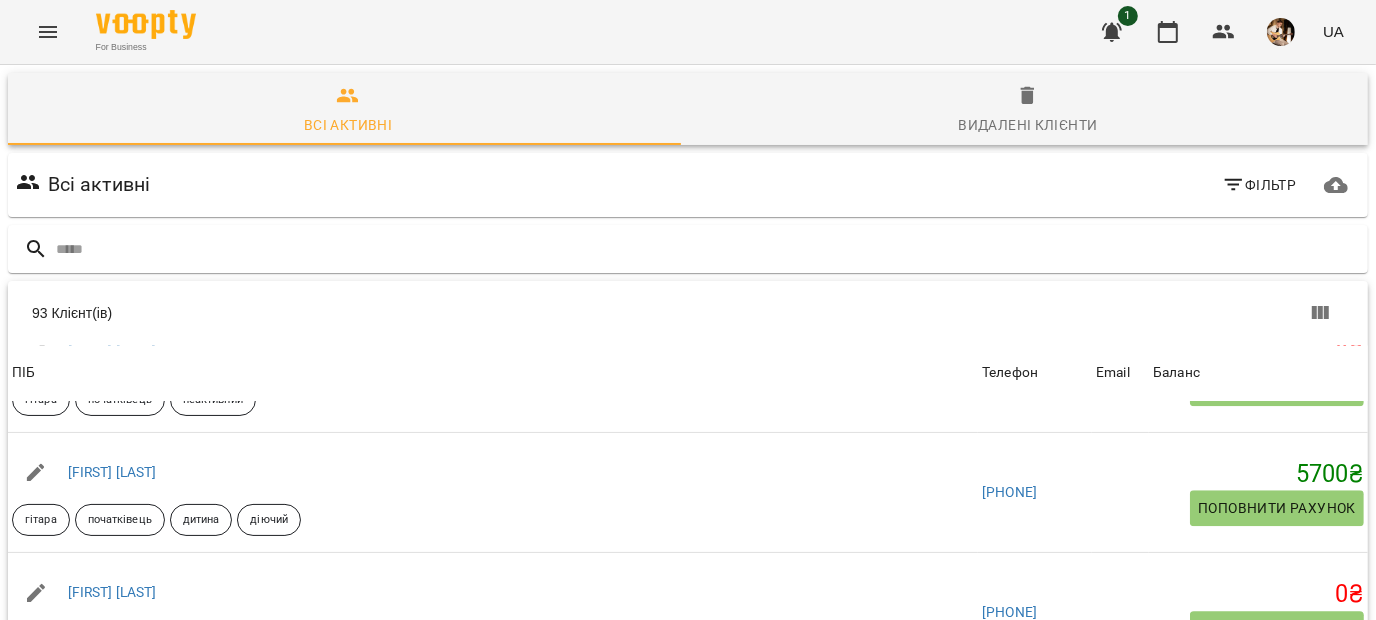 scroll, scrollTop: 9857, scrollLeft: 0, axis: vertical 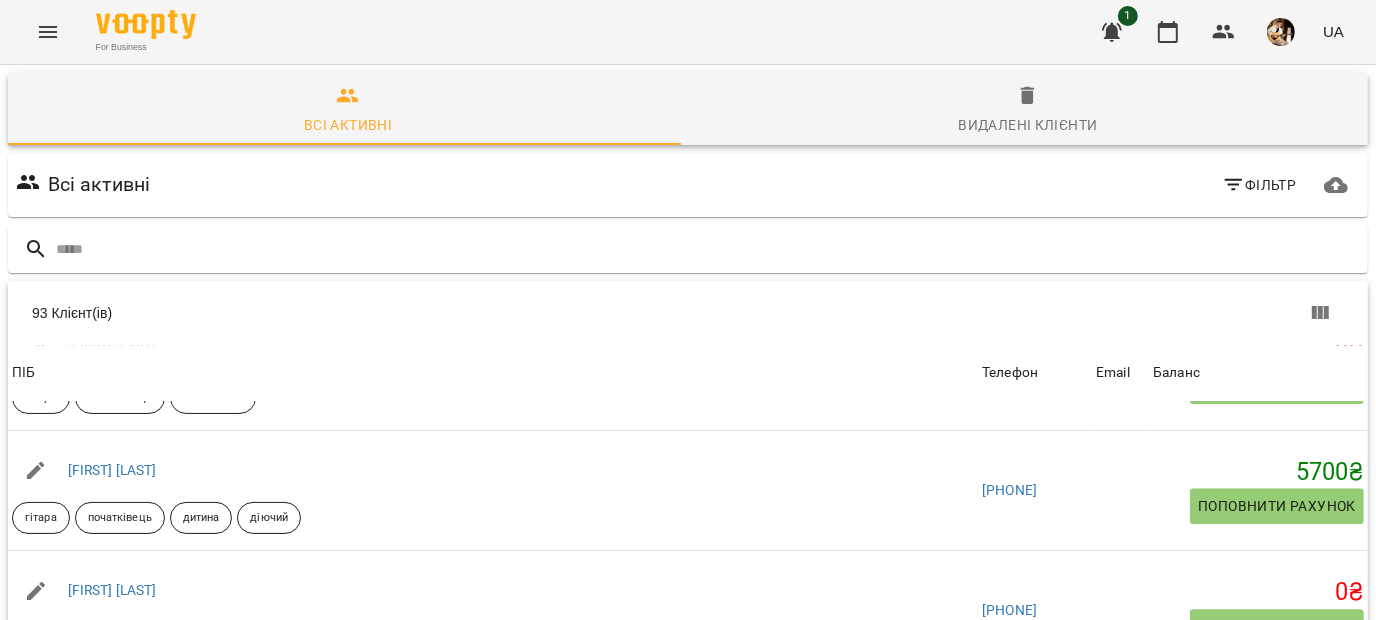 click 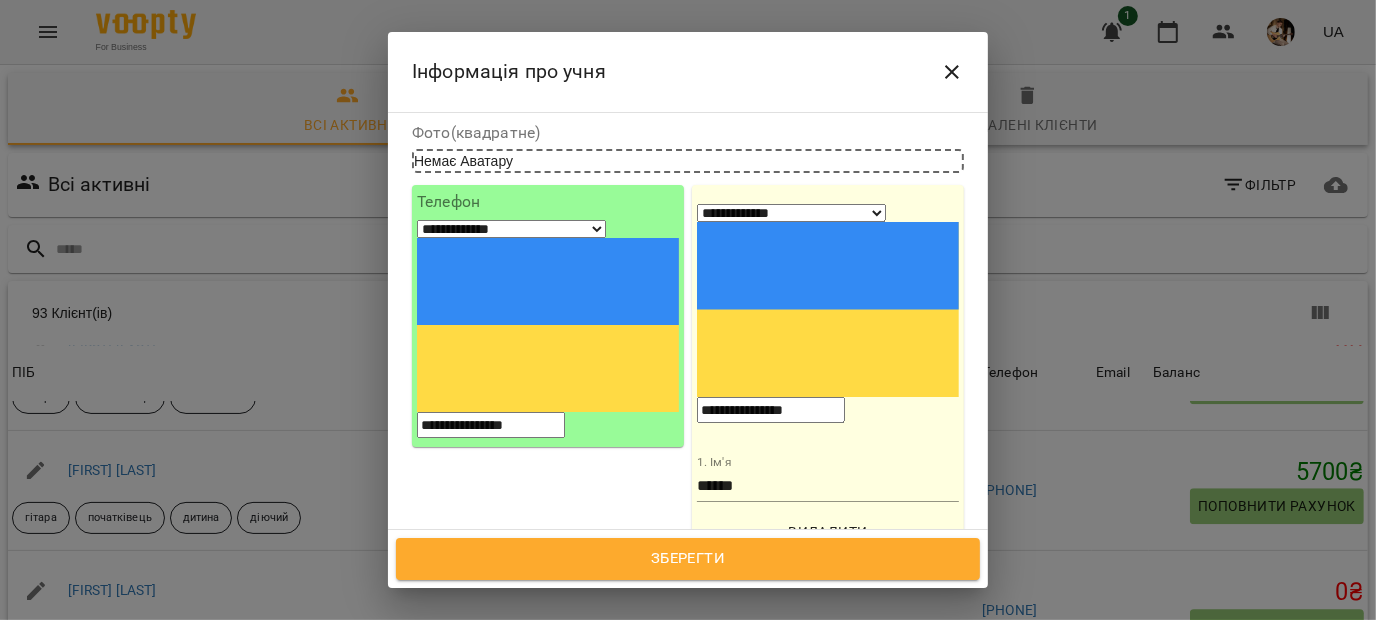 scroll, scrollTop: 0, scrollLeft: 0, axis: both 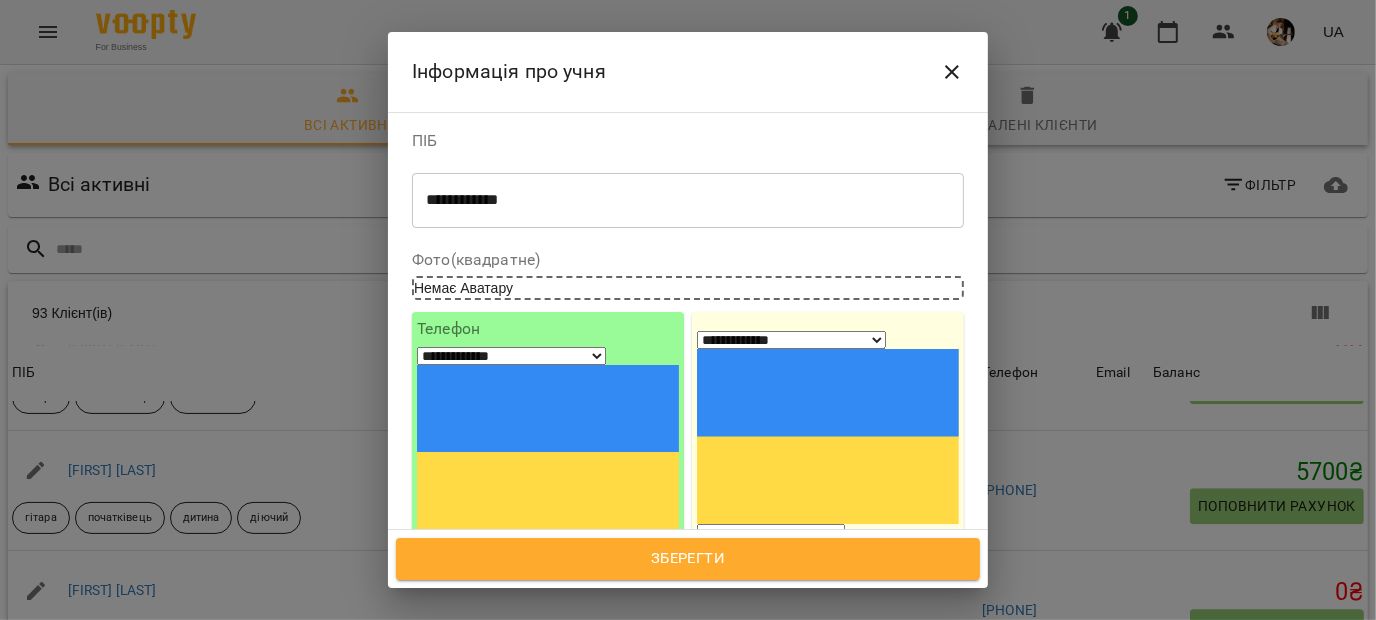 click 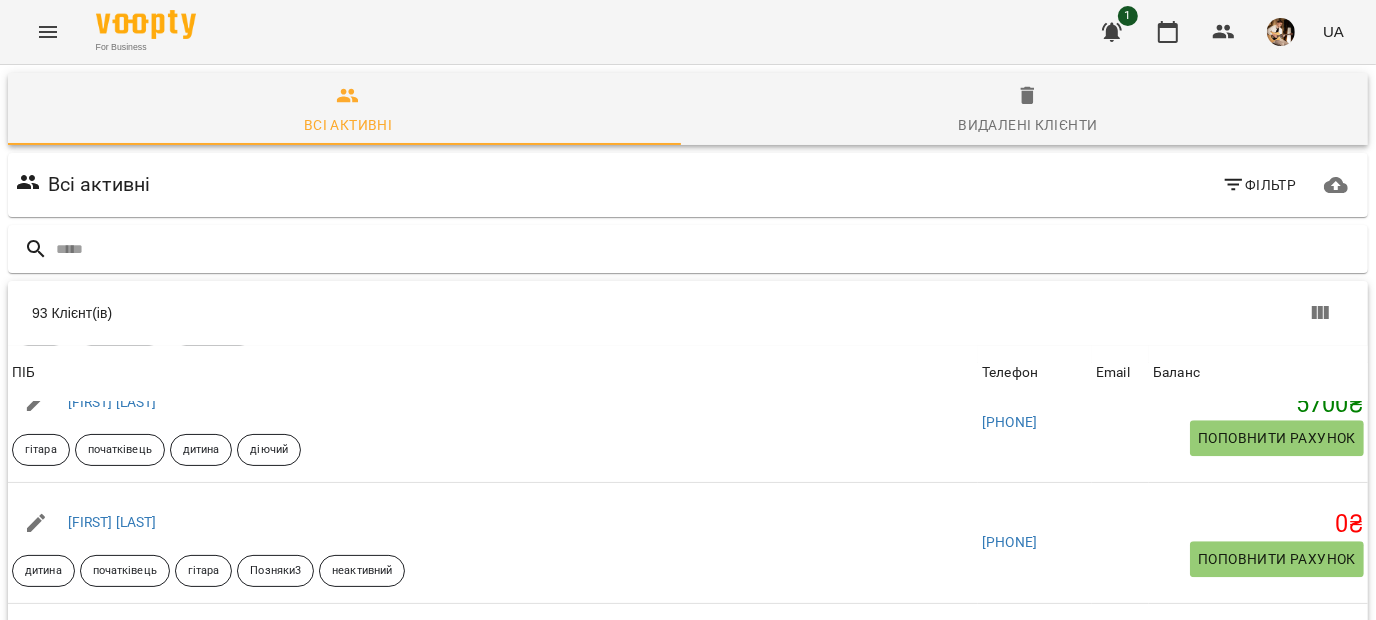 scroll, scrollTop: 9956, scrollLeft: 0, axis: vertical 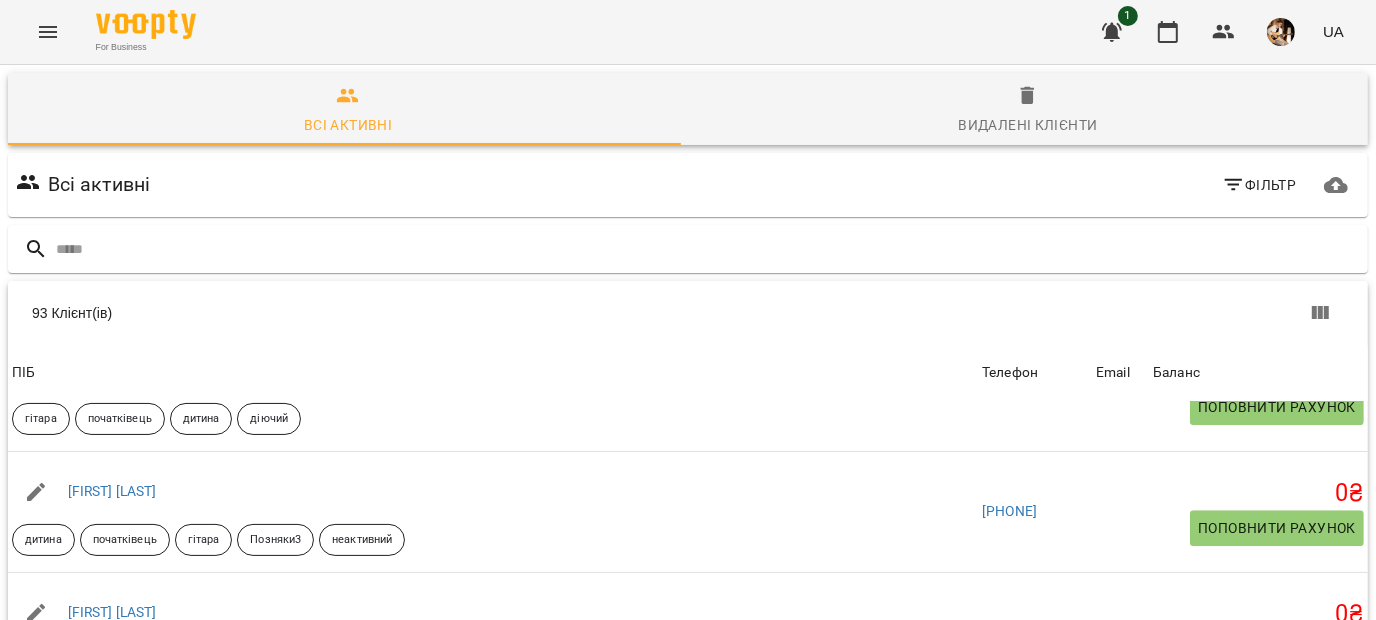 click 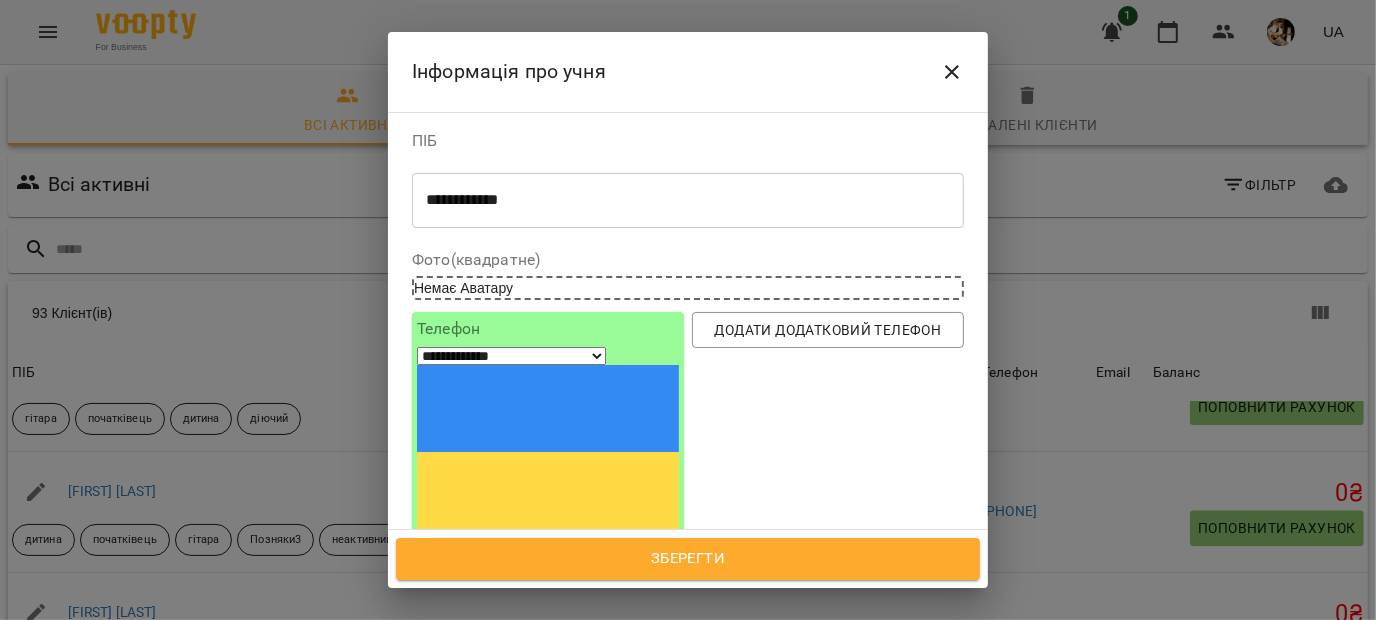 scroll, scrollTop: 399, scrollLeft: 0, axis: vertical 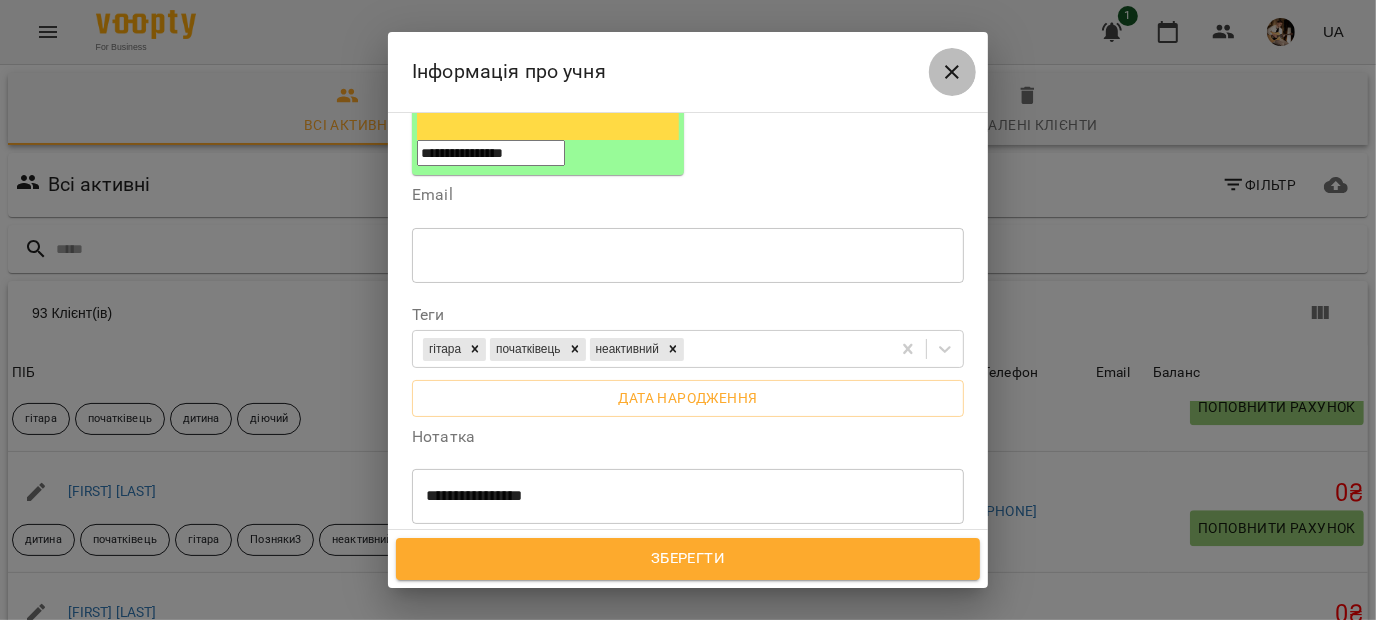 click at bounding box center [952, 72] 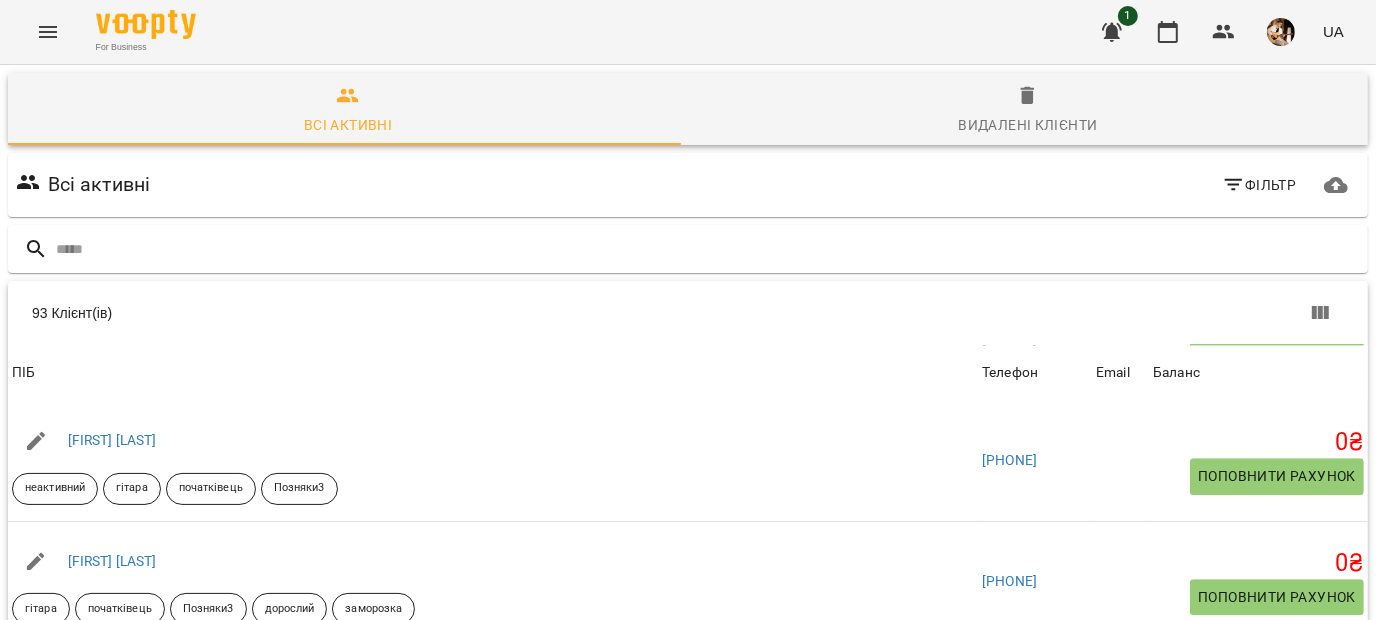 scroll, scrollTop: 10156, scrollLeft: 0, axis: vertical 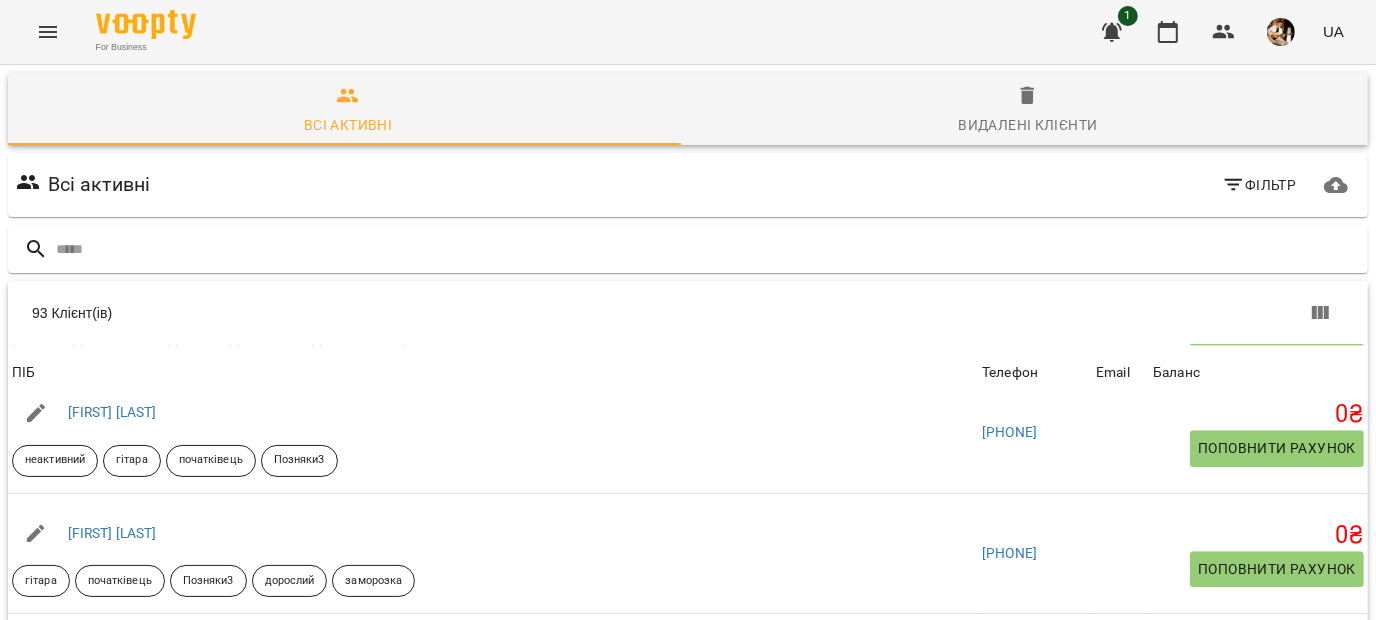 click 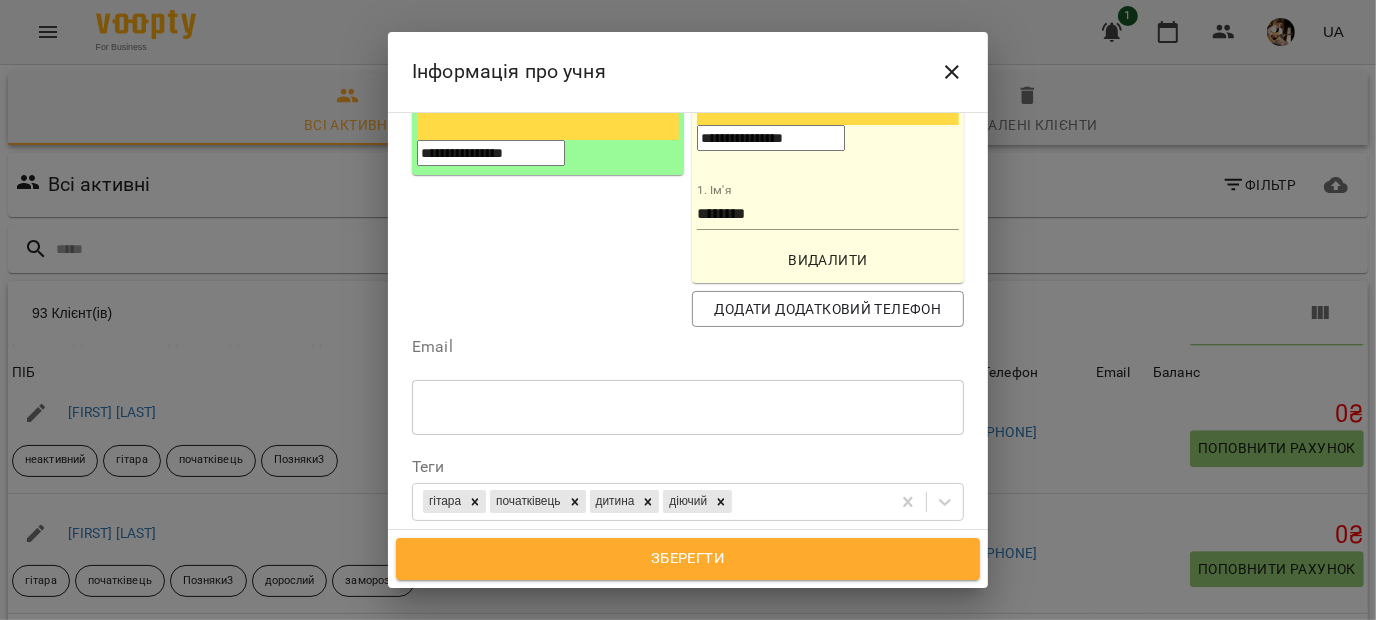 scroll, scrollTop: 500, scrollLeft: 0, axis: vertical 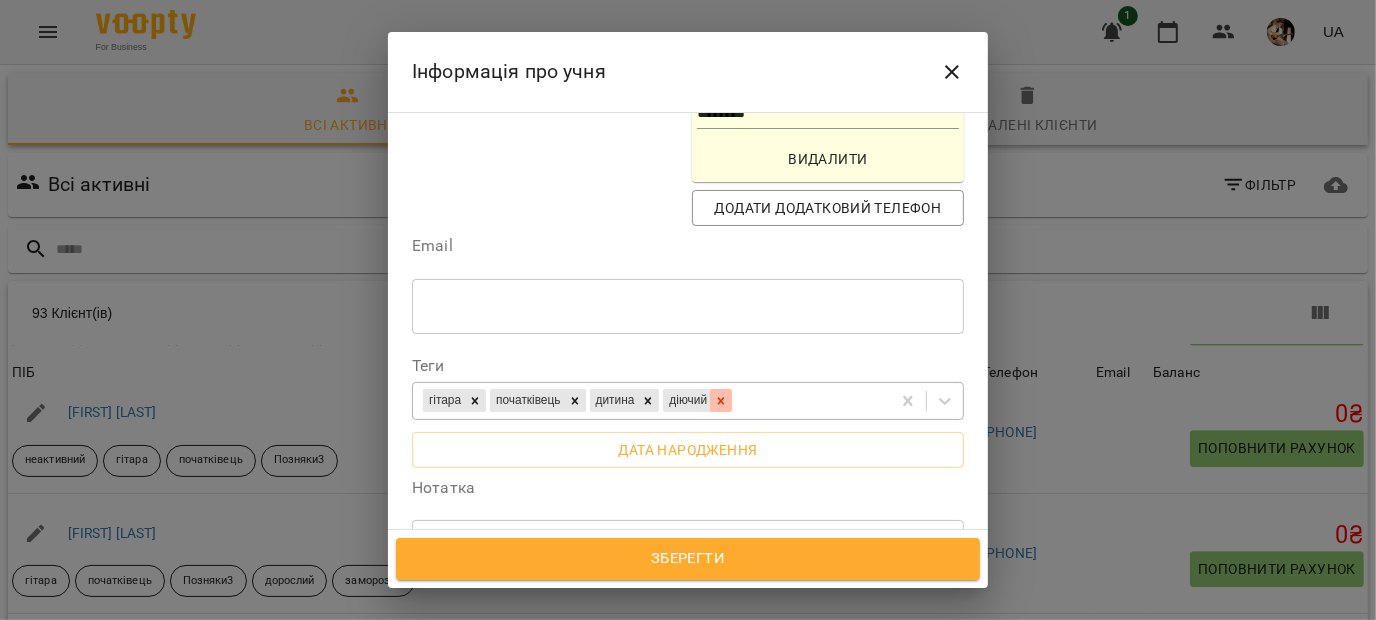 click 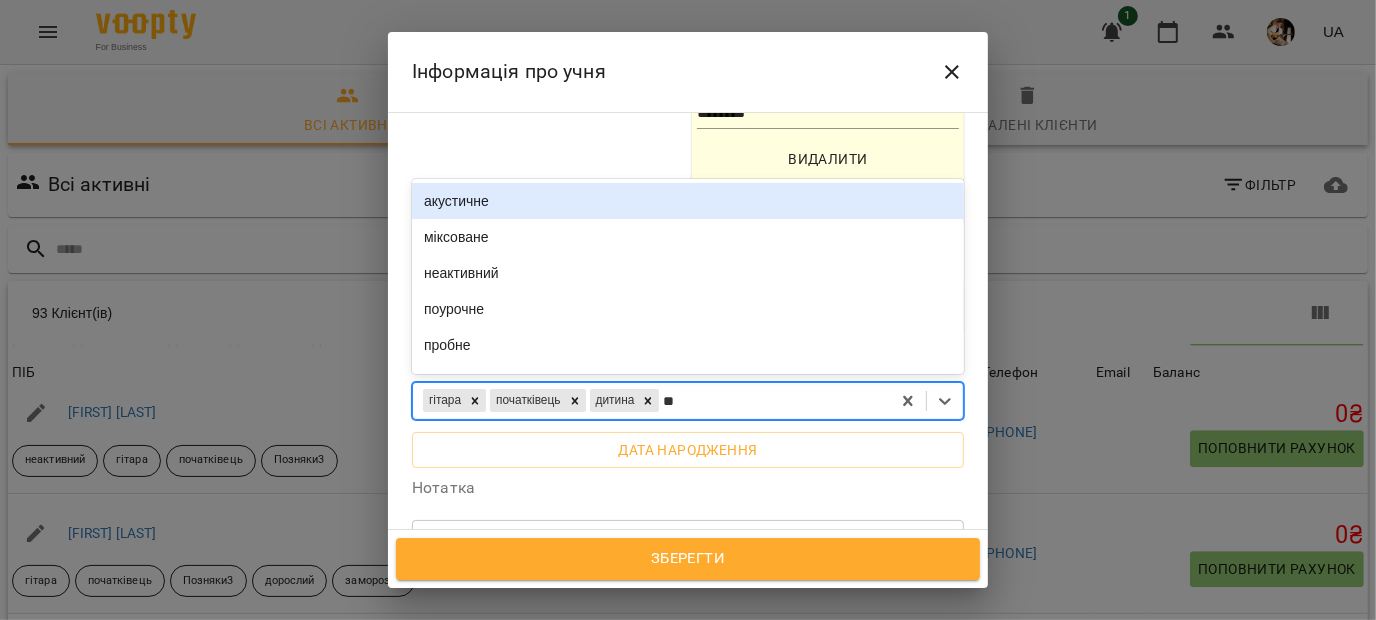 type on "***" 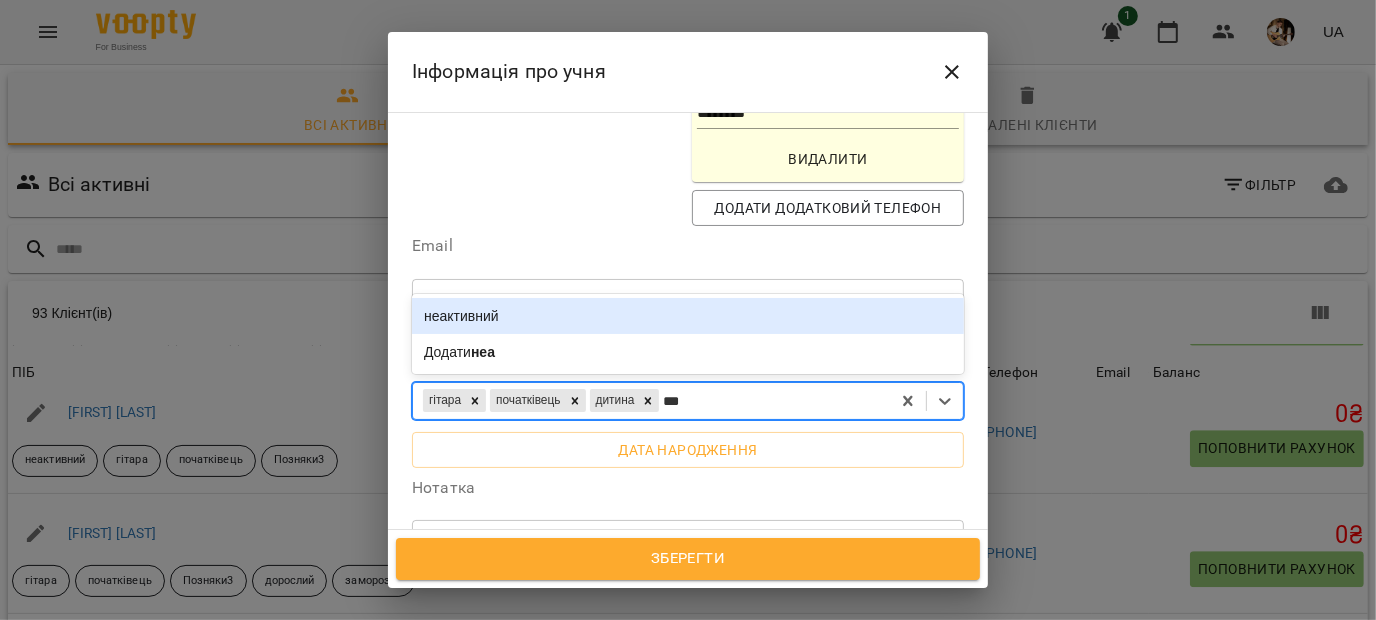 click on "неактивний" at bounding box center [688, 316] 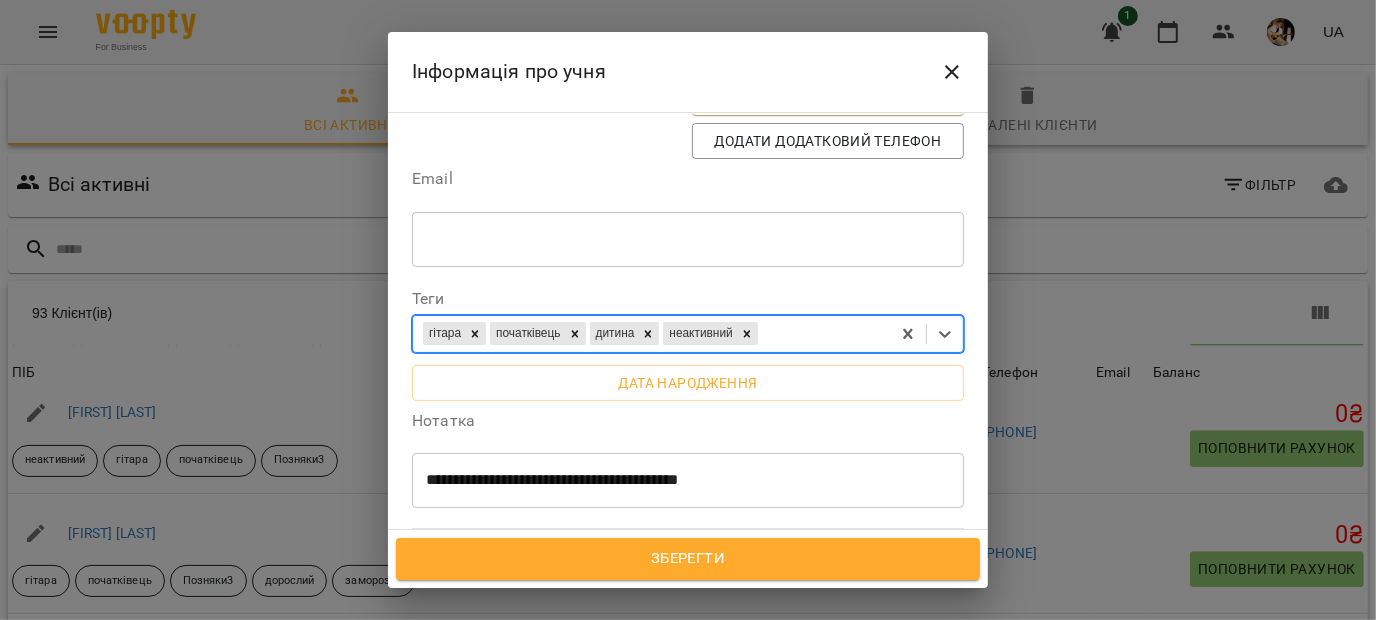 scroll, scrollTop: 600, scrollLeft: 0, axis: vertical 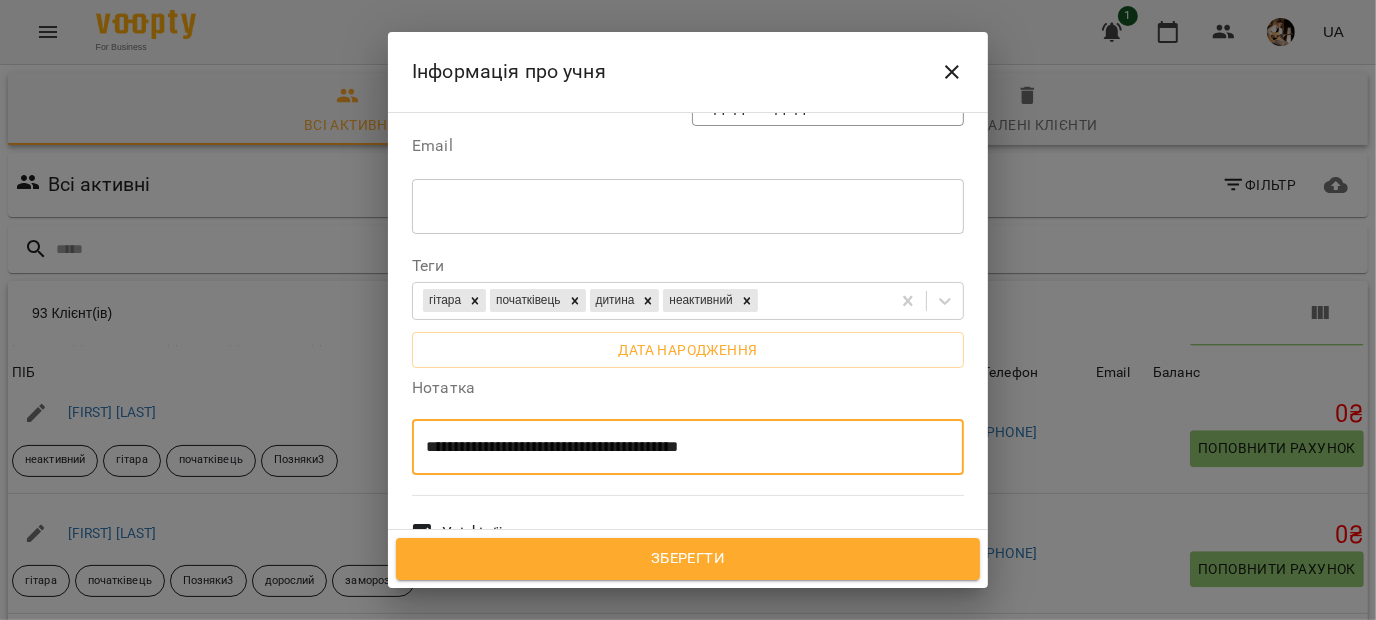 drag, startPoint x: 775, startPoint y: 281, endPoint x: 277, endPoint y: 281, distance: 498 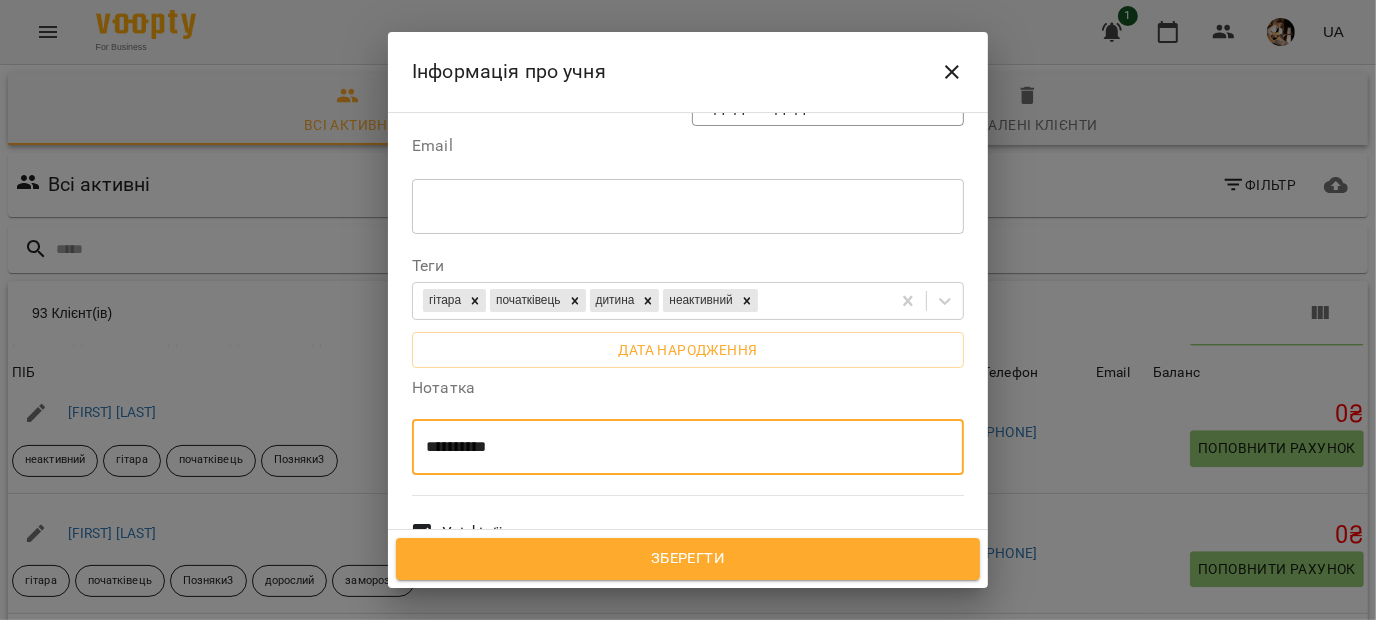 type on "*********" 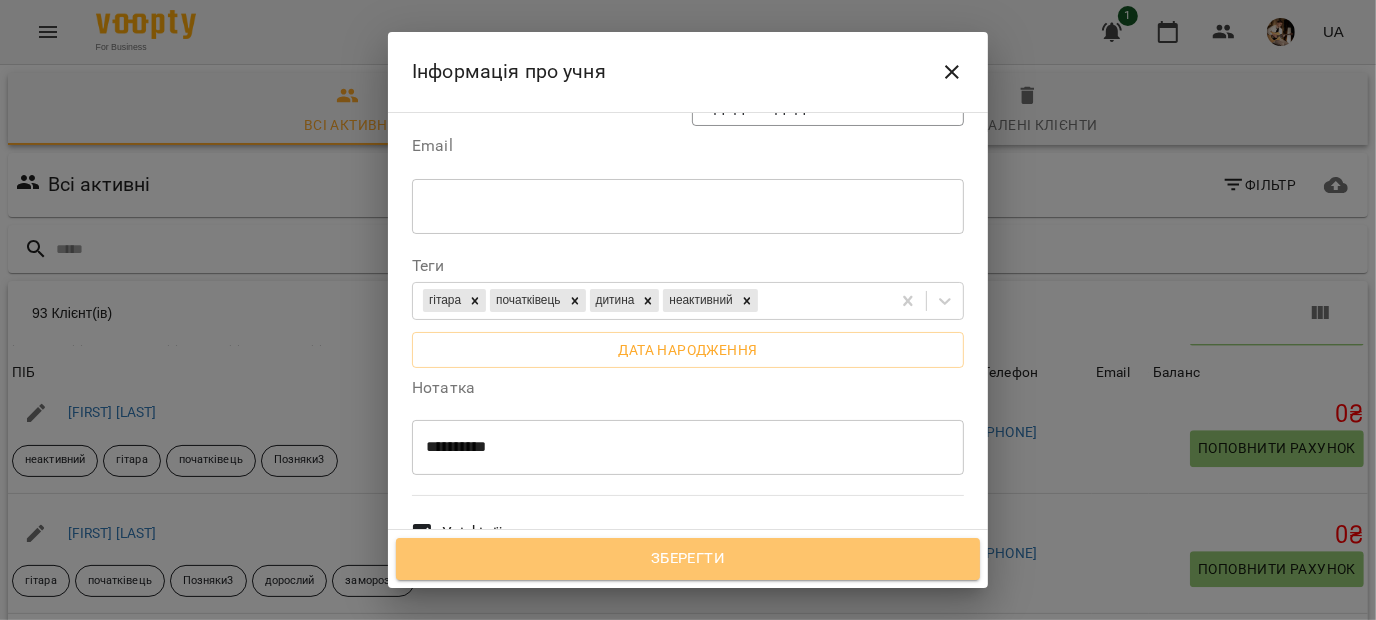 click on "Зберегти" at bounding box center (688, 559) 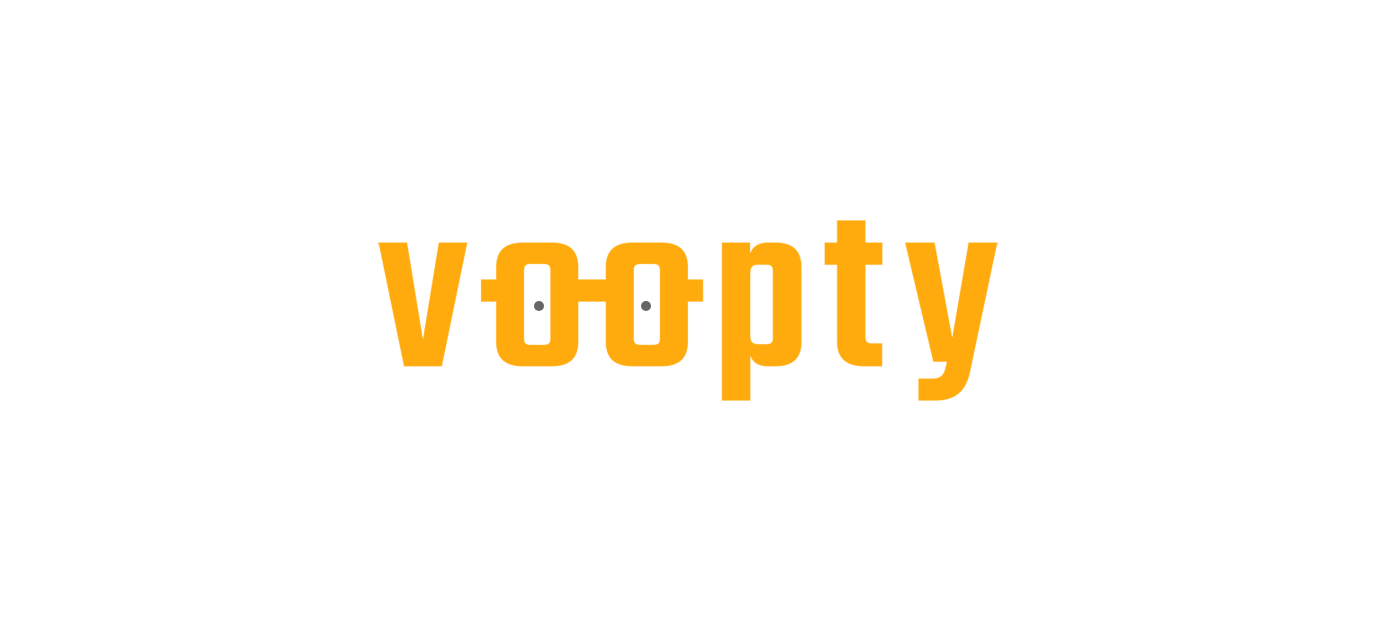 scroll, scrollTop: 0, scrollLeft: 0, axis: both 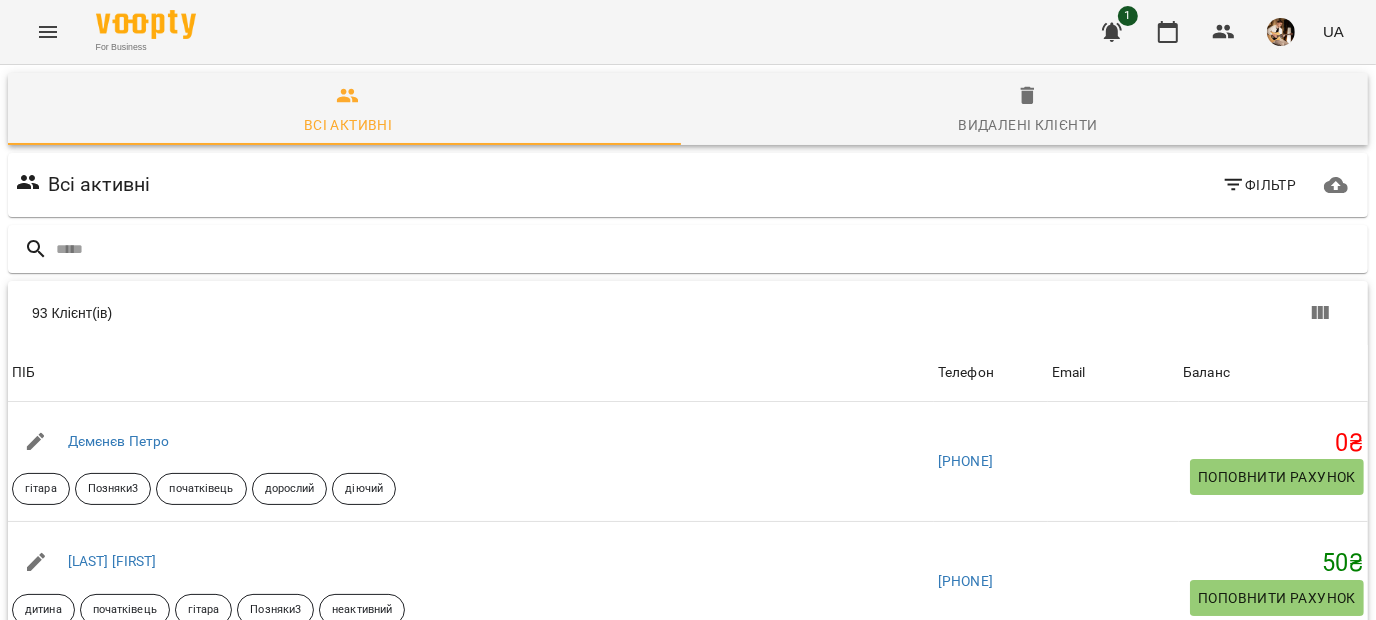 click on "Всі активні Фільтр" at bounding box center [688, 185] 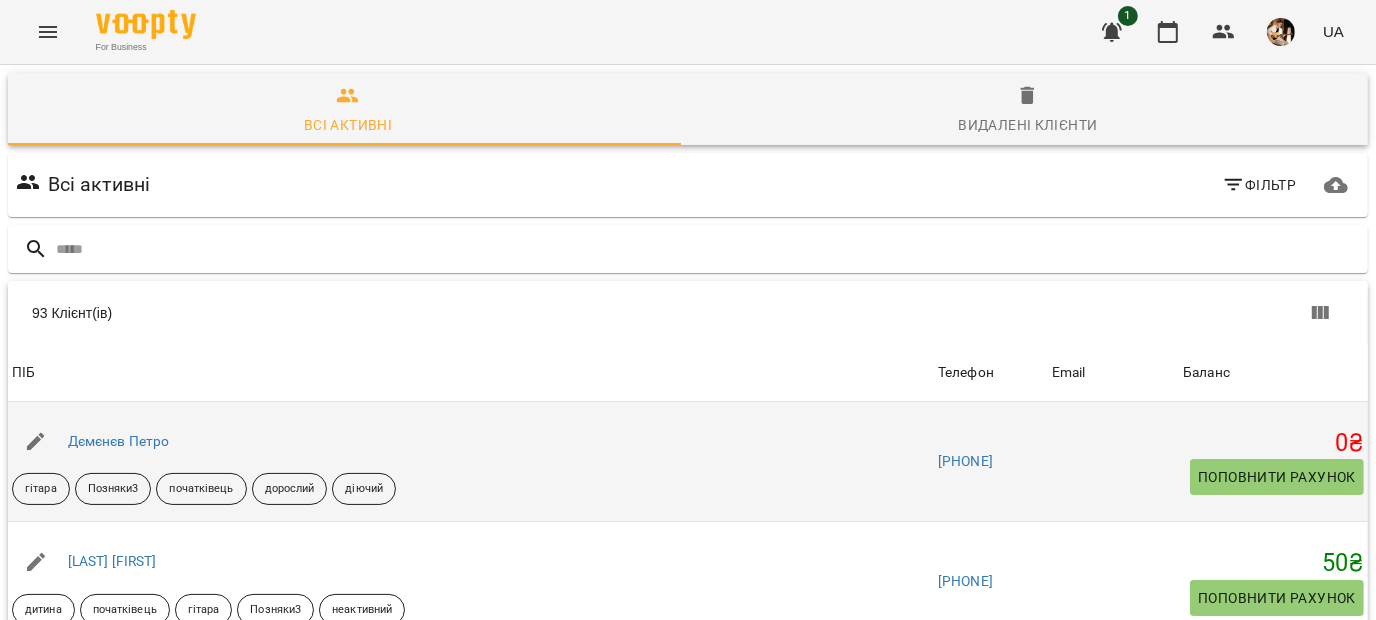 scroll, scrollTop: 199, scrollLeft: 0, axis: vertical 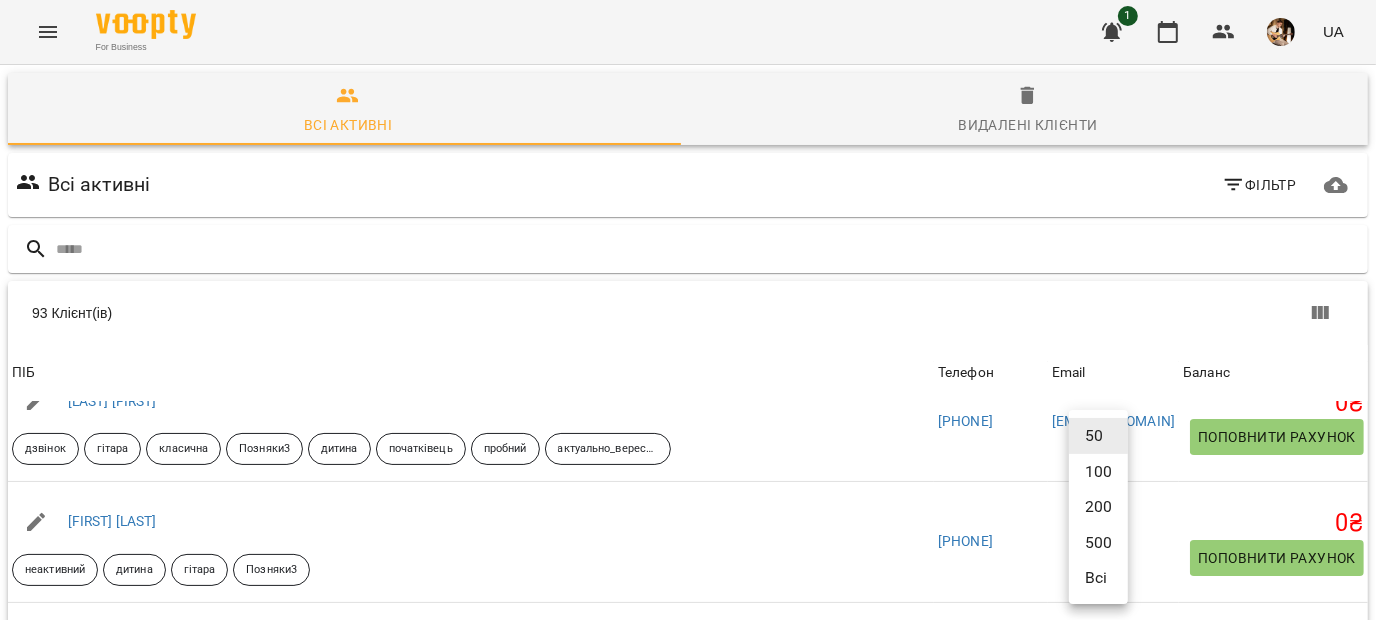 click on "For Business 1 UA Всі активні Видалені клієнти   Всі активні Фільтр 93   Клієнт(ів) 93   Клієнт(ів) ПІБ Телефон Email Баланс ПІБ [LAST] [FIRST] гітара Позняки3 початківець дорослий діючий Телефон [PHONE] Email Баланс 0 ₴ Поповнити рахунок ПІБ [LAST] [FIRST] дитина початківець гітара Позняки3 неактивний Телефон [PHONE] Email Баланс 50 ₴ Поповнити рахунок ПІБ [FIRST] [LAST] підліток початківець гітара Позняки3 неактивний Телефон [PHONE] Email Баланс 0 ₴ Поповнити рахунок ПІБ [LAST] [FIRST] гітара вайбер досвідчений пробний дитина Позняки3 0" at bounding box center [688, 522] 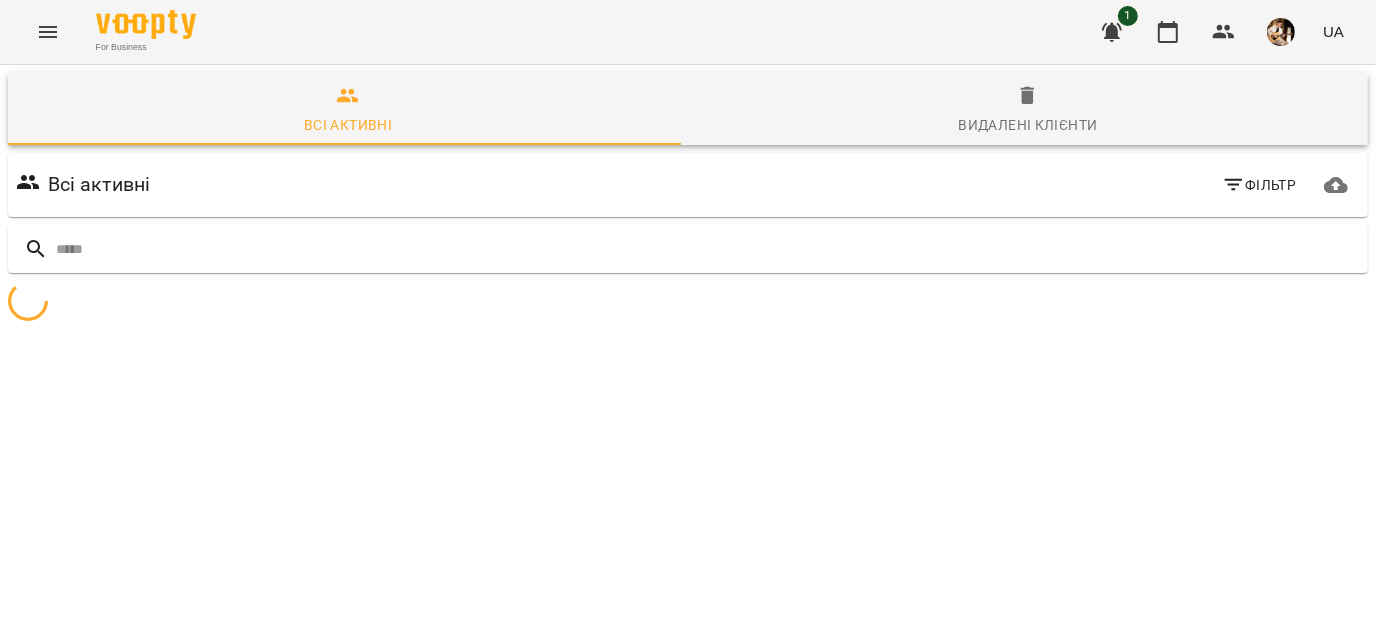 scroll, scrollTop: 88, scrollLeft: 0, axis: vertical 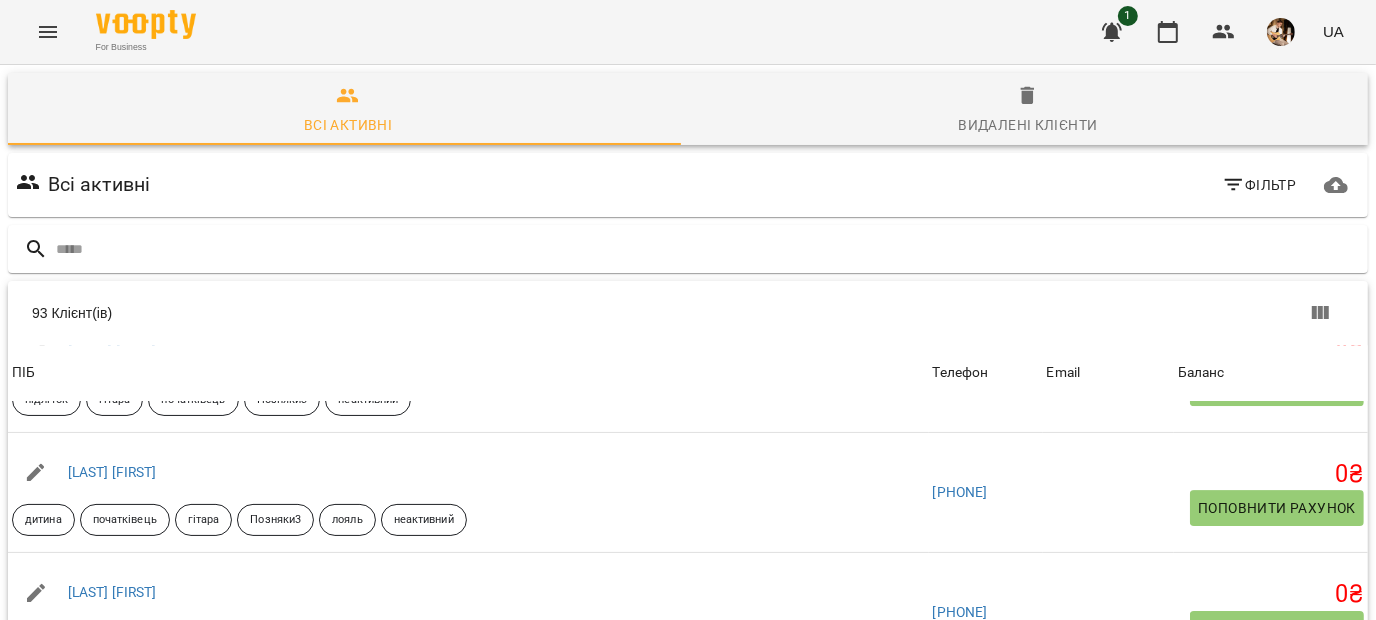 click 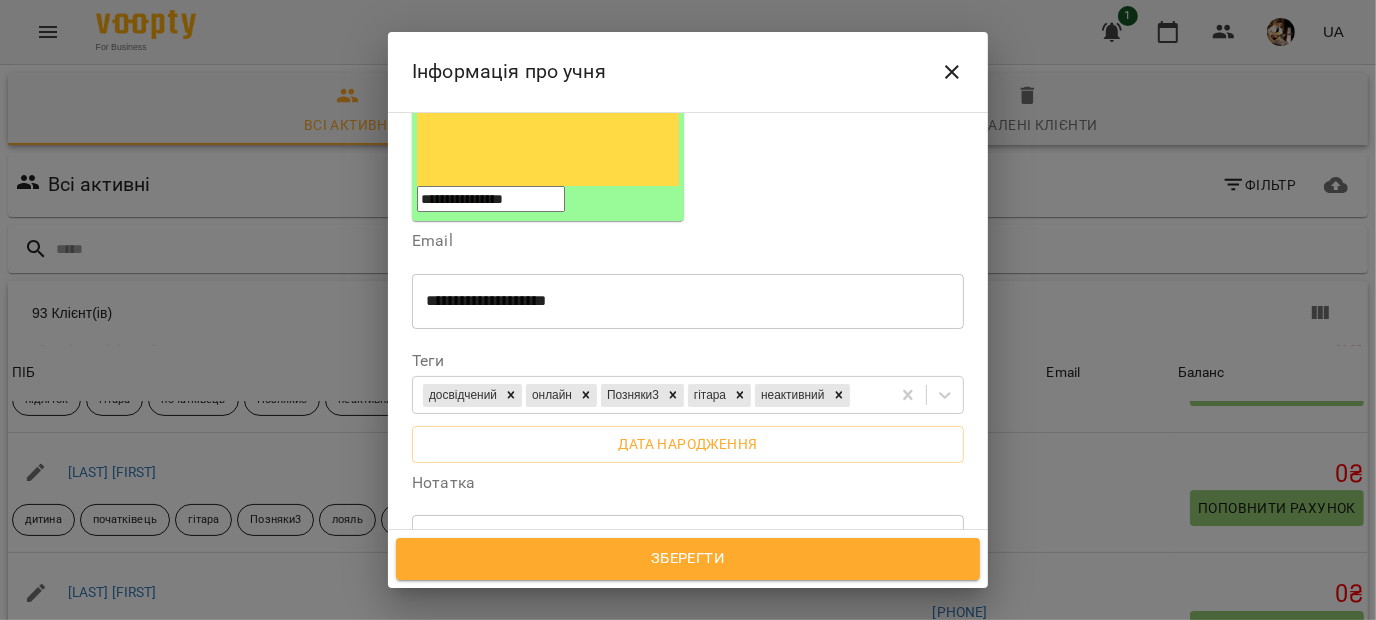 scroll, scrollTop: 399, scrollLeft: 0, axis: vertical 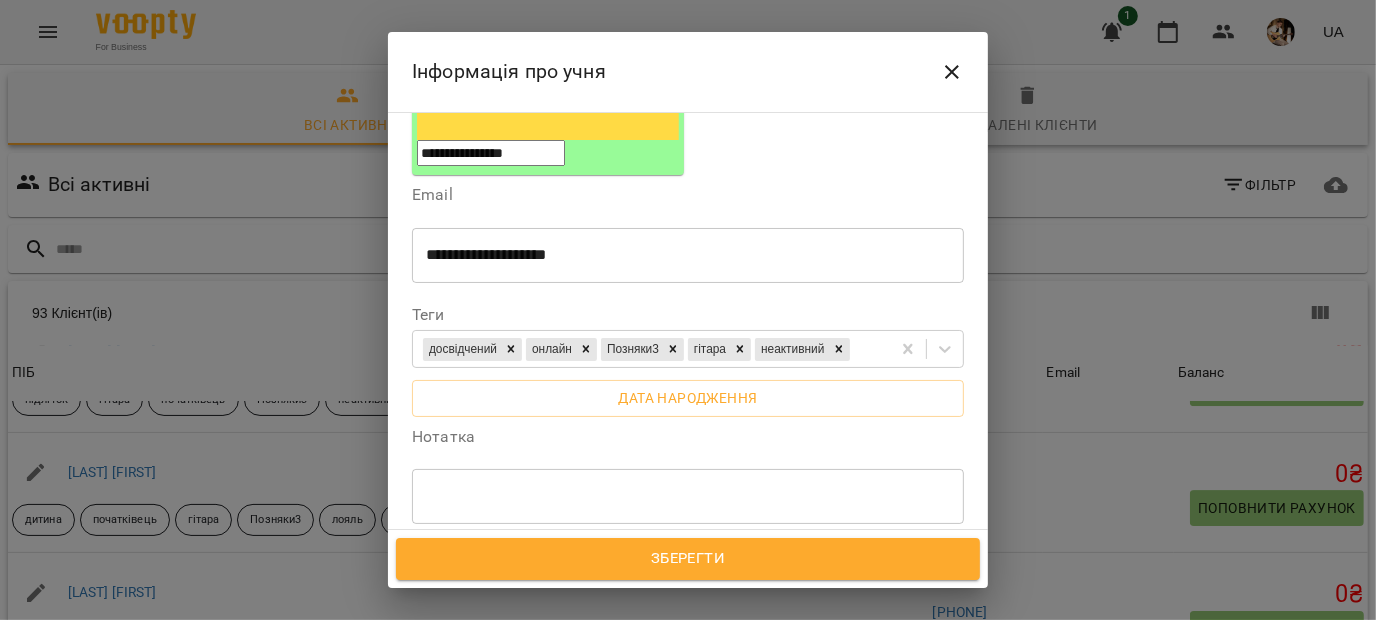 click 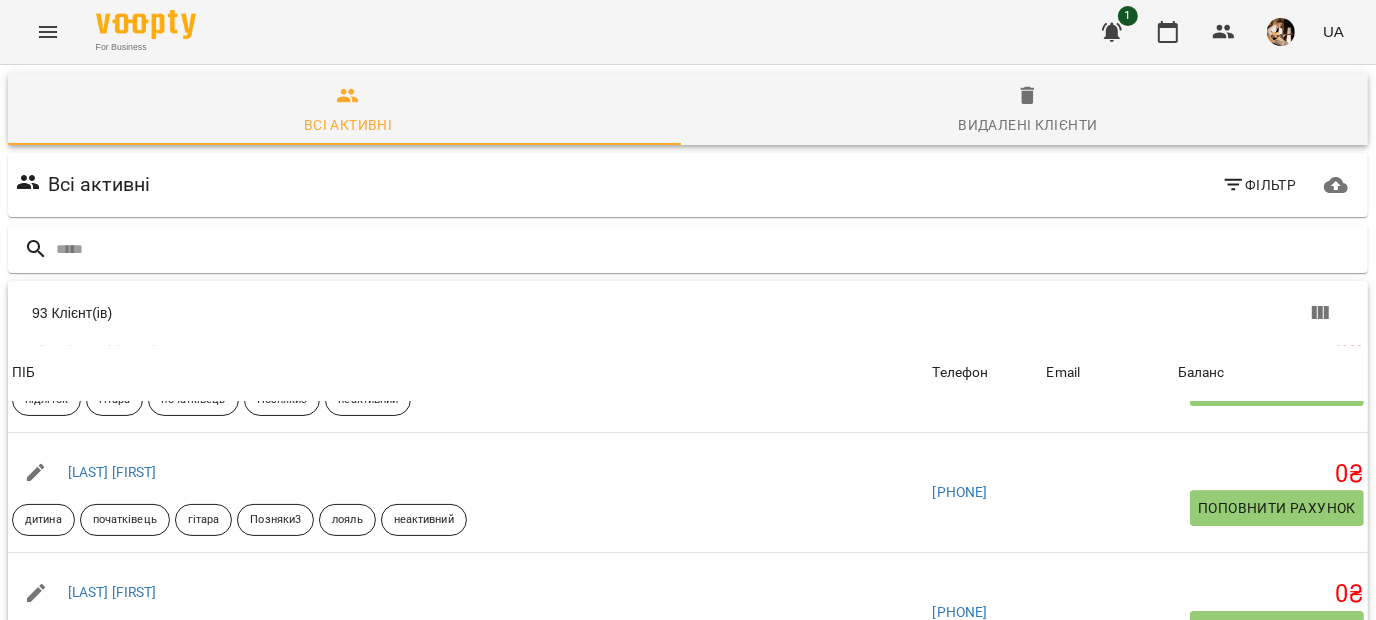 scroll, scrollTop: 345, scrollLeft: 0, axis: vertical 